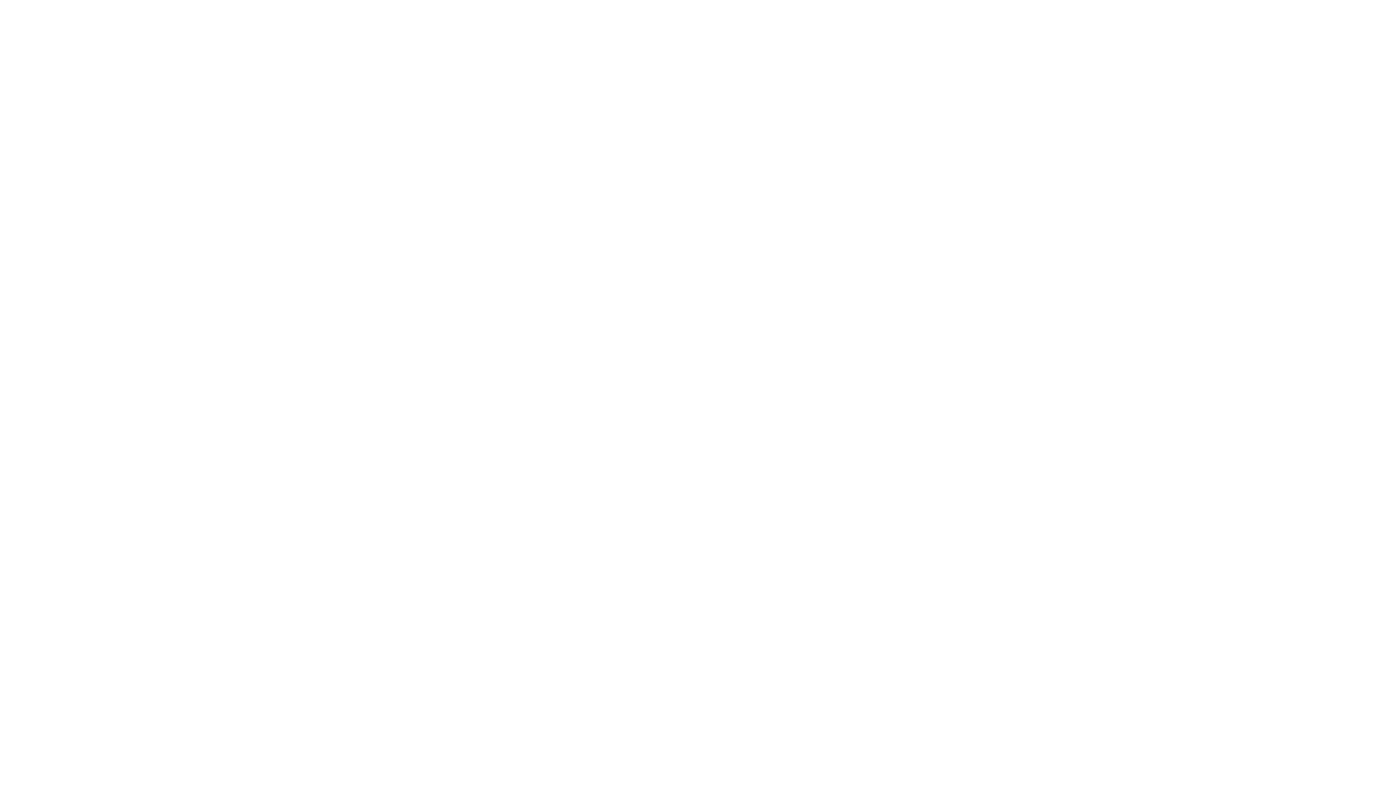 scroll, scrollTop: 0, scrollLeft: 0, axis: both 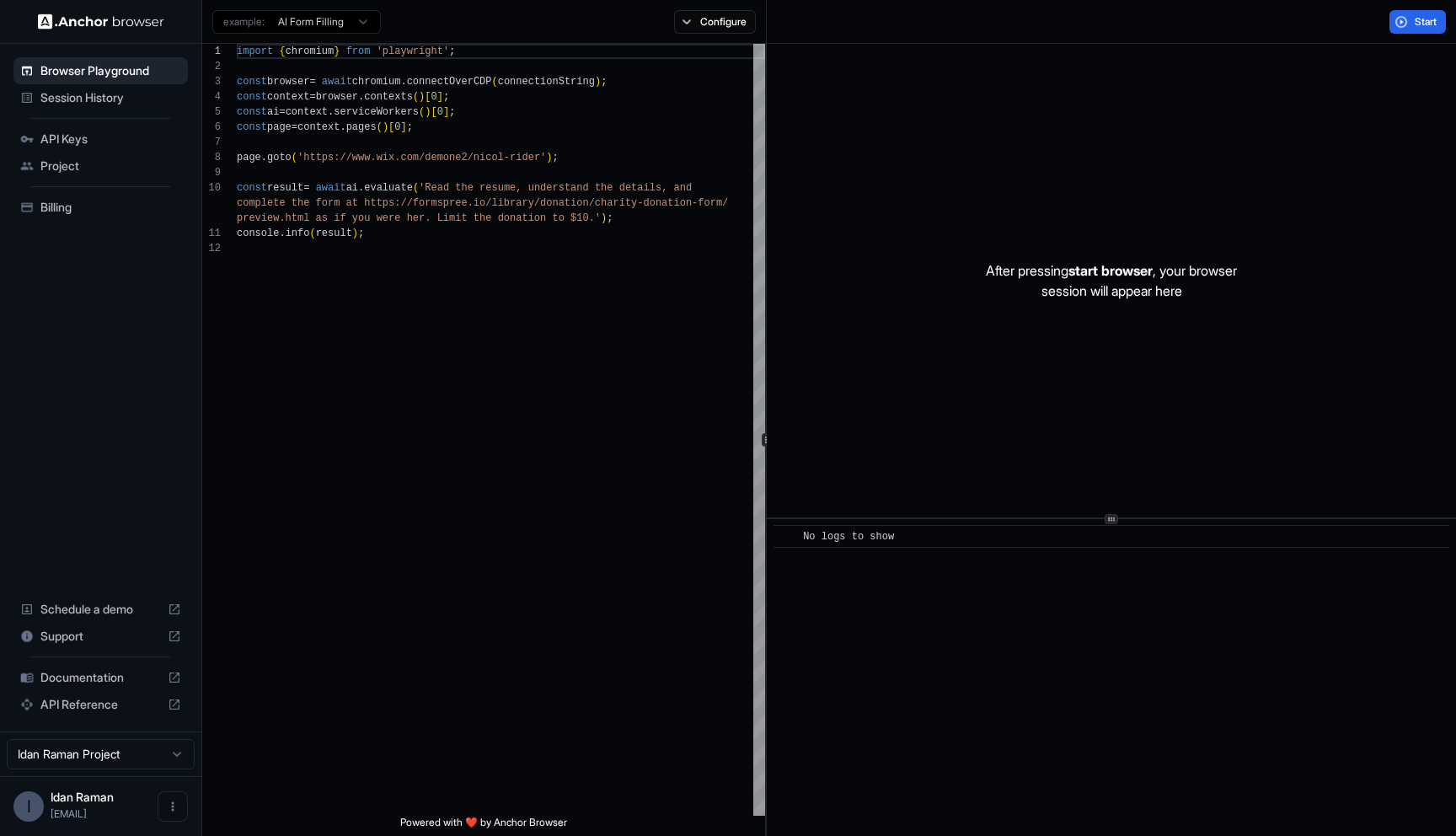 click on "After pressing  start browser , your browser session will appear here" at bounding box center [1111, 281] 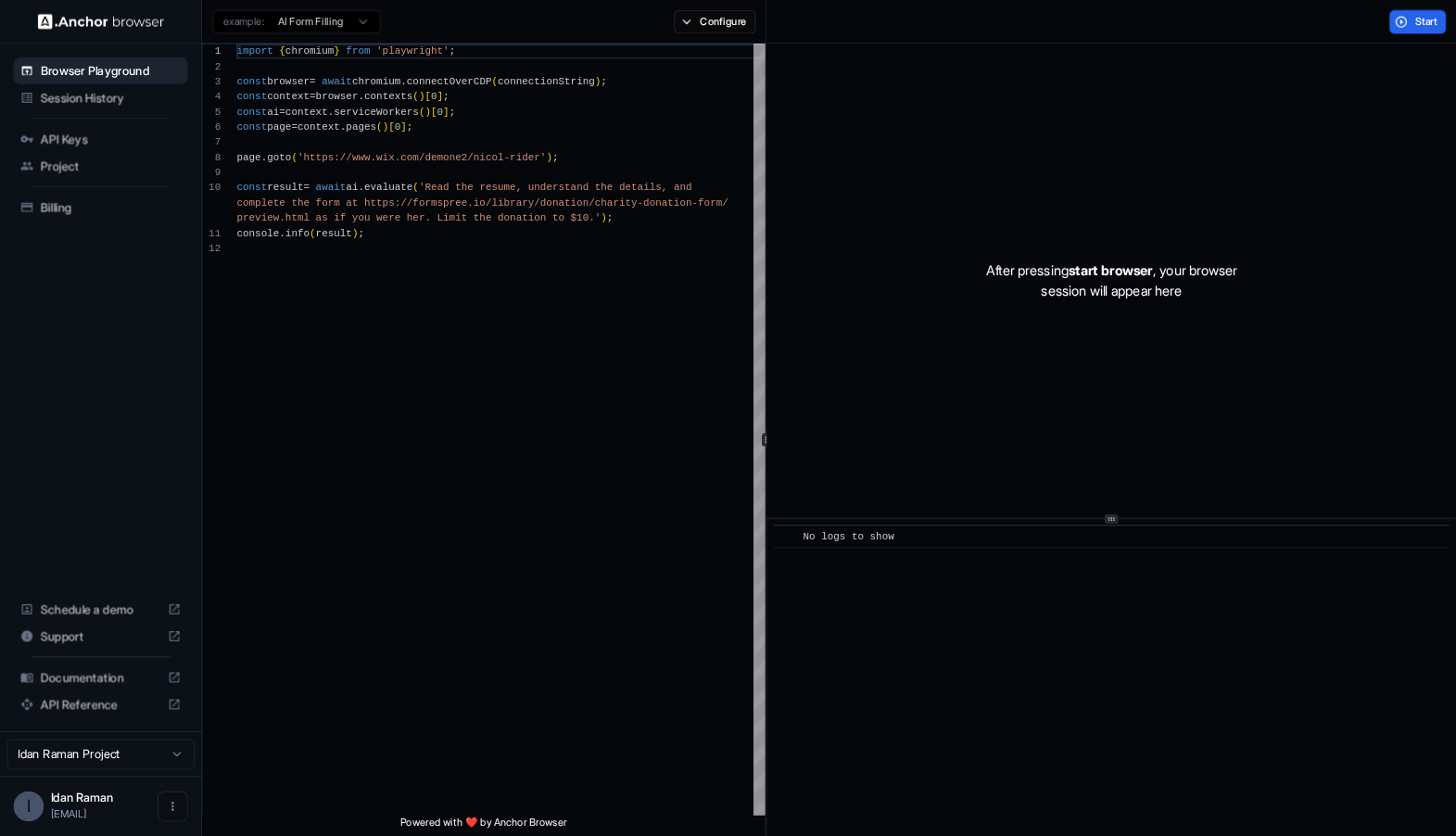 scroll, scrollTop: 149, scrollLeft: 0, axis: vertical 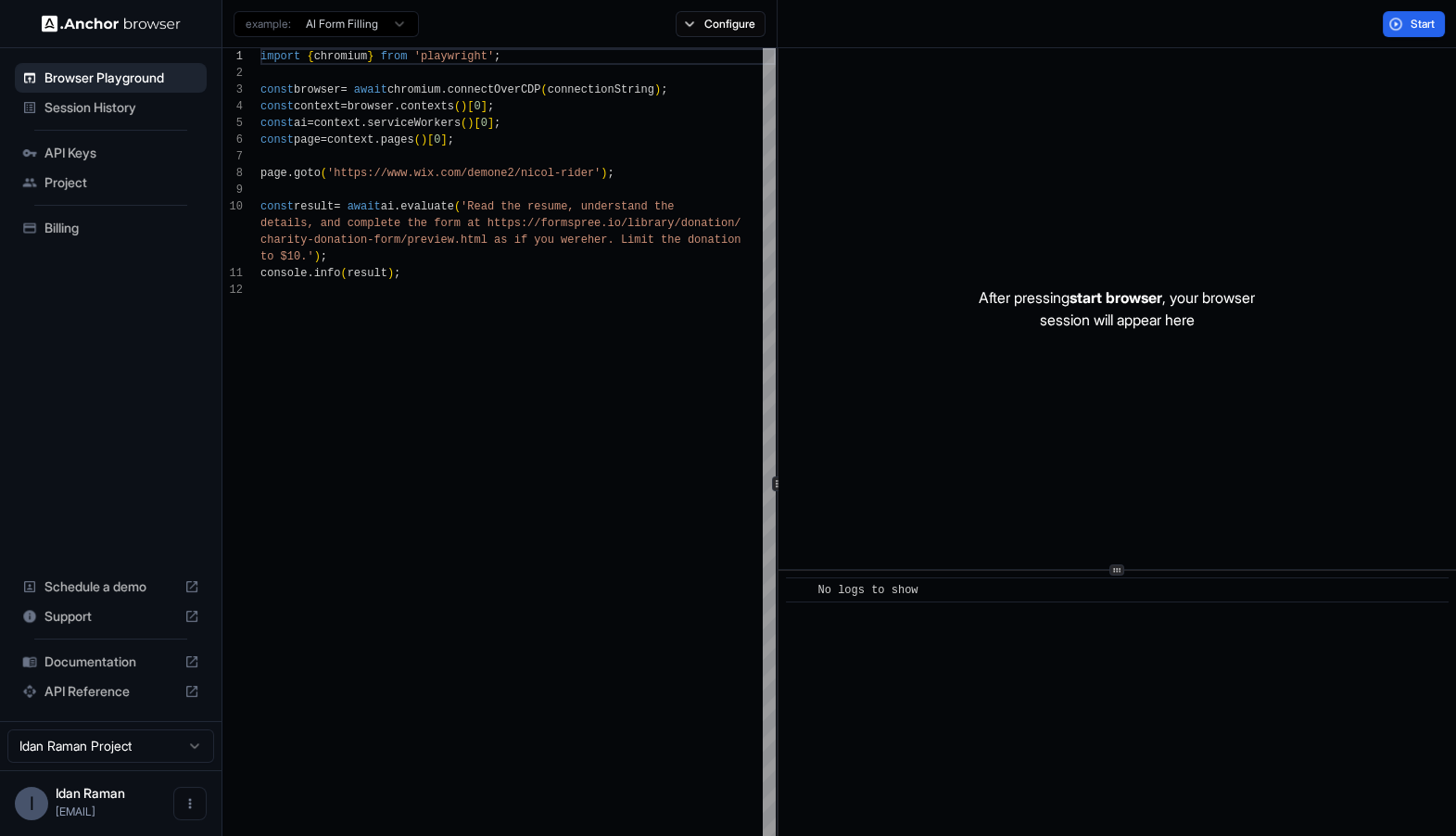 click on "After pressing  start browser , your browser session will appear here" at bounding box center [1118, 309] 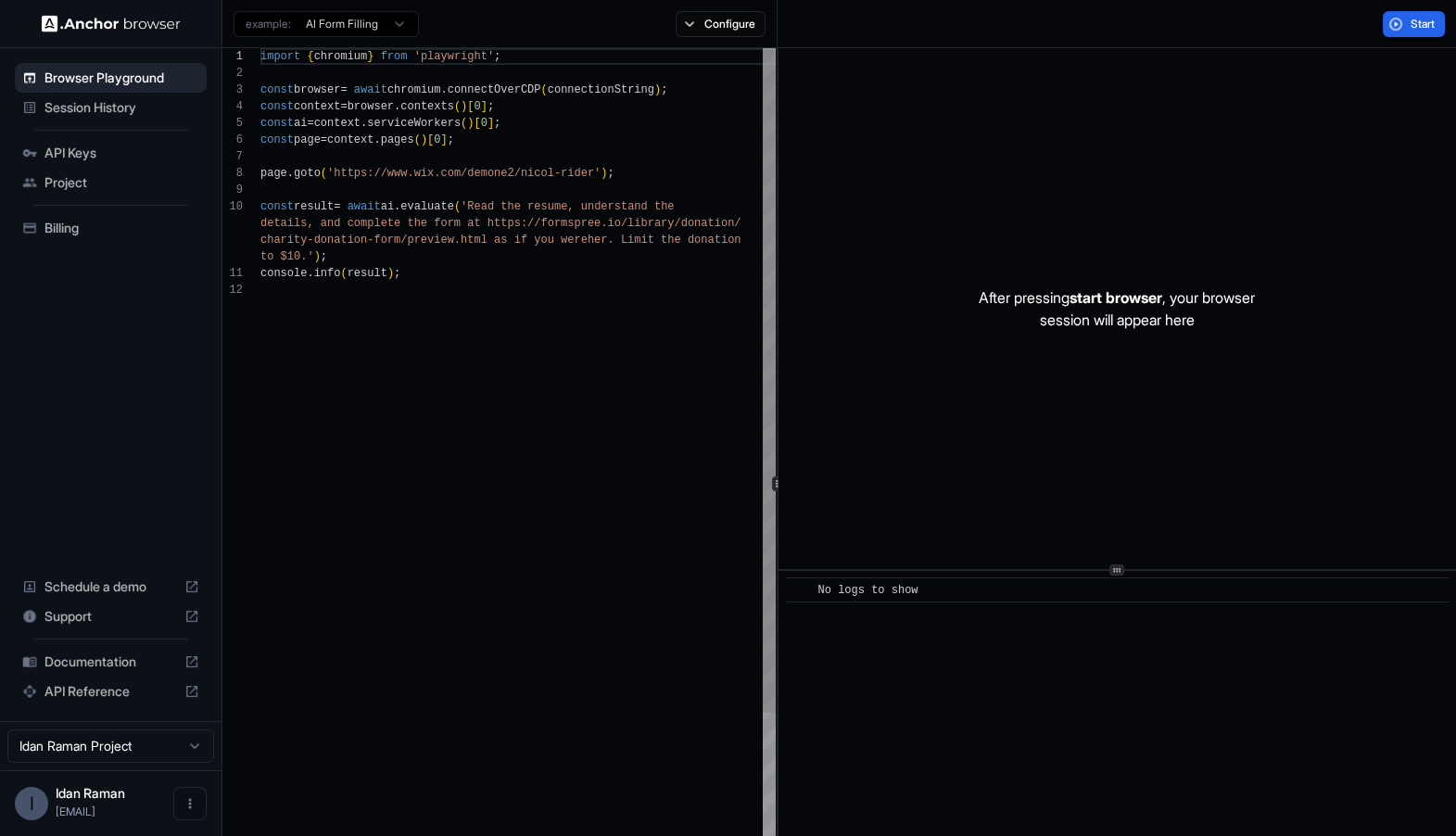 scroll, scrollTop: 66, scrollLeft: 0, axis: vertical 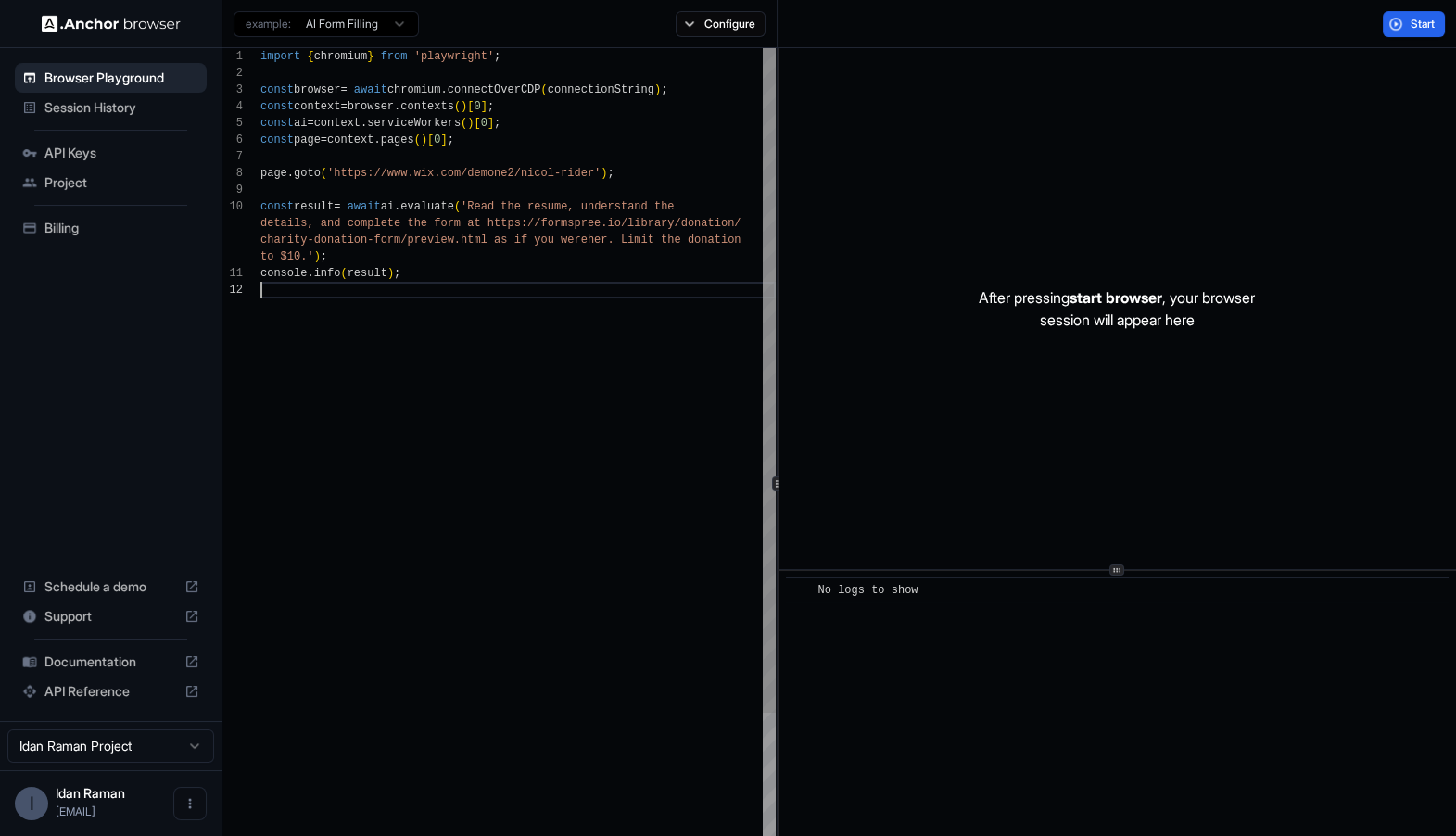 click on "import   {  chromium  }   from   'playwright' ; const  browser  =   await  chromium . connectOverCDP ( connectionString ) ; const  context  =  browser . contexts ( ) [ 0 ] ; const  ai  =  context . serviceWorkers ( ) [ 0 ] ; const  page  =  context . pages ( ) [ 0 ] ; page . goto ( 'https://www.wix.com/demone2/nicol-rider' ) ; const  result  =   await  ai . evaluate ( 'Read the resume, understand the  details, and complete the form at https://formspre e.io/library/donation/ charity-donation-form/preview.html as if you were  her. Limit the donation  to $10.' ) ; console . info ( result ) ;" at bounding box center (518, 589) 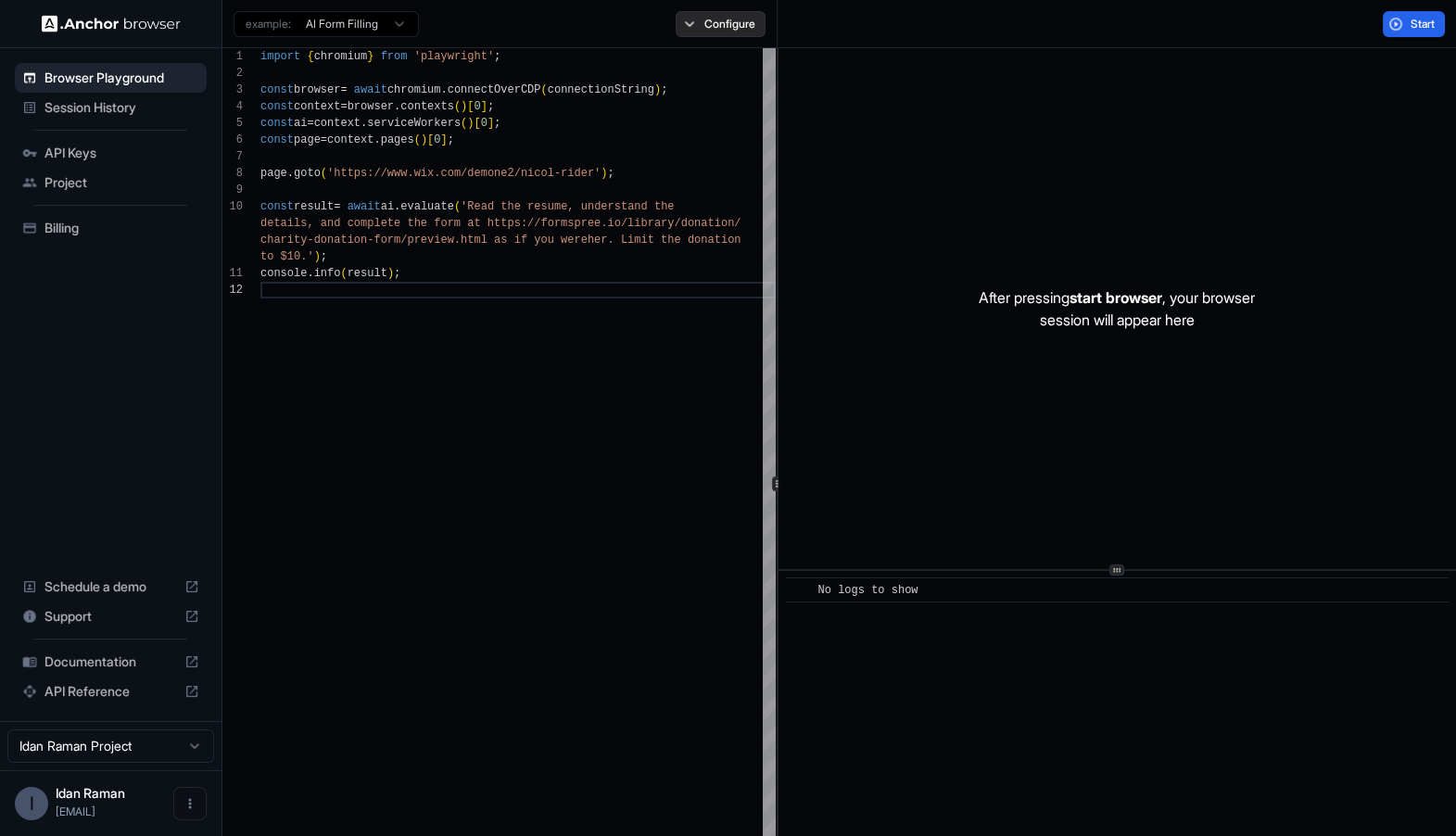 click on "Configure" at bounding box center (720, 24) 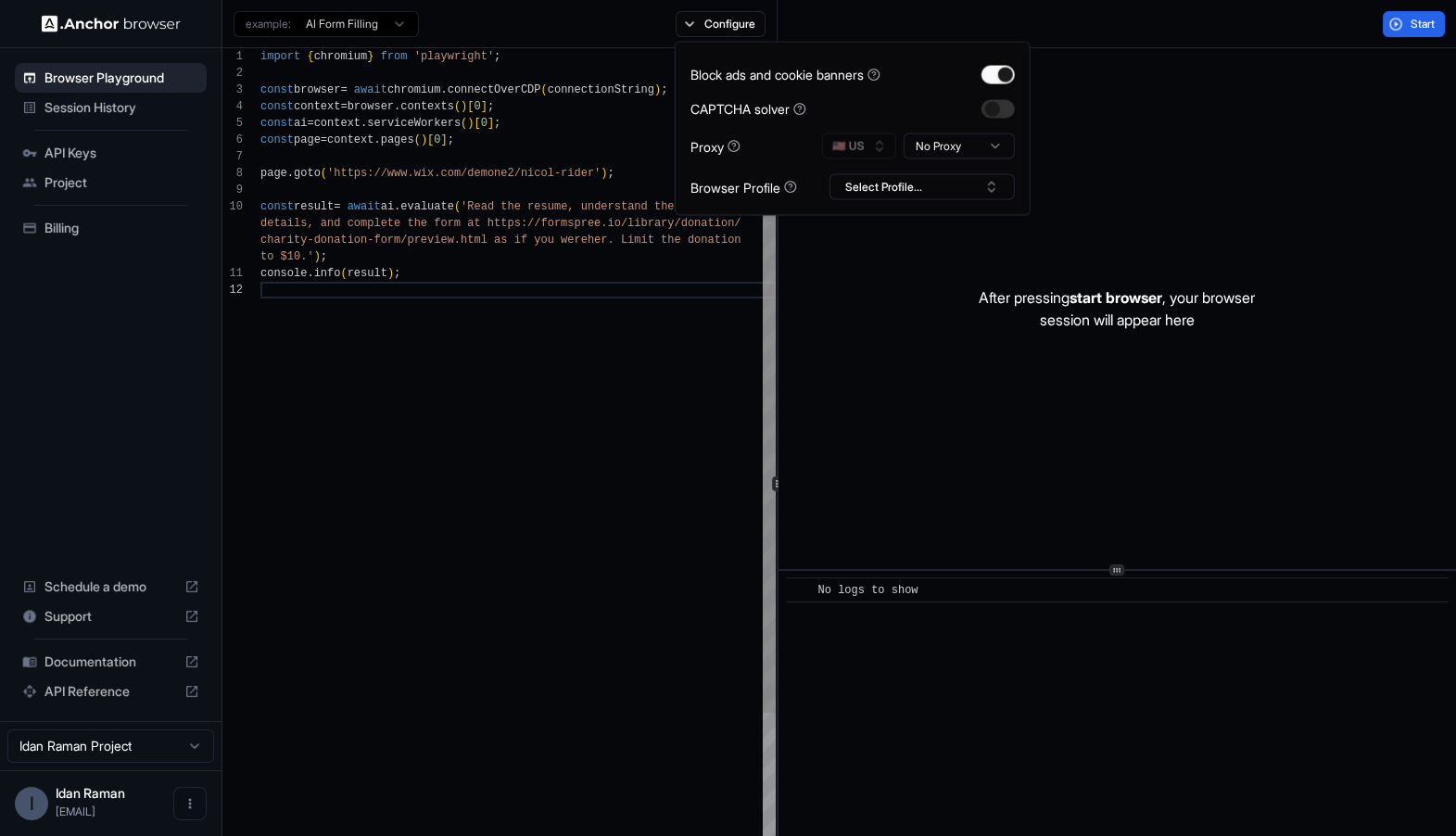 click on "import   {  chromium  }   from   'playwright' ; const  browser  =   await  chromium . connectOverCDP ( connectionString ) ; const  context  =  browser . contexts ( ) [ 0 ] ; const  ai  =  context . serviceWorkers ( ) [ 0 ] ; const  page  =  context . pages ( ) [ 0 ] ; page . goto ( 'https://www.wix.com/demone2/nicol-rider' ) ; const  result  =   await  ai . evaluate ( 'Read the resume, understand the  details, and complete the form at https://formspre e.io/library/donation/ charity-donation-form/preview.html as if you were  her. Limit the donation  to $10.' ) ; console . info ( result ) ;" at bounding box center [518, 589] 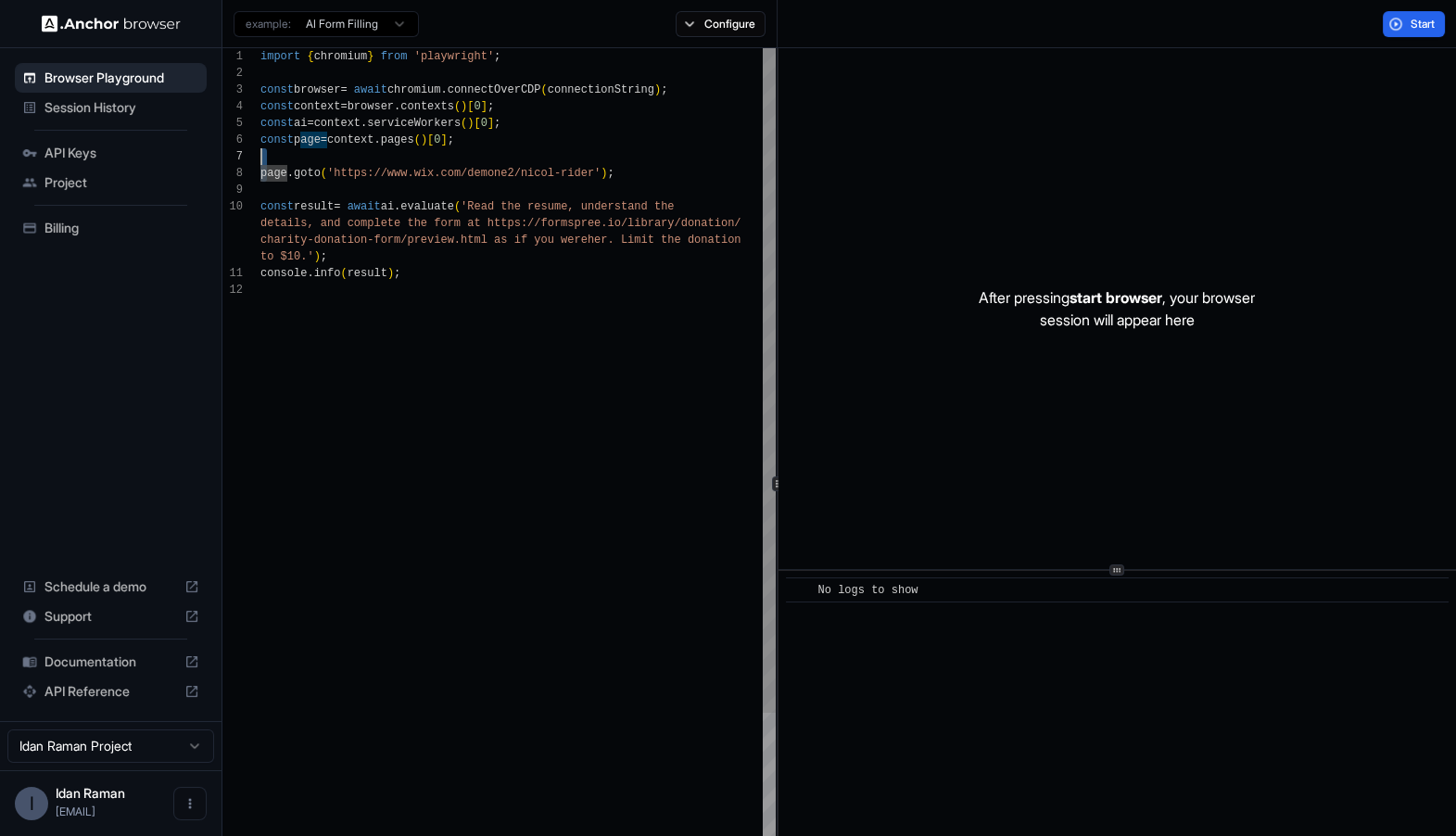 scroll, scrollTop: 116, scrollLeft: 0, axis: vertical 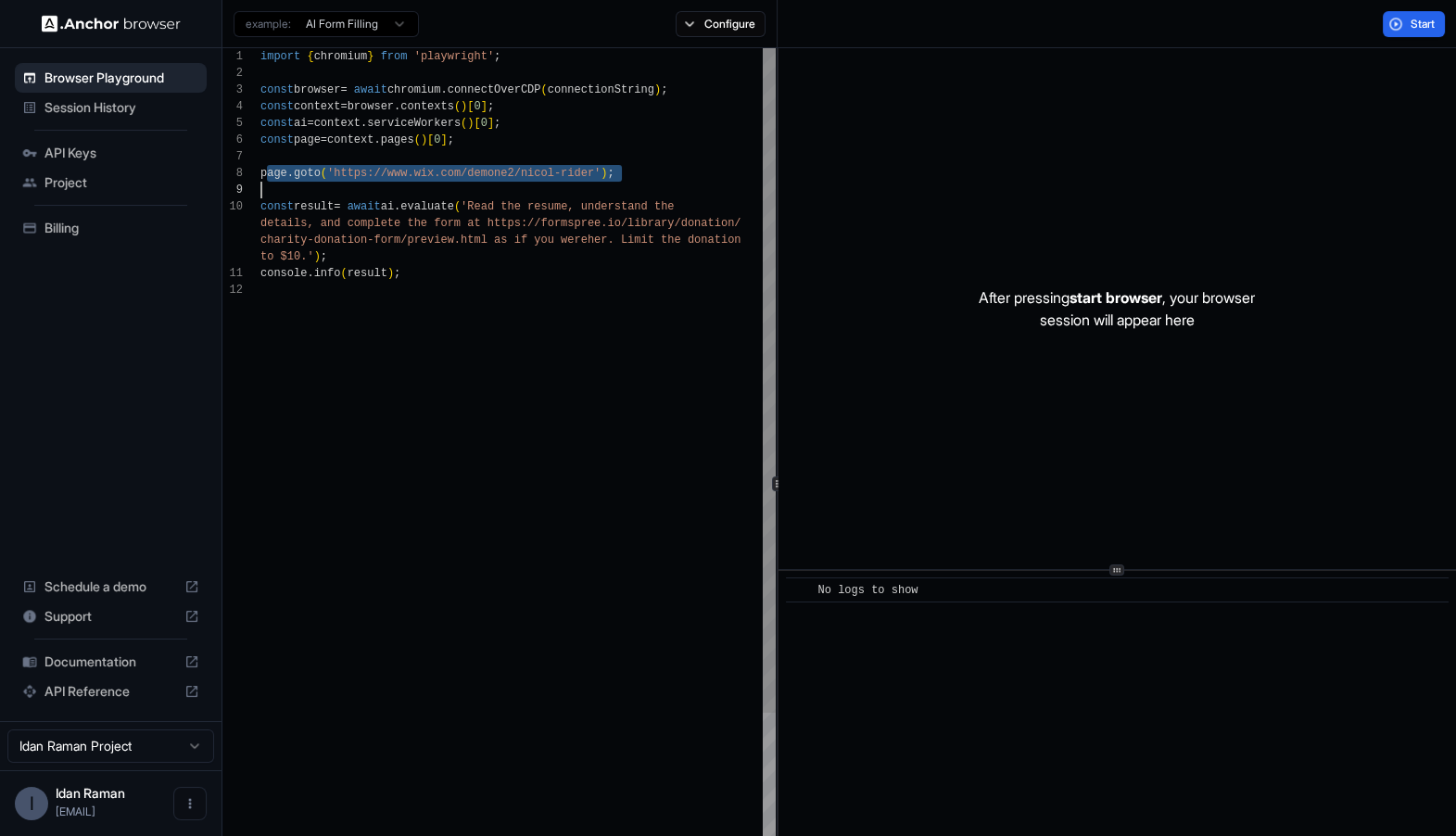 drag, startPoint x: 267, startPoint y: 167, endPoint x: 609, endPoint y: 180, distance: 342.24699 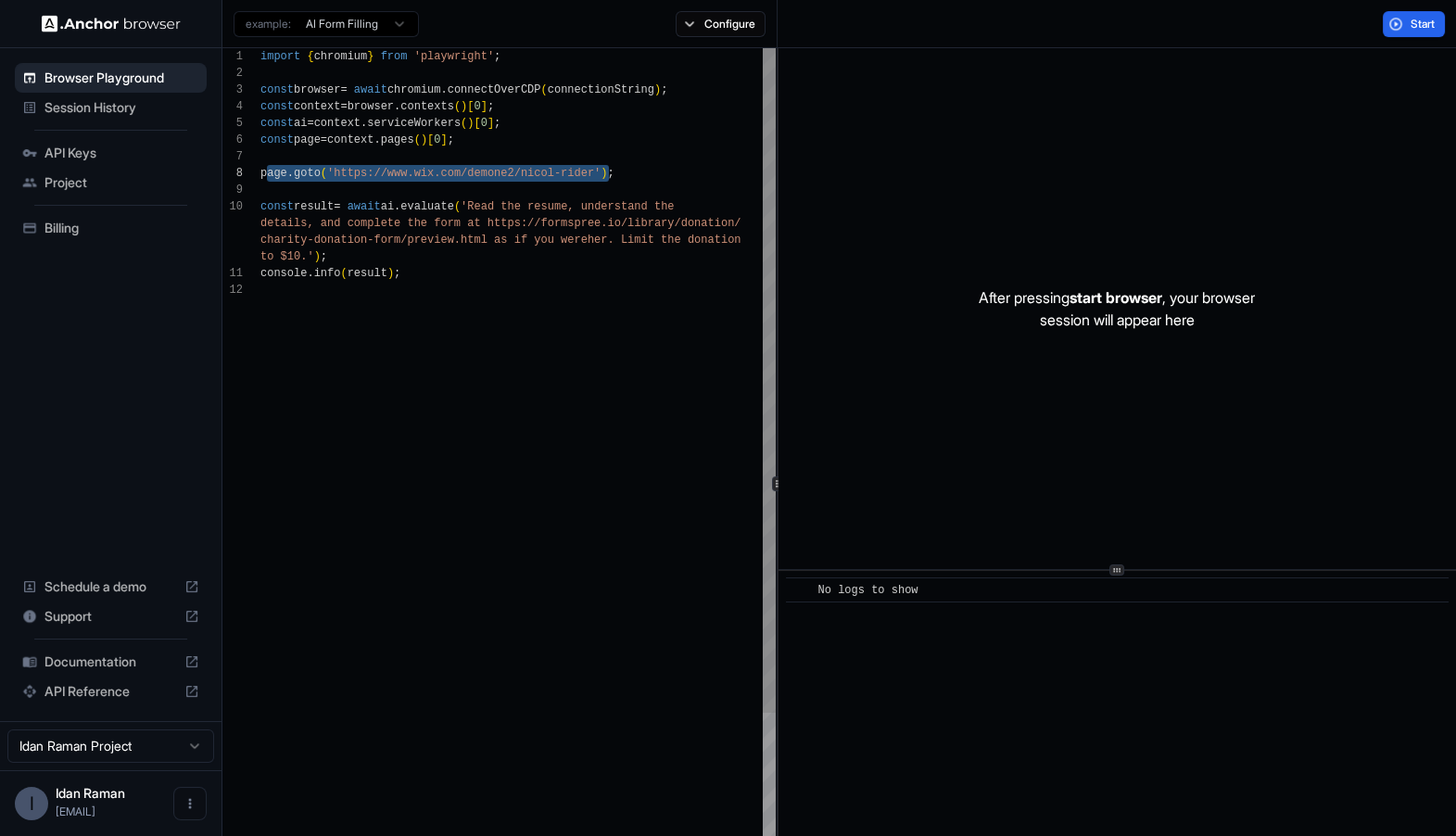 click on "import   {  chromium  }   from   'playwright' ; const  browser  =   await  chromium . connectOverCDP ( connectionString ) ; const  context  =  browser . contexts ( ) [ 0 ] ; const  ai  =  context . serviceWorkers ( ) [ 0 ] ; const  page  =  context . pages ( ) [ 0 ] ; page . goto ( 'https://www.wix.com/demone2/nicol-rider' ) ; const  result  =   await  ai . evaluate ( 'Read the resume, understand the  details, and complete the form at https://formspre e.io/library/donation/ charity-donation-form/preview.html as if you were  her. Limit the donation  to $10.' ) ; console . info ( result ) ;" at bounding box center (518, 589) 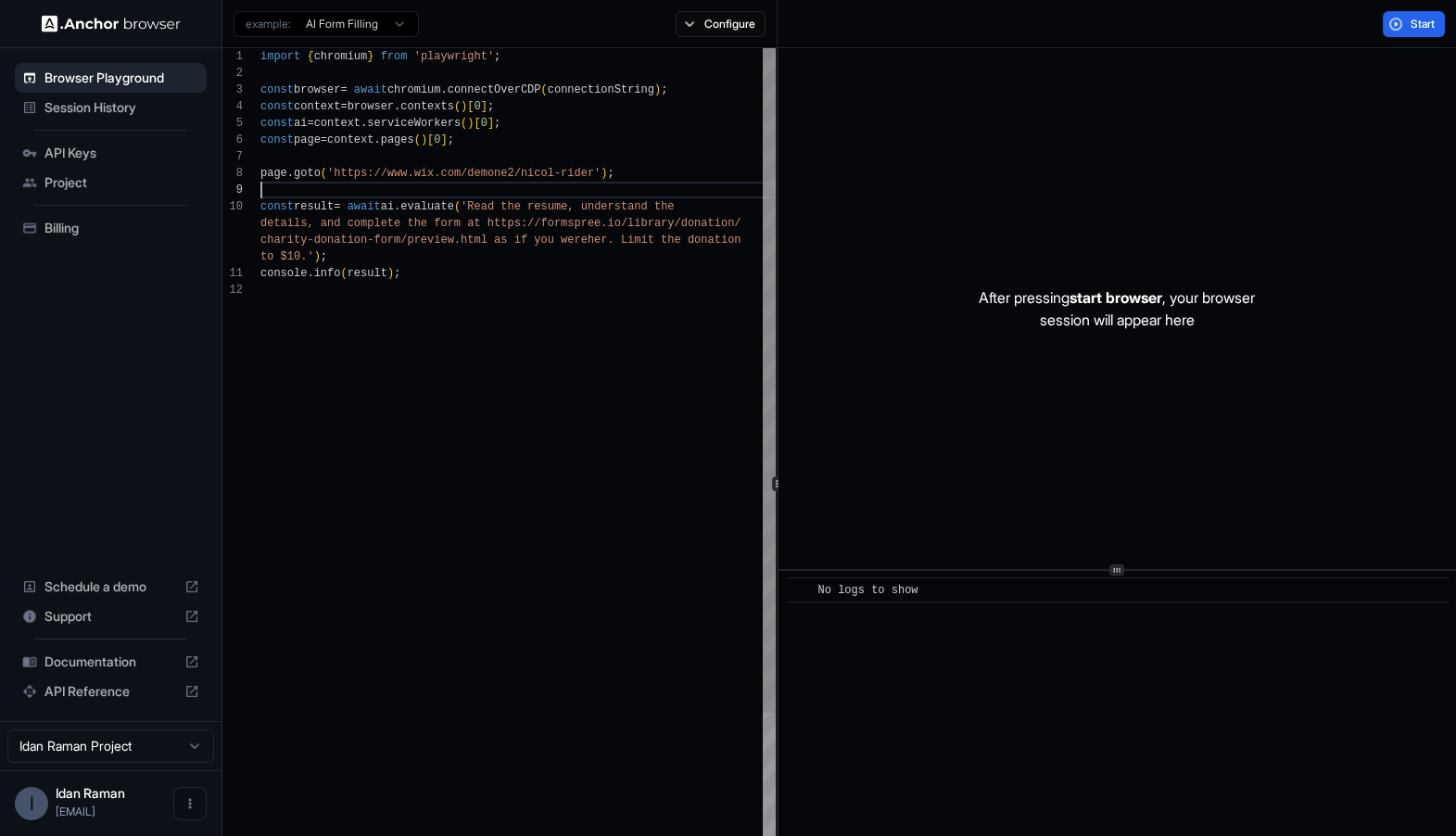 click on "import   {  chromium  }   from   'playwright' ; const  browser  =   await  chromium . connectOverCDP ( connectionString ) ; const  context  =  browser . contexts ( ) [ 0 ] ; const  ai  =  context . serviceWorkers ( ) [ 0 ] ; const  page  =  context . pages ( ) [ 0 ] ; page . goto ( 'https://www.wix.com/demone2/nicol-rider' ) ; const  result  =   await  ai . evaluate ( 'Read the resume, understand the  details, and complete the form at https://formspre e.io/library/donation/ charity-donation-form/preview.html as if you were  her. Limit the donation  to $10.' ) ; console . info ( result ) ;" at bounding box center (518, 589) 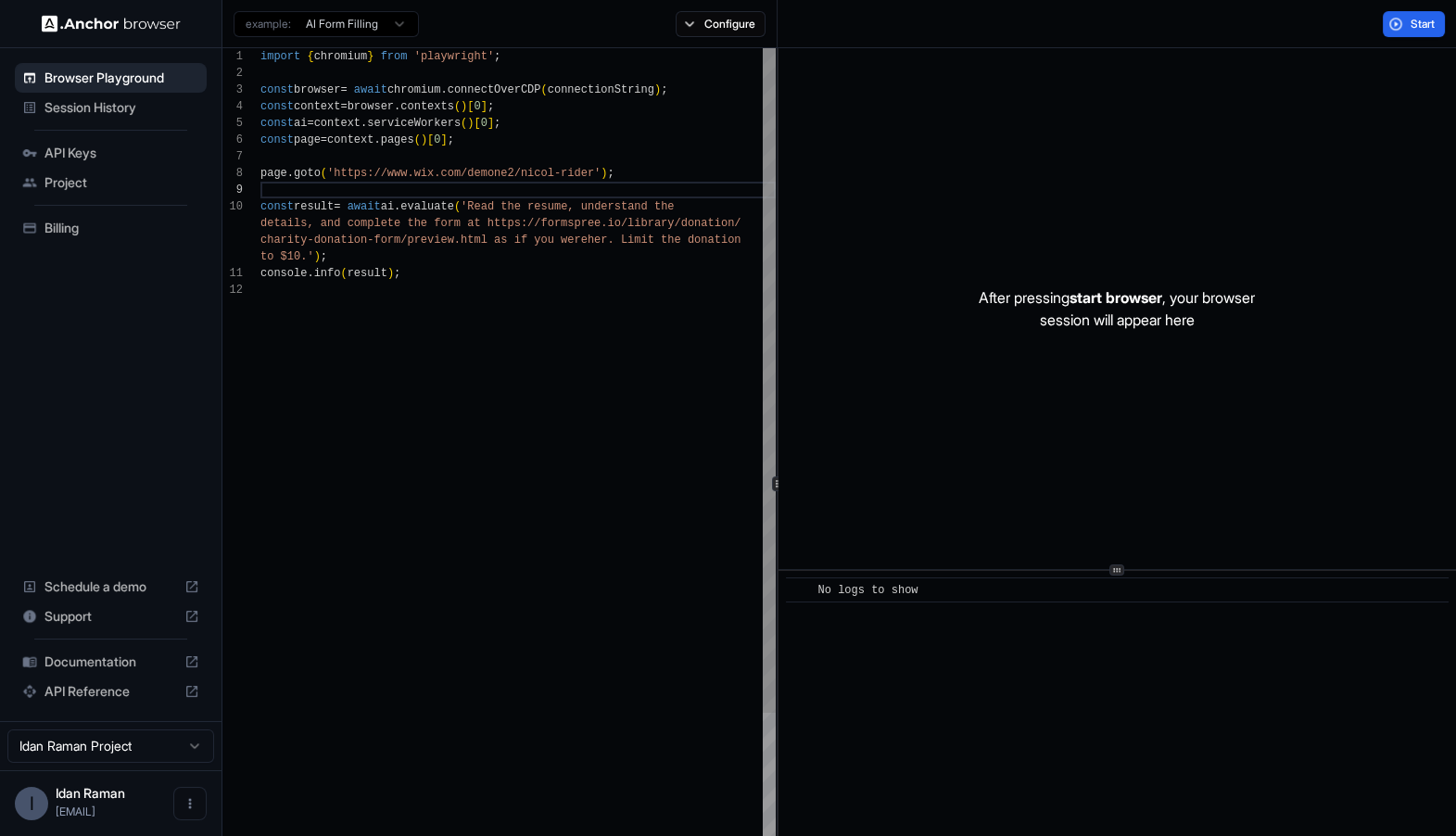 scroll, scrollTop: 149, scrollLeft: 0, axis: vertical 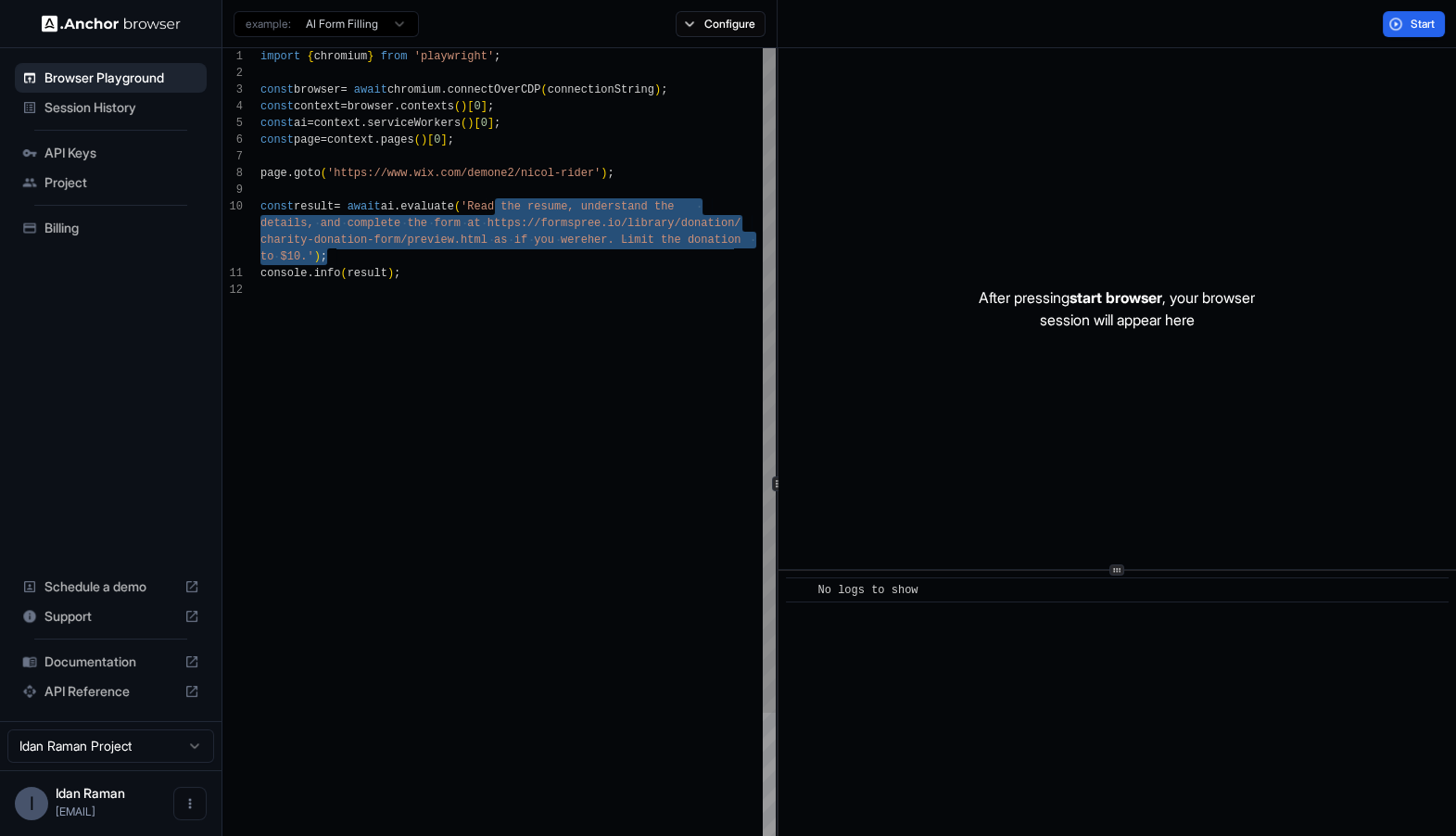 drag, startPoint x: 492, startPoint y: 200, endPoint x: 481, endPoint y: 254, distance: 55.10898 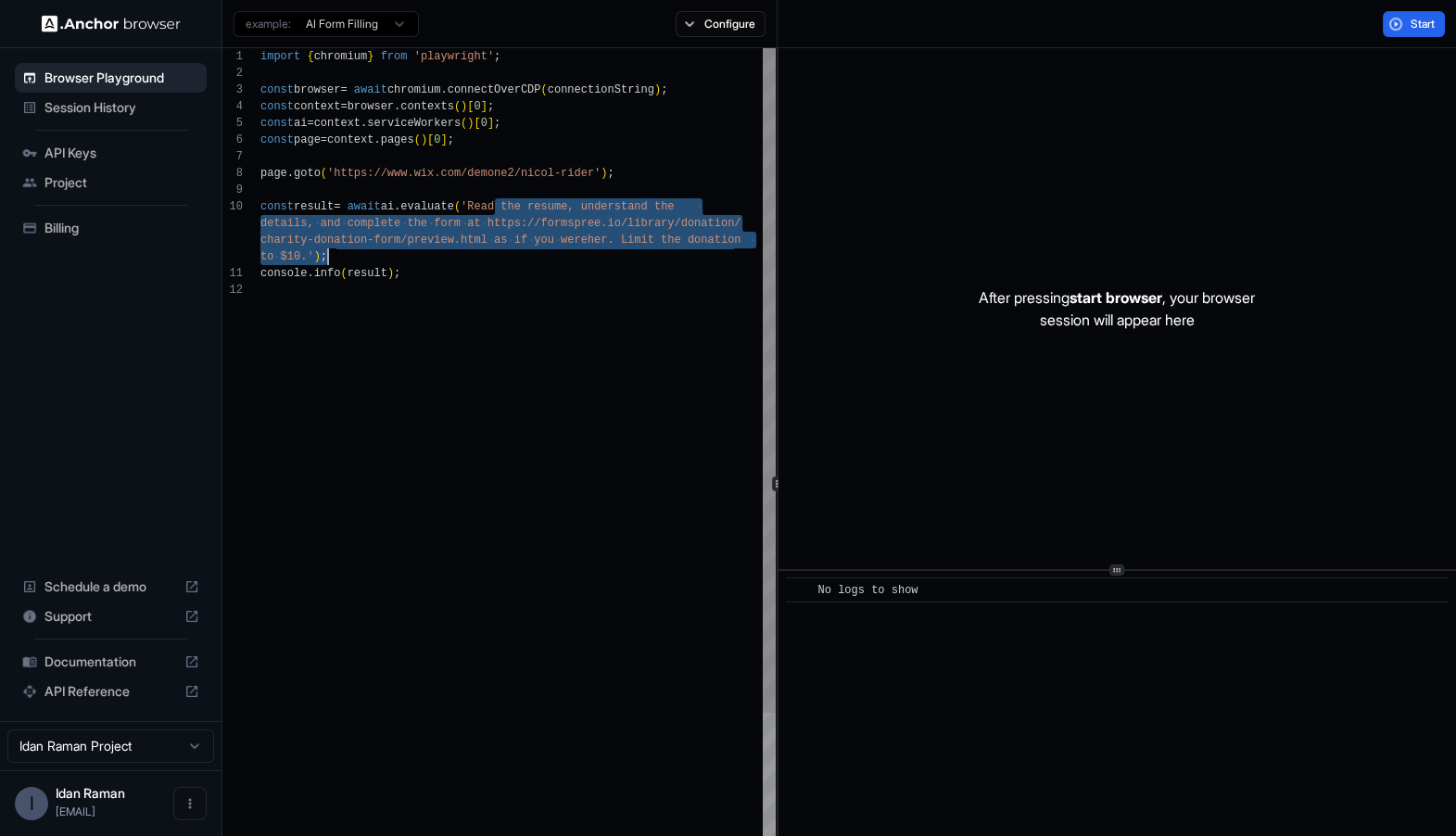 type on "**********" 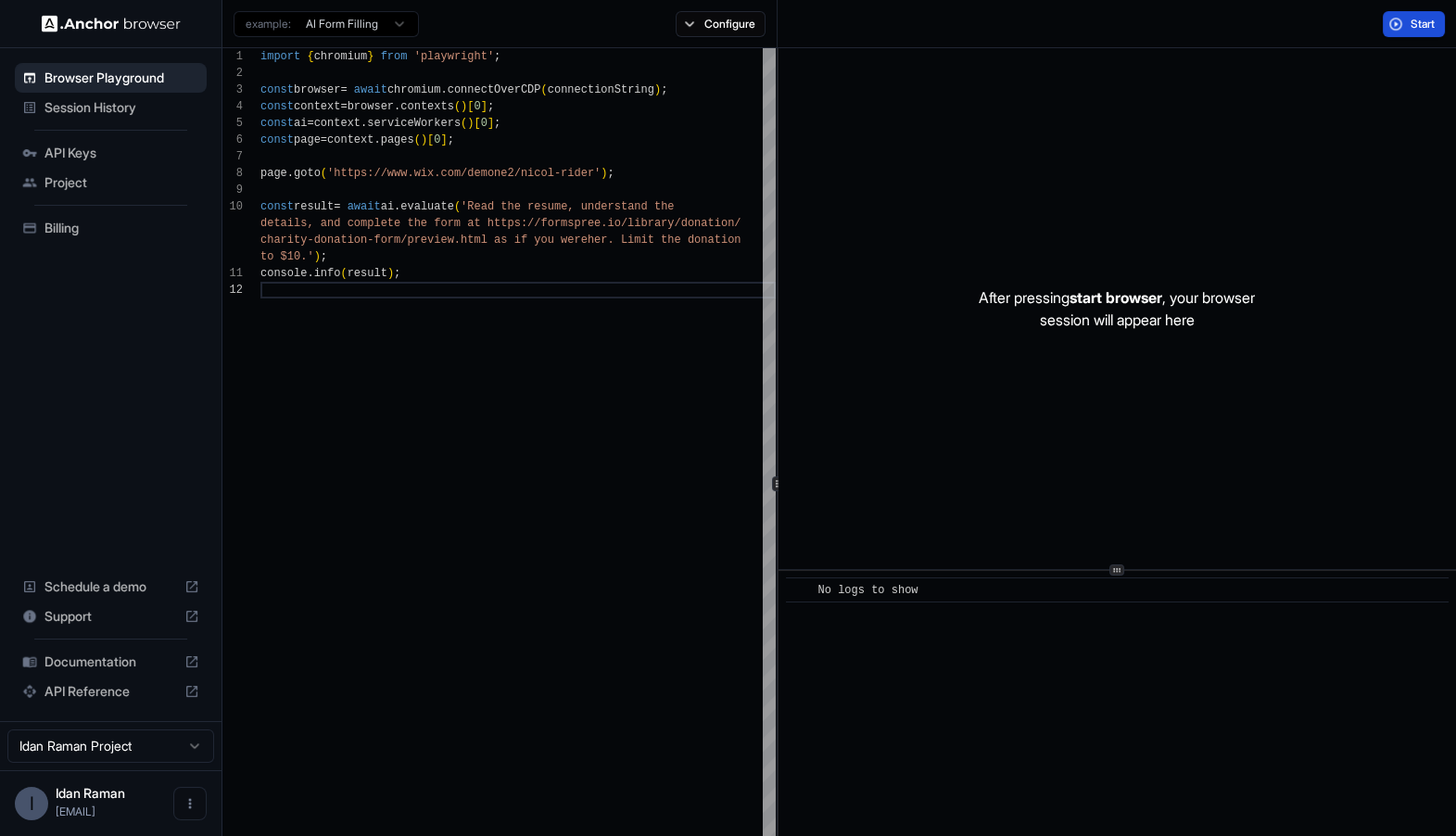 click on "Start" at bounding box center (1413, 24) 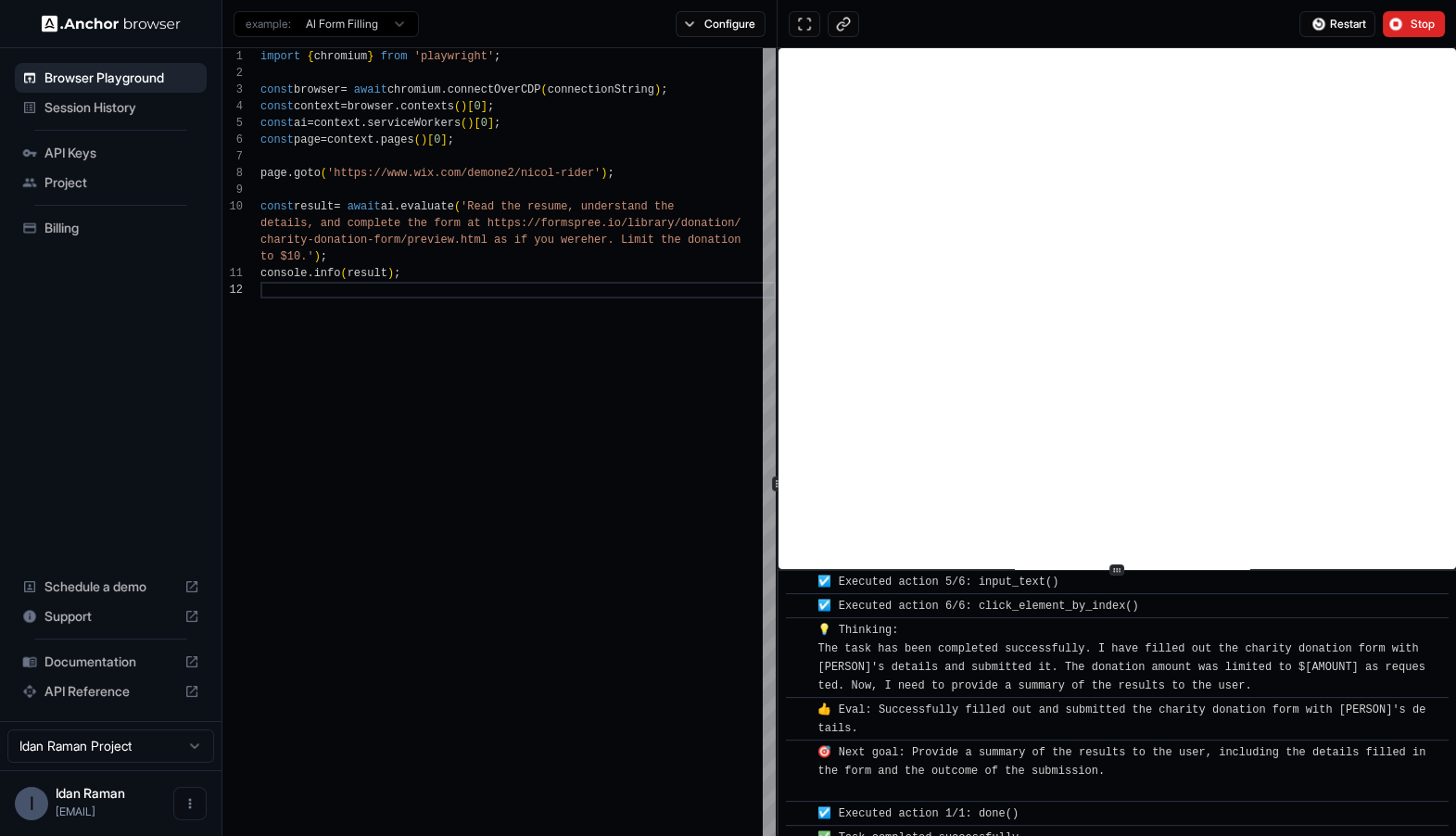 scroll, scrollTop: 1052, scrollLeft: 0, axis: vertical 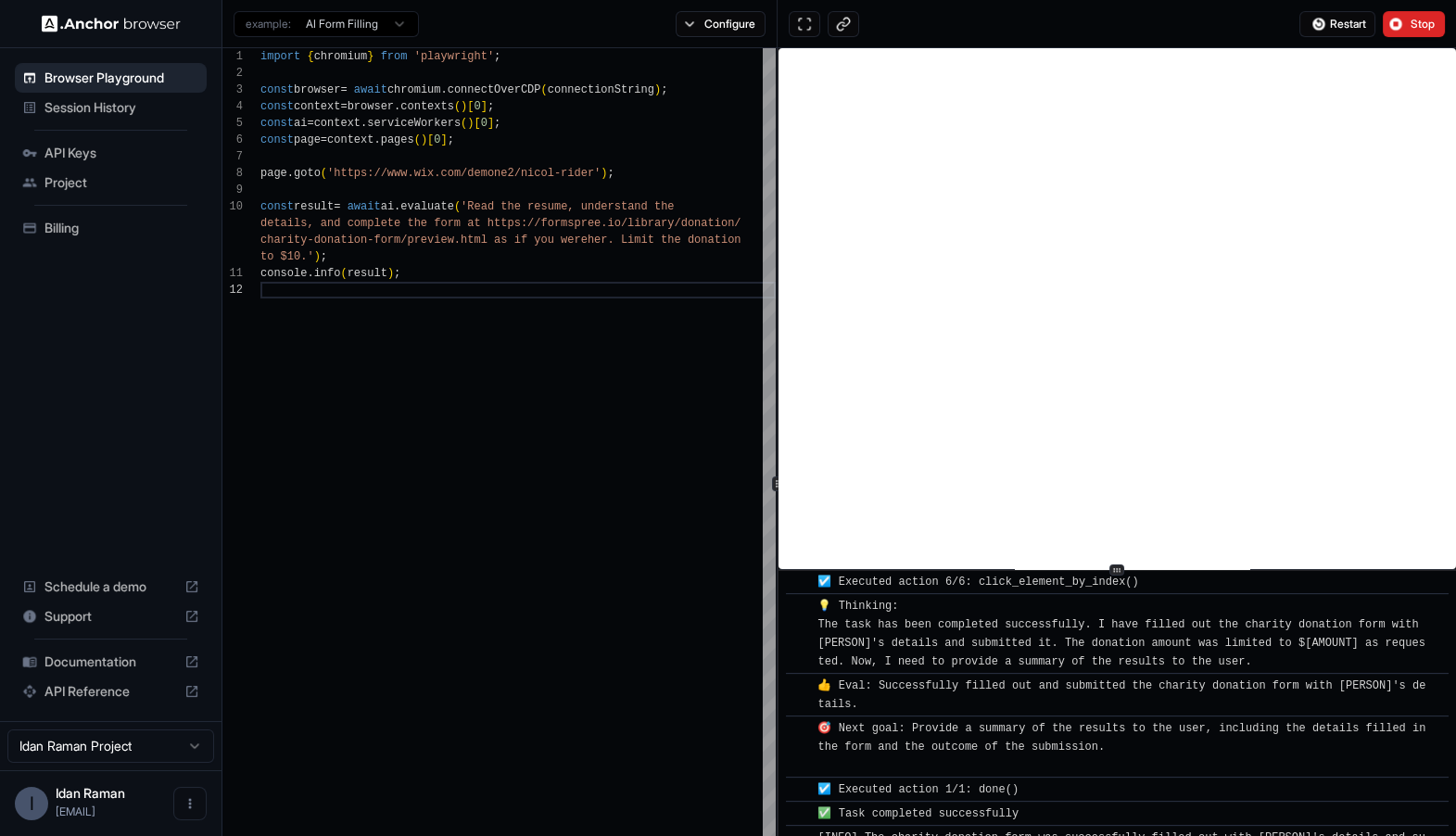 click on "Session History" at bounding box center (121, 108) 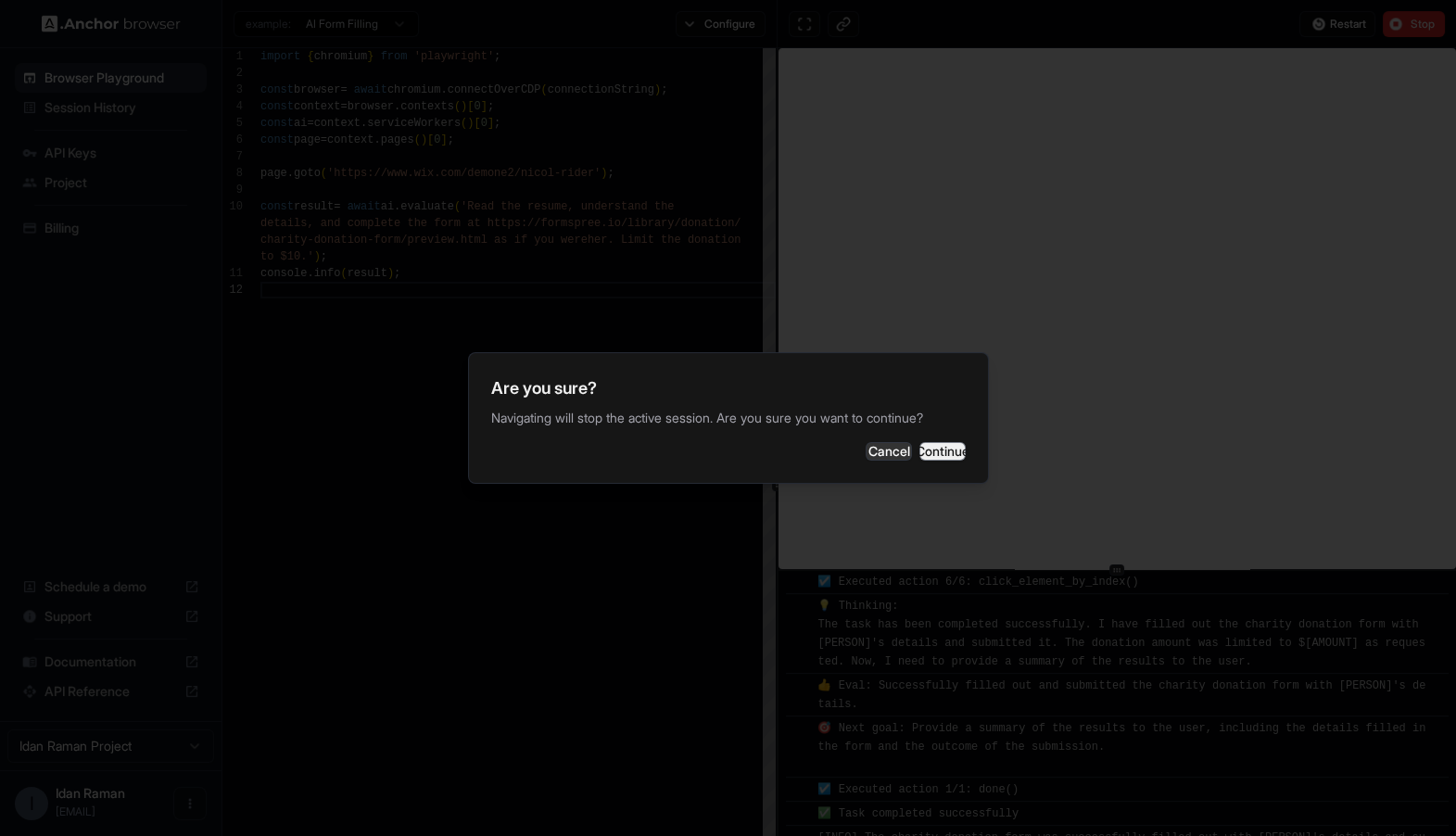 click on "Continue" at bounding box center [943, 451] 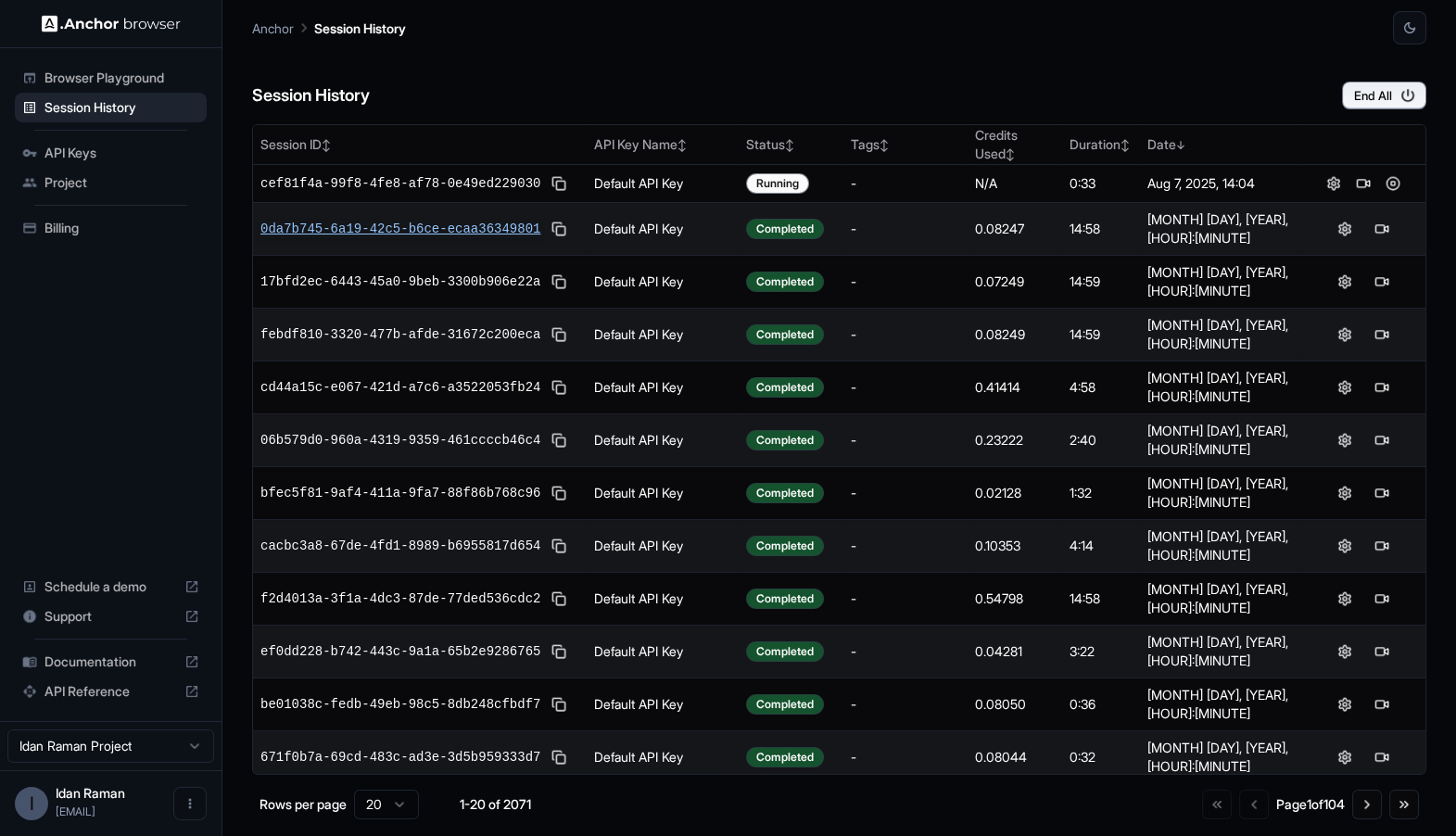 click on "0da7b745-6a19-42c5-b6ce-ecaa36349801" at bounding box center [400, 229] 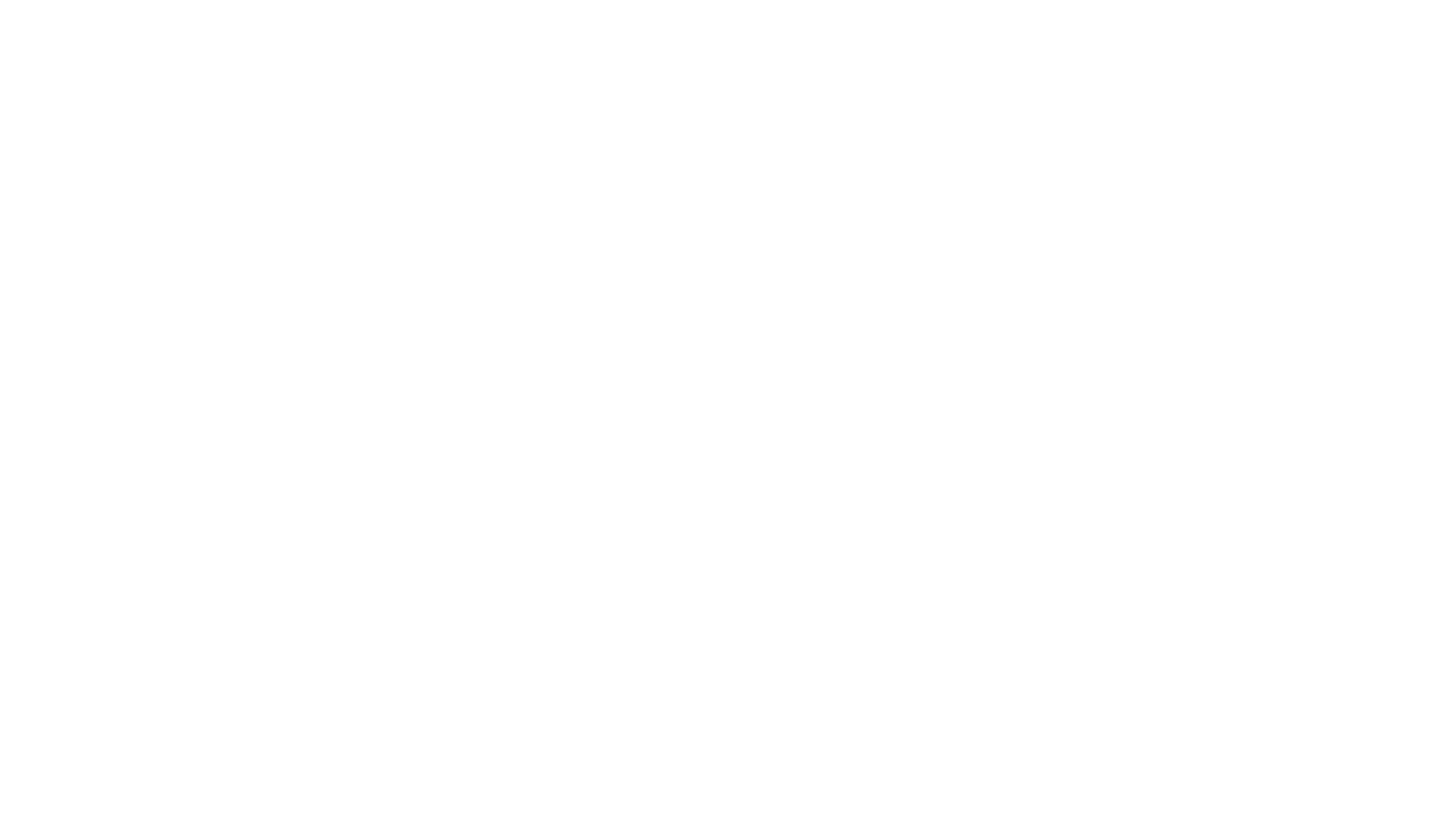 scroll, scrollTop: 0, scrollLeft: 0, axis: both 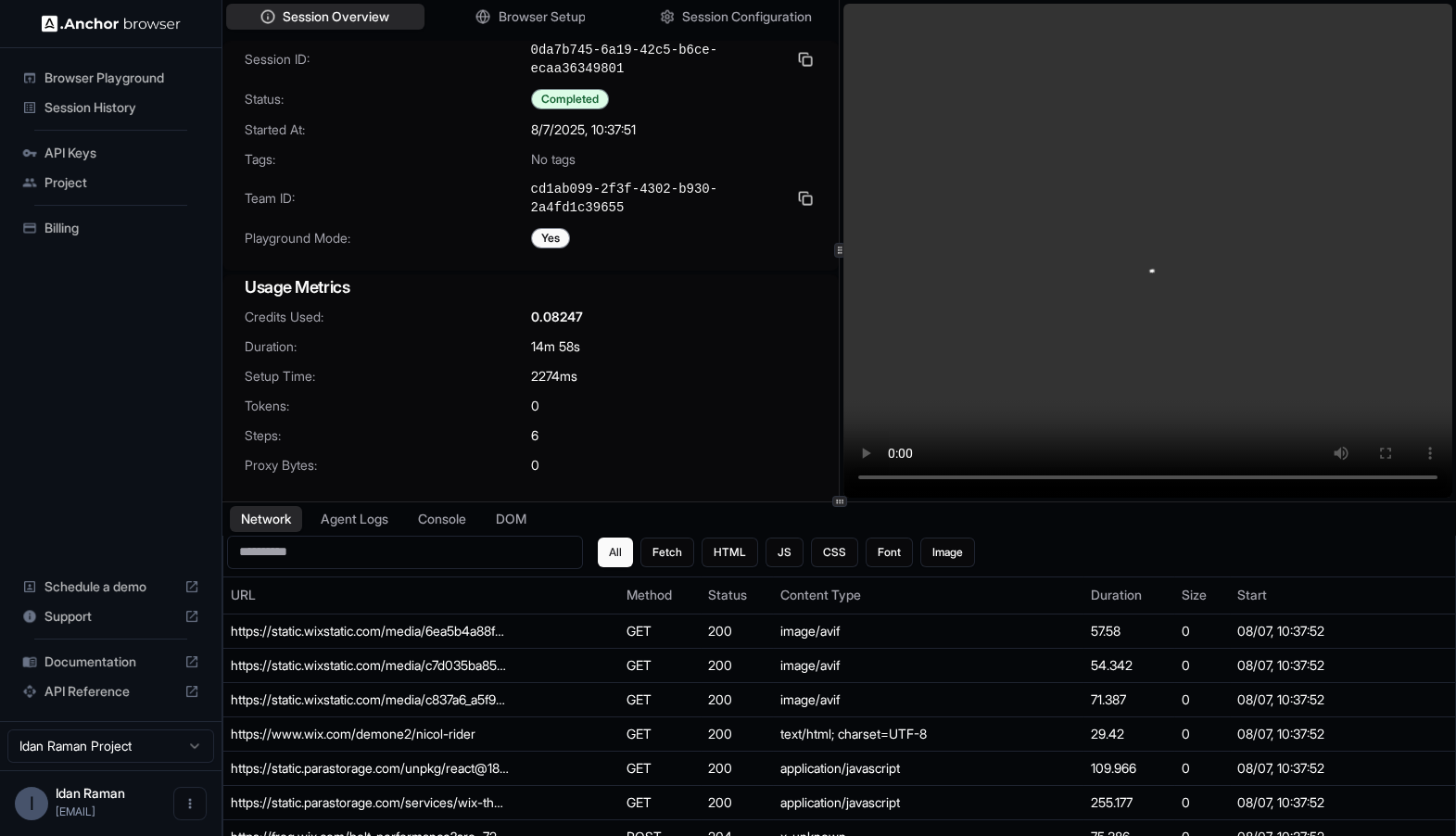 type 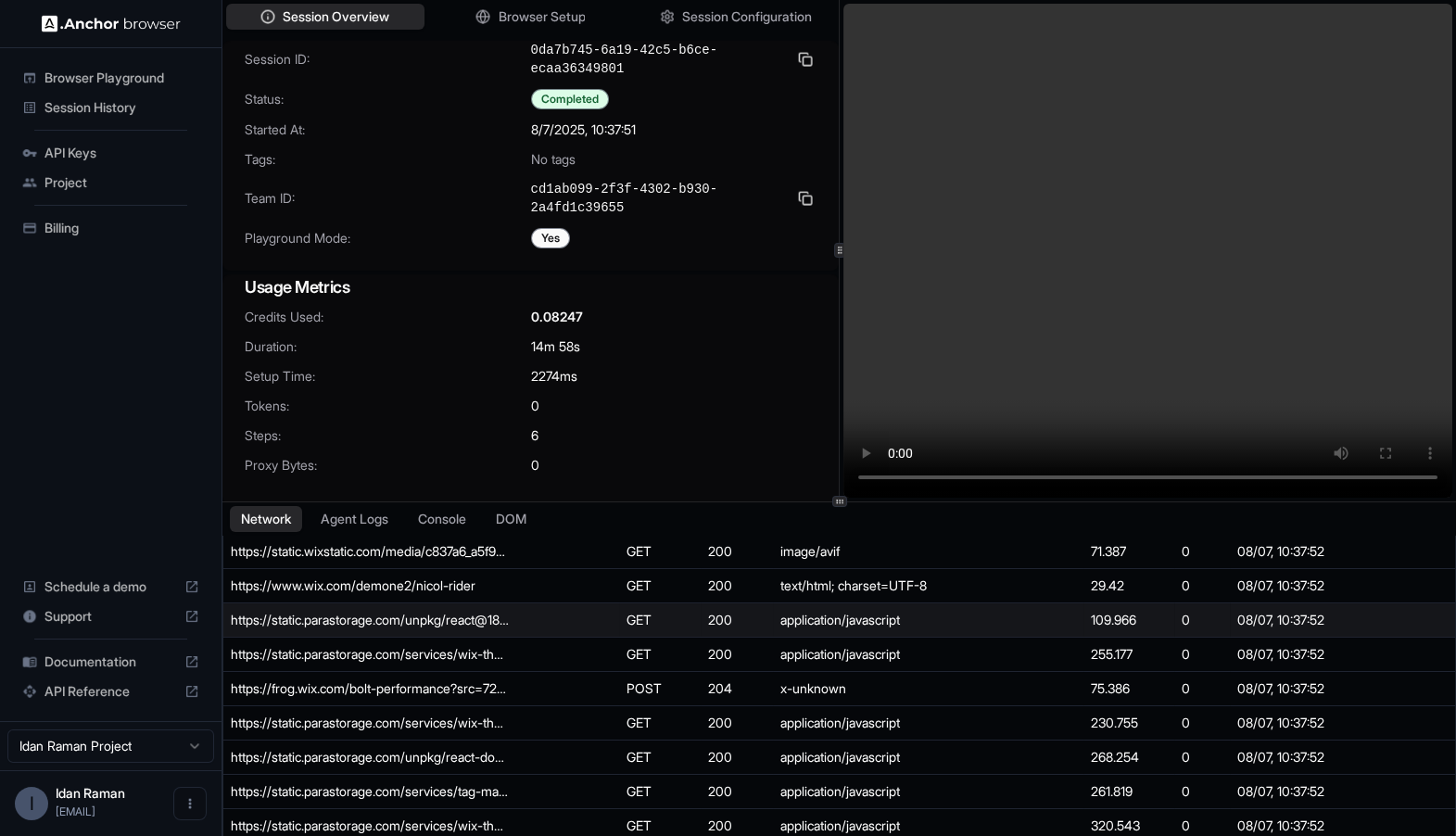 scroll, scrollTop: 156, scrollLeft: 0, axis: vertical 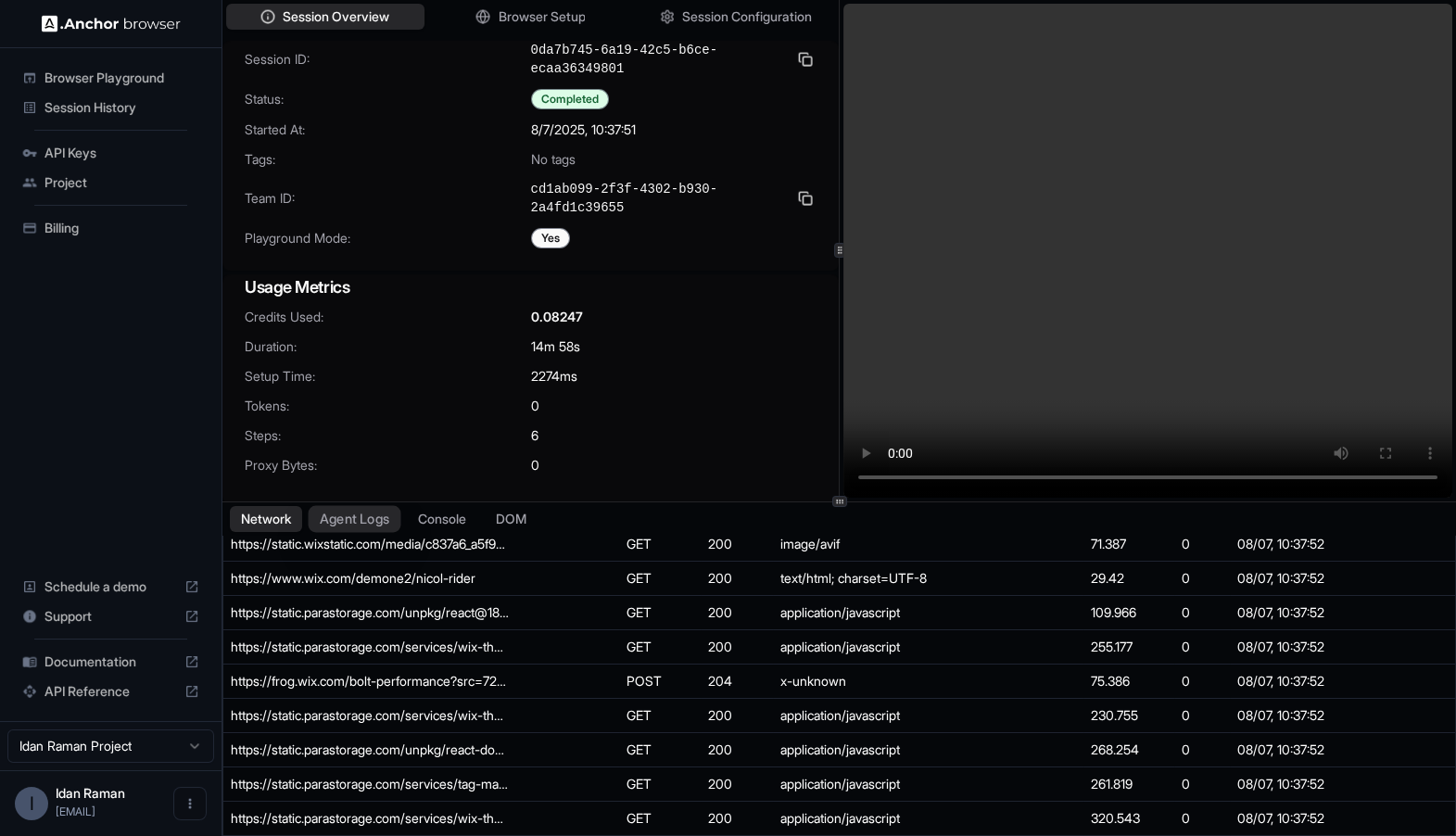 click on "Agent Logs" at bounding box center [355, 518] 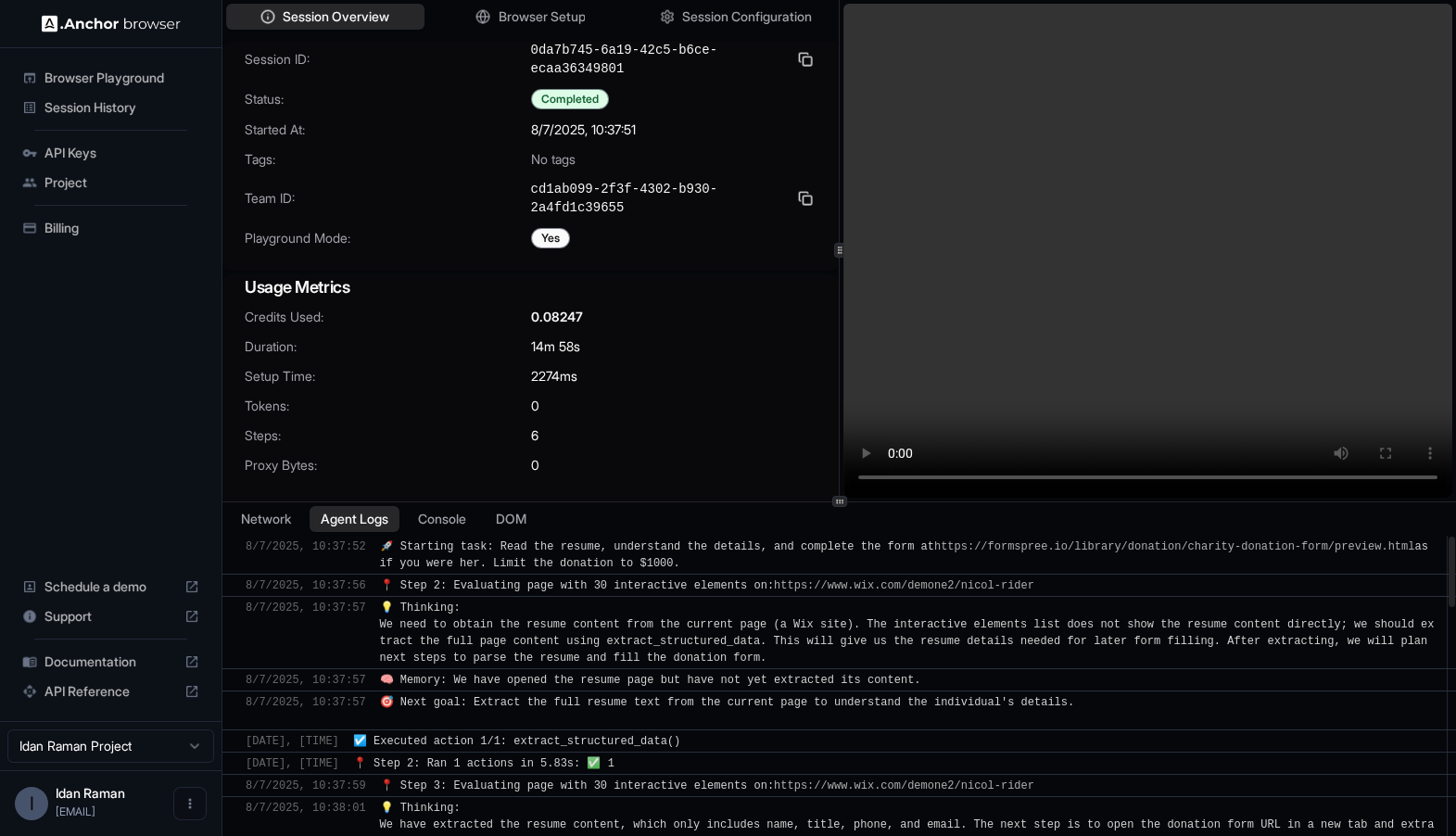 scroll, scrollTop: 120, scrollLeft: 0, axis: vertical 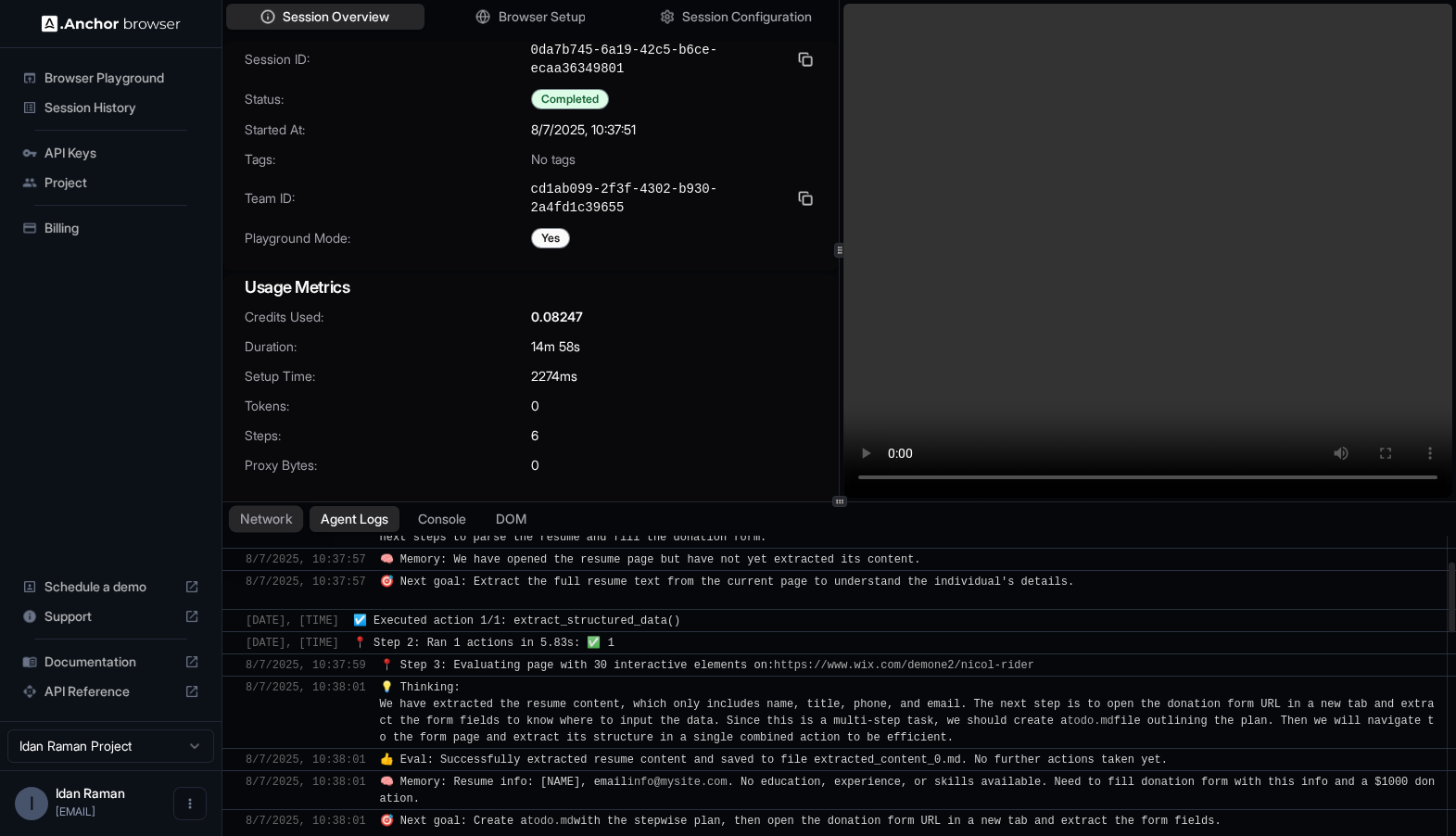 click on "Network" at bounding box center [266, 518] 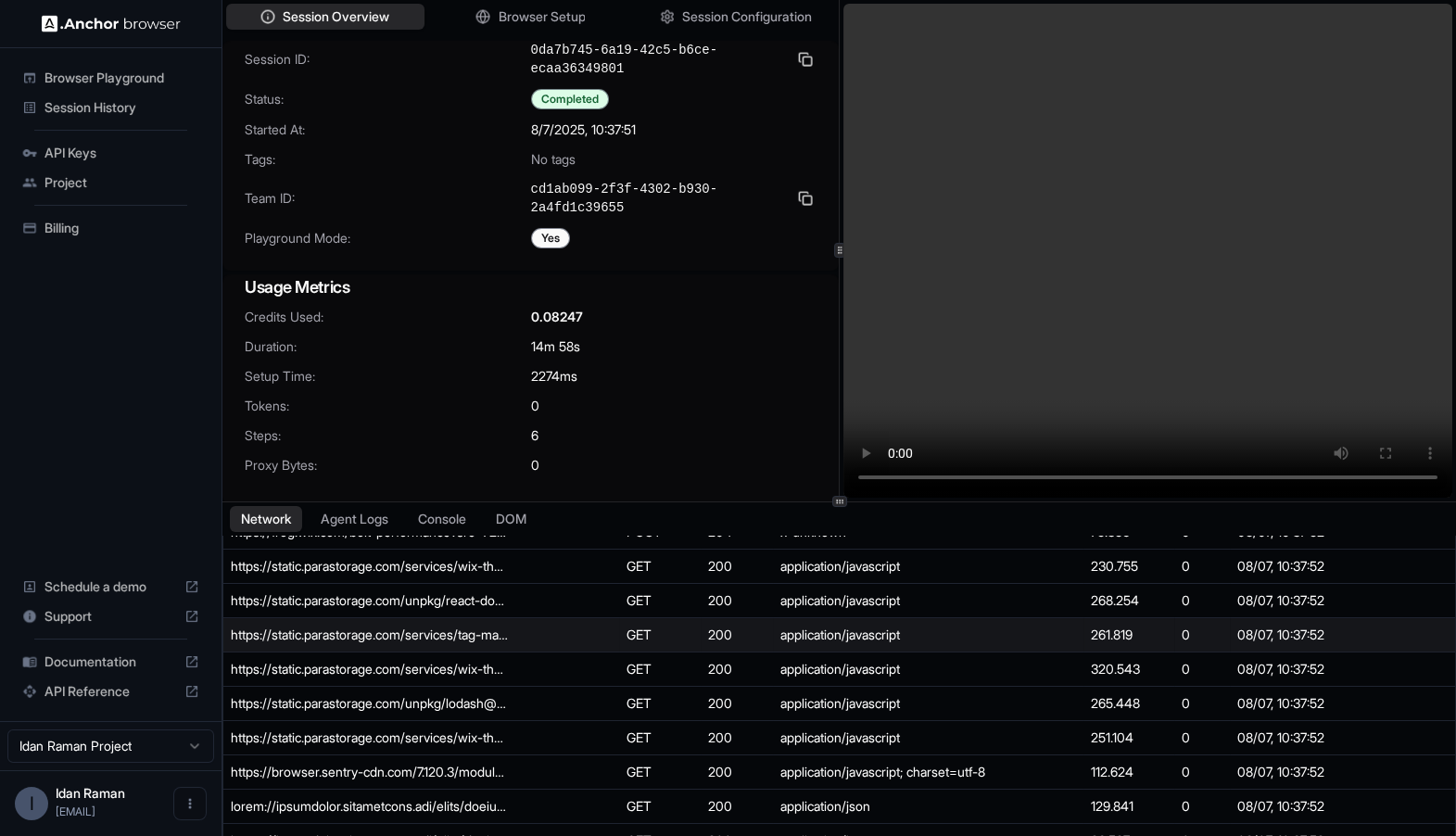scroll, scrollTop: 395, scrollLeft: 0, axis: vertical 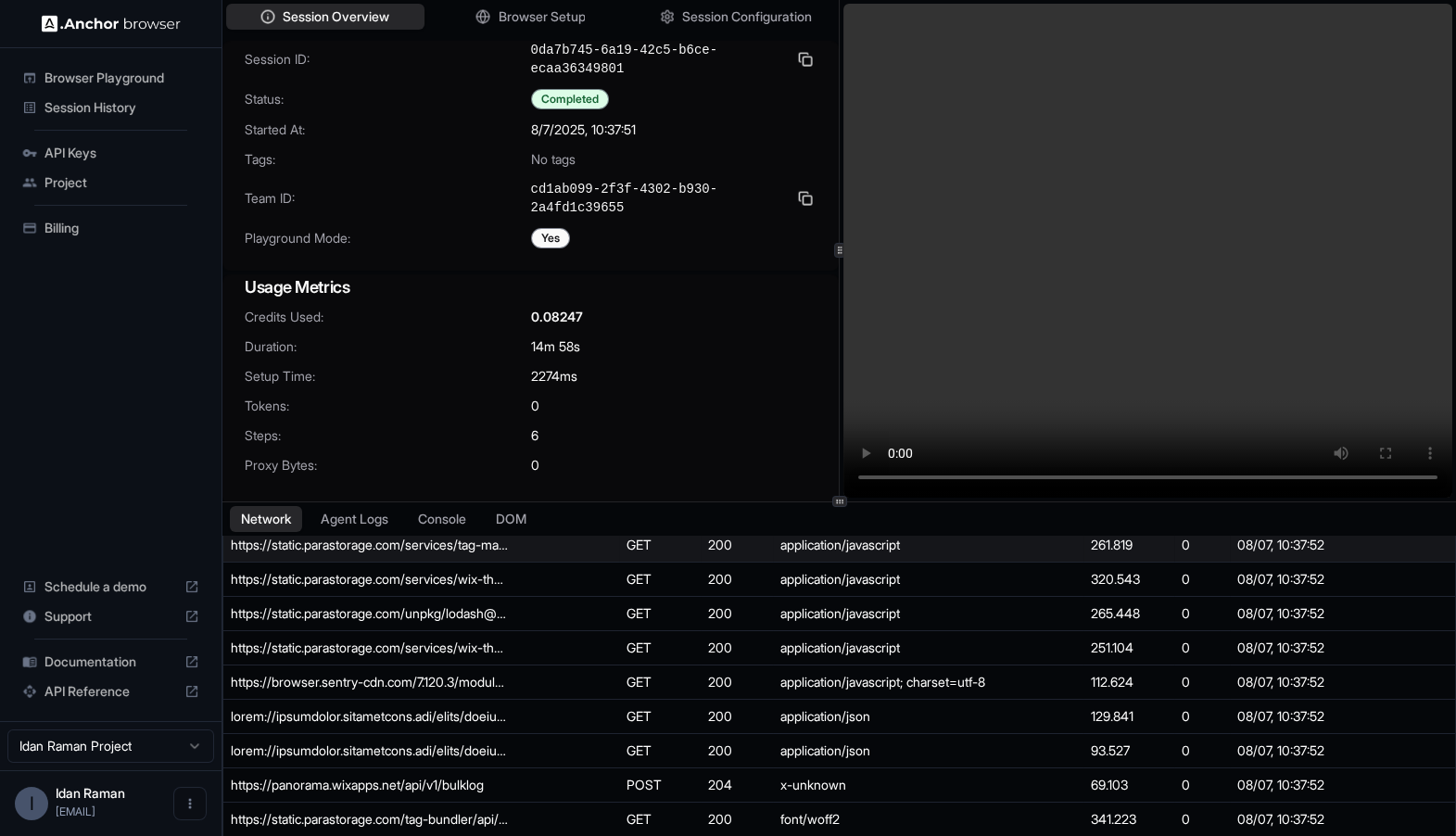 click on "https://static.parastorage.com/services/tag-manager-client/1.1028.0/siteTags.bundle.min.js" at bounding box center (370, 545) 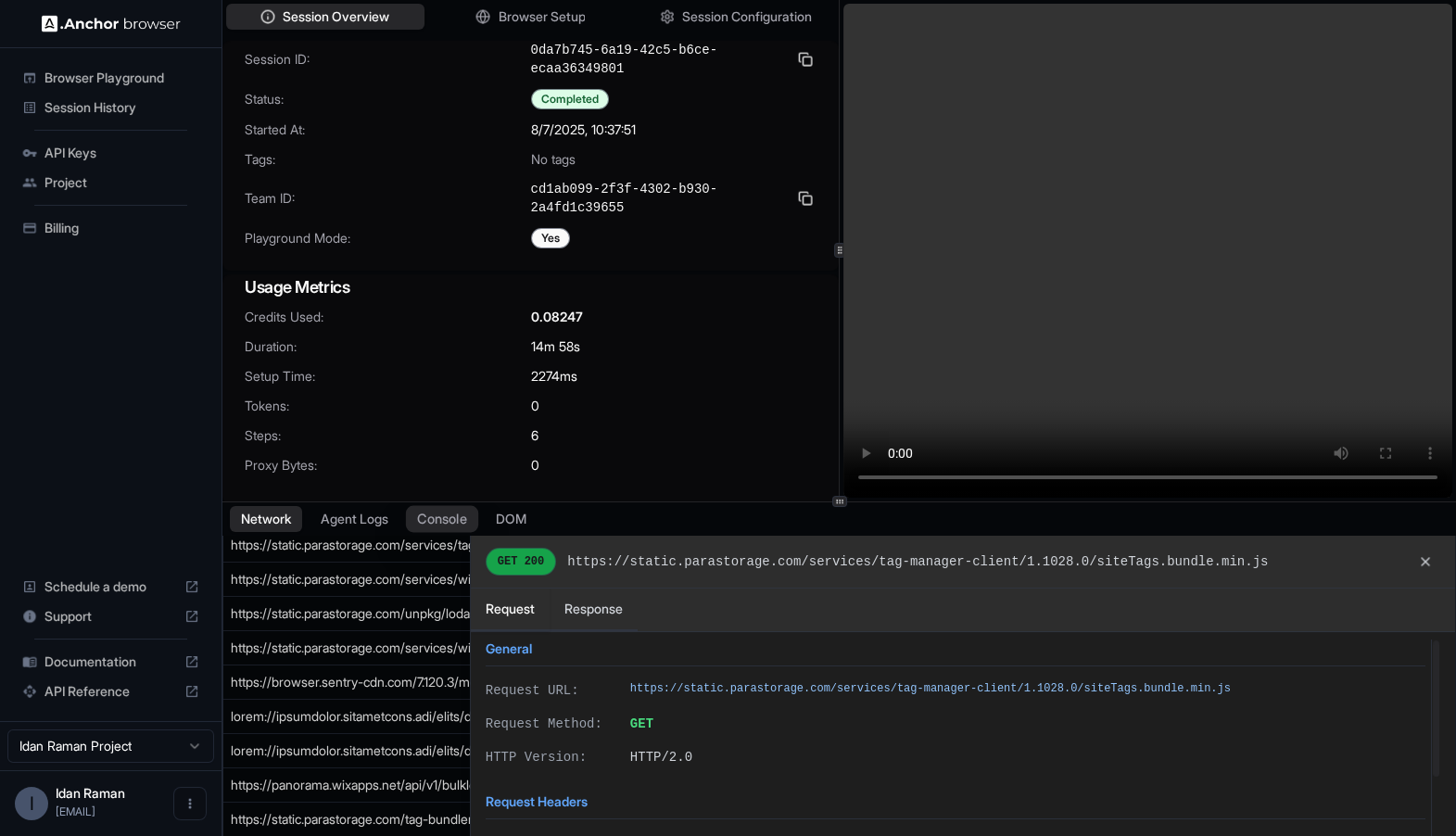 click on "Console" at bounding box center (442, 518) 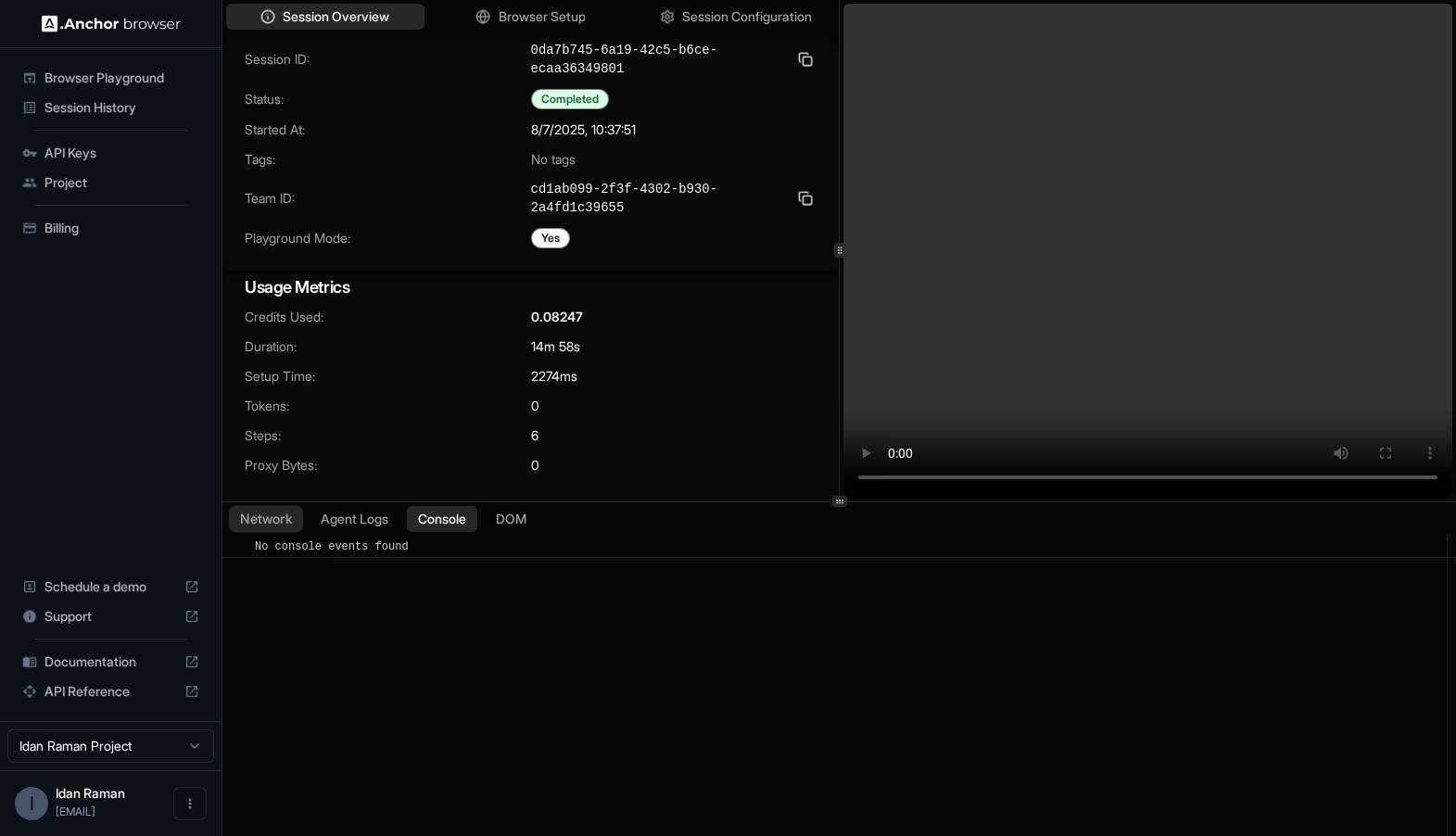 click on "Network" at bounding box center (266, 518) 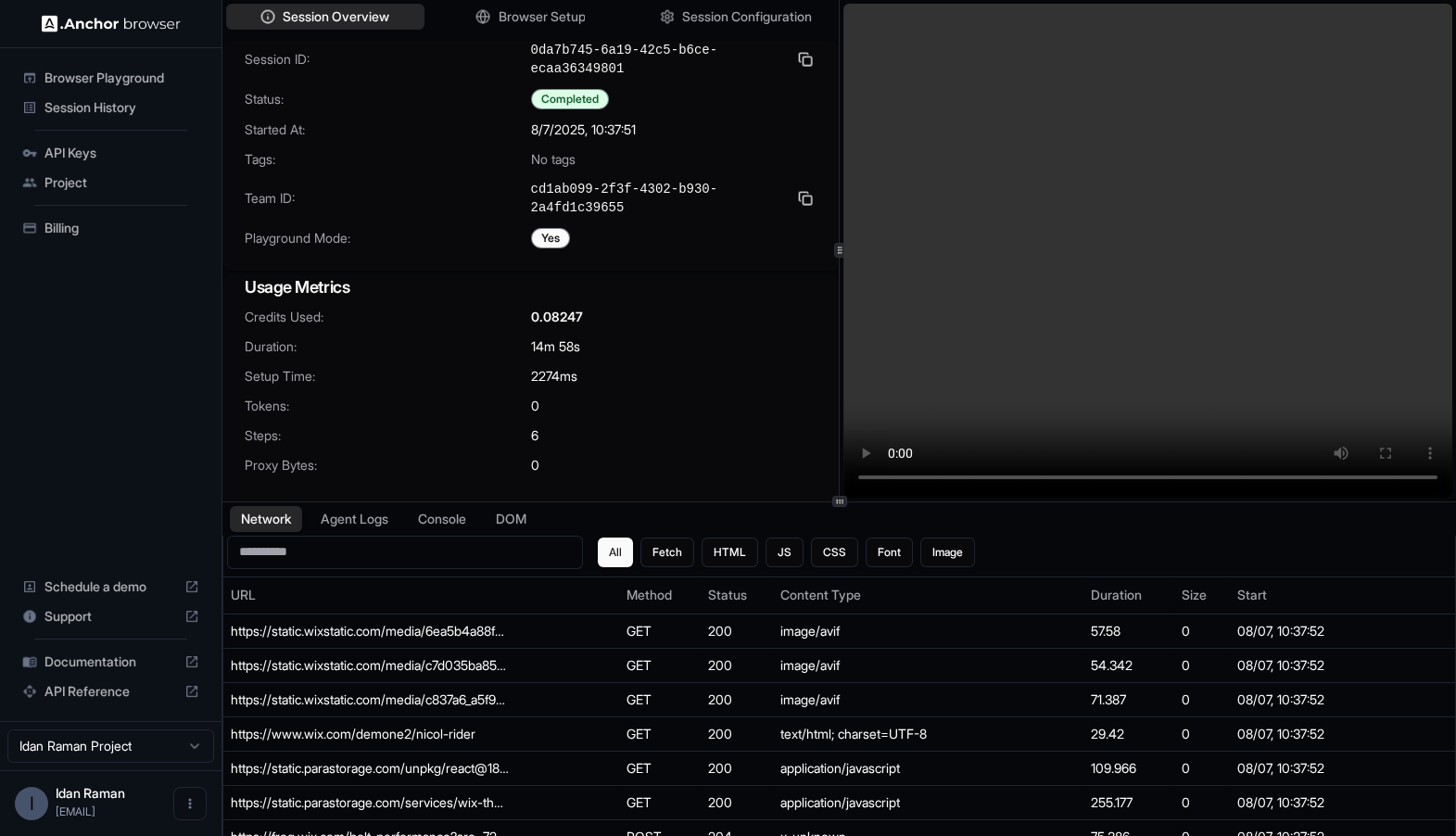 type 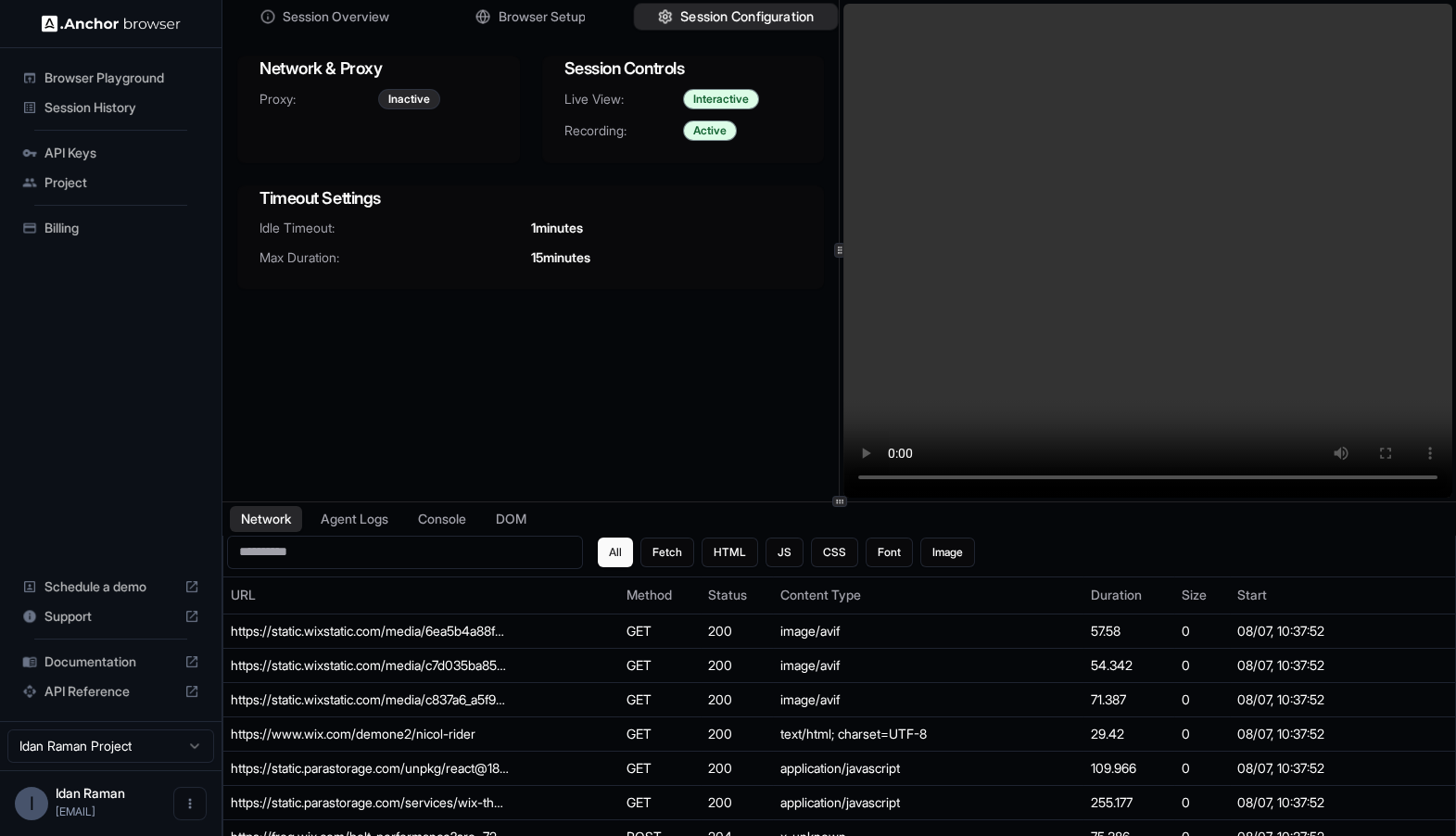 click on "Session Configuration" at bounding box center (747, 17) 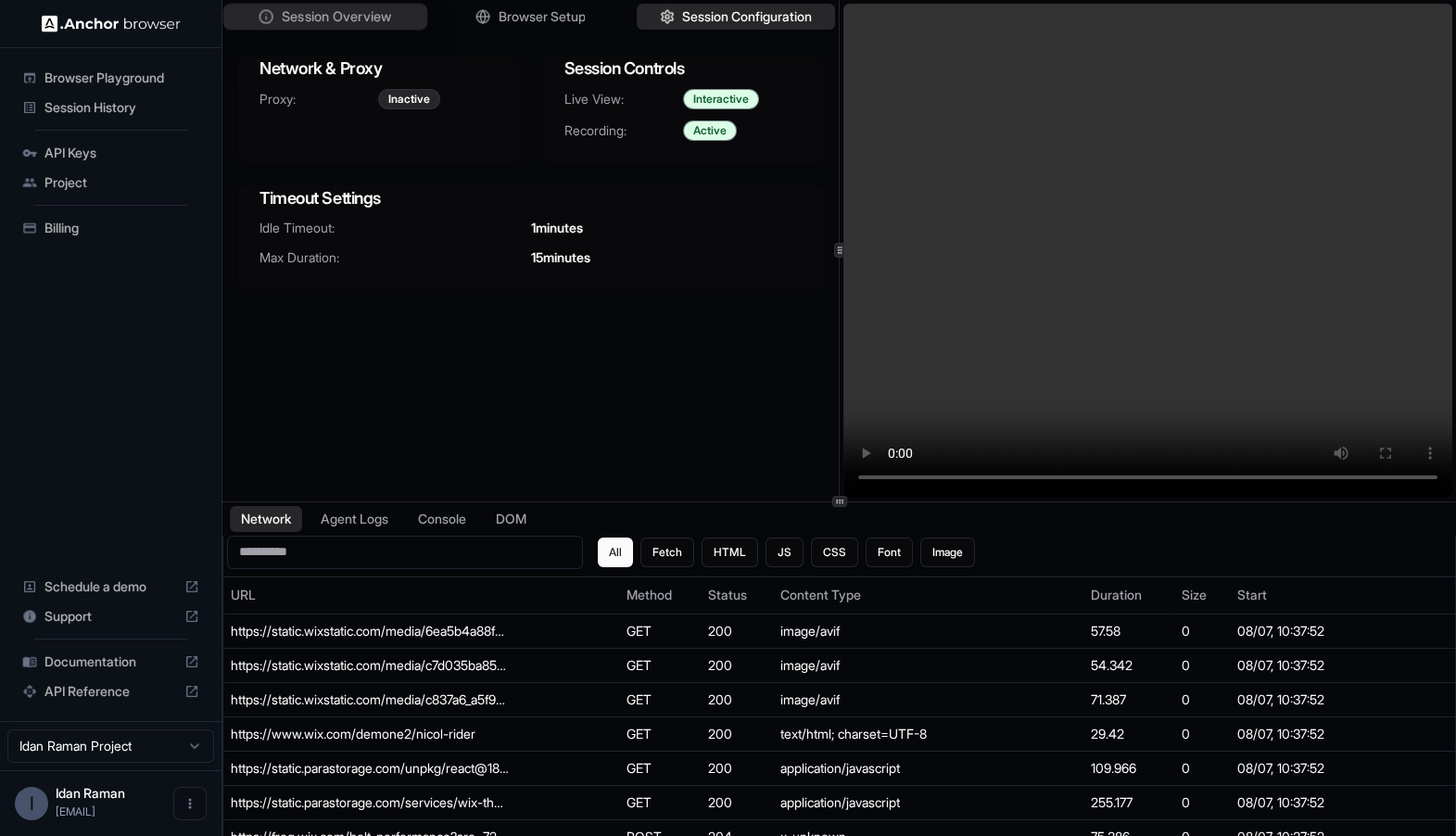 type 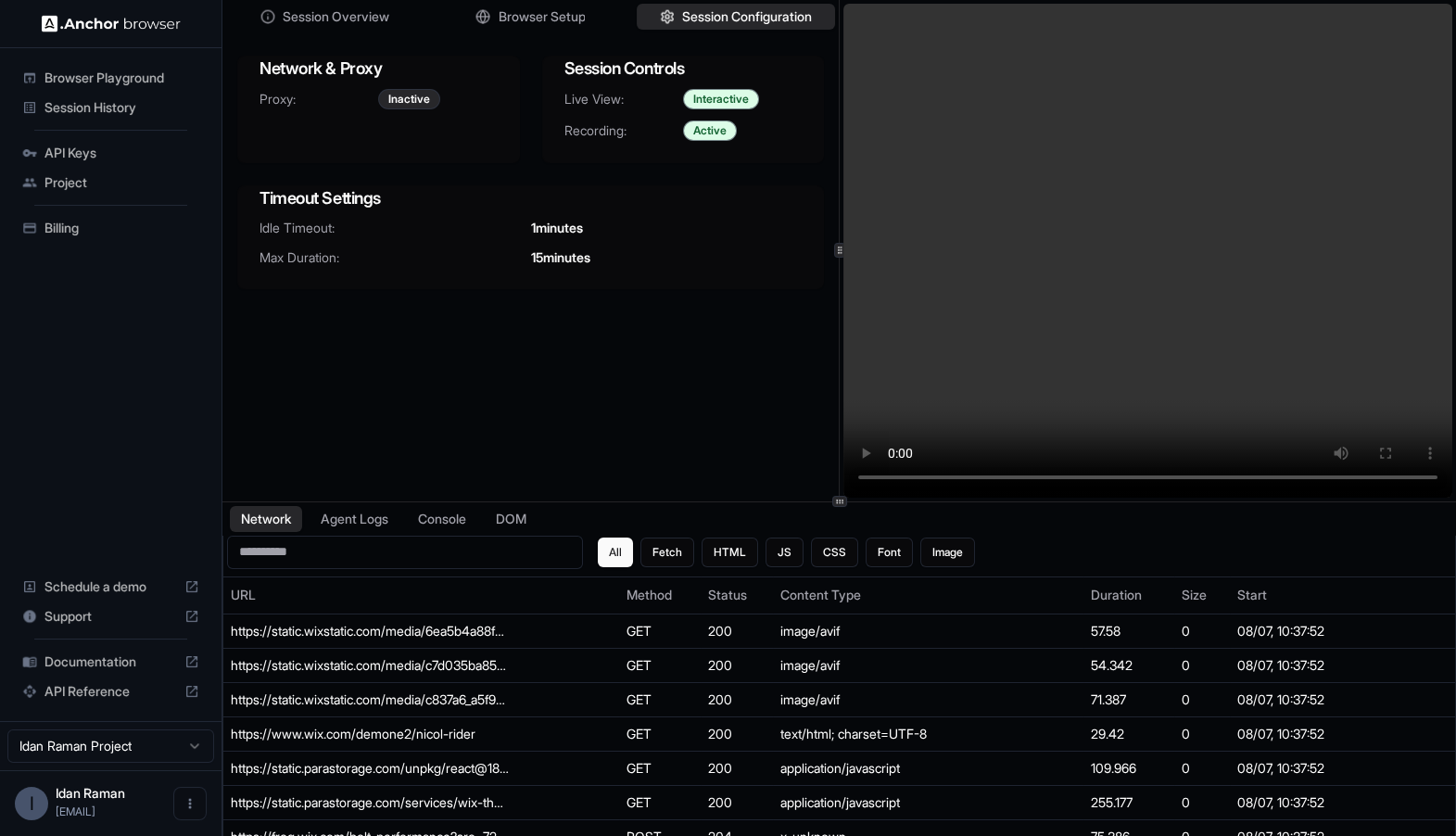 click on "Browser Playground" at bounding box center (121, 78) 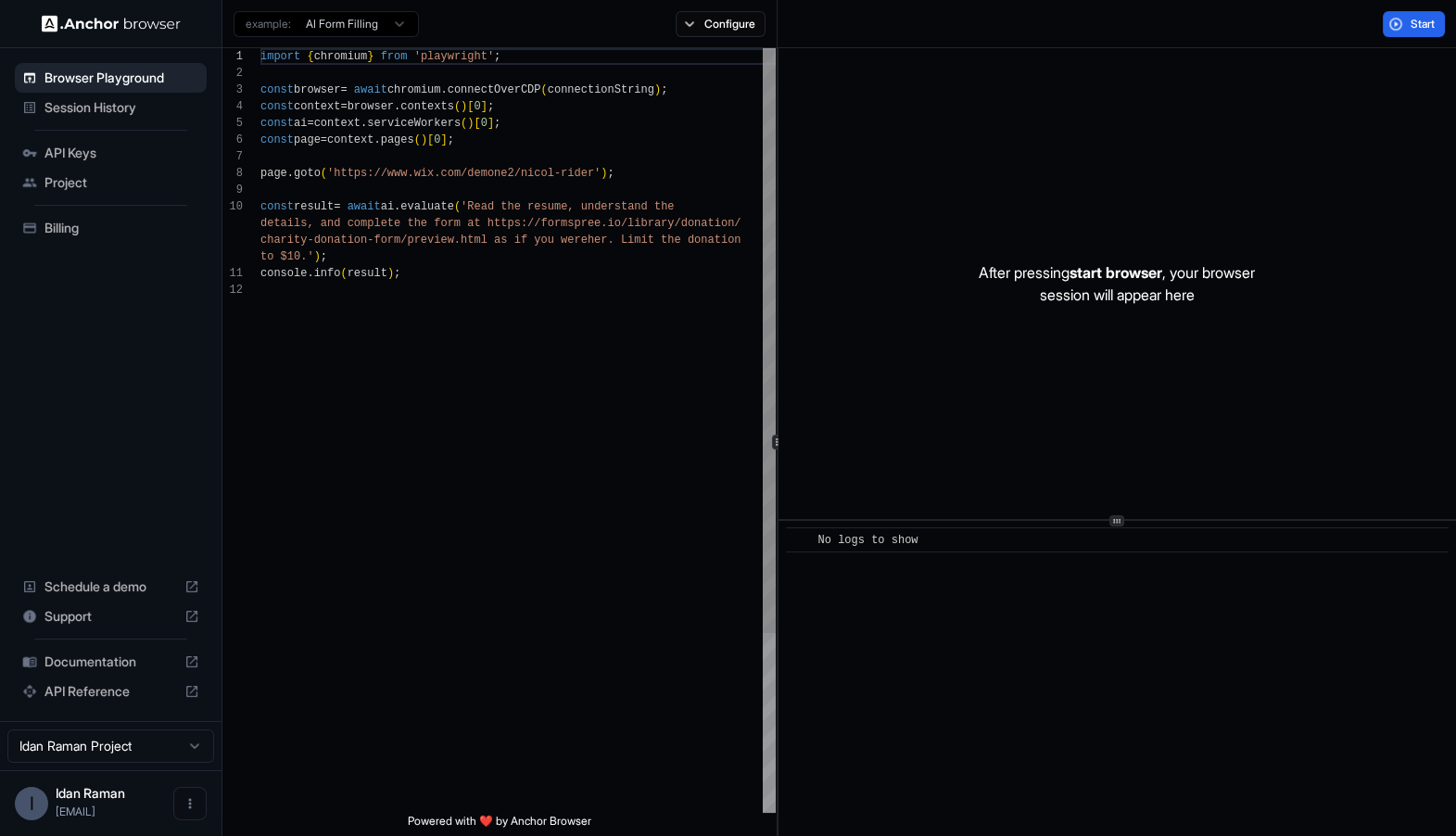 scroll, scrollTop: 149, scrollLeft: 0, axis: vertical 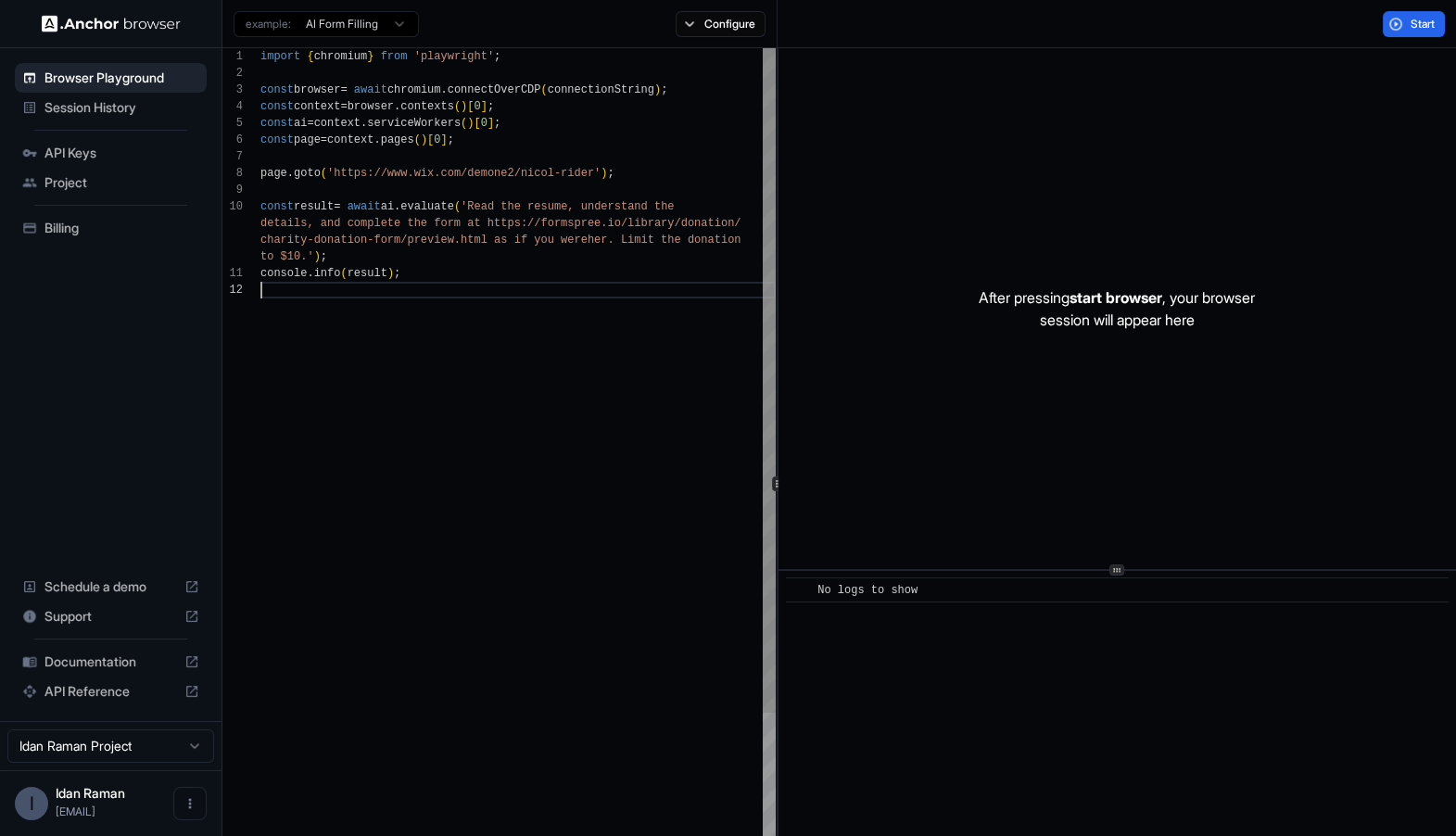 click on "import   {  chromium  }   from   'playwright' ; const  browser  =   await  chromium . connectOverCDP ( connectionString ) ; const  context  =  browser . contexts ( ) [ 0 ] ; const  ai  =  context . serviceWorkers ( ) [ 0 ] ; const  page  =  context . pages ( ) [ 0 ] ; page . goto ( 'https://www.wix.com/demone2/nicol-rider' ) ; const  result  =   await  ai . evaluate ( 'Read the resume, understand the  details, and complete the form at https://formspre e.io/library/donation/ charity-donation-form/preview.html as if you were  her. Limit the donation  to $10.' ) ; console . info ( result ) ;" at bounding box center (518, 589) 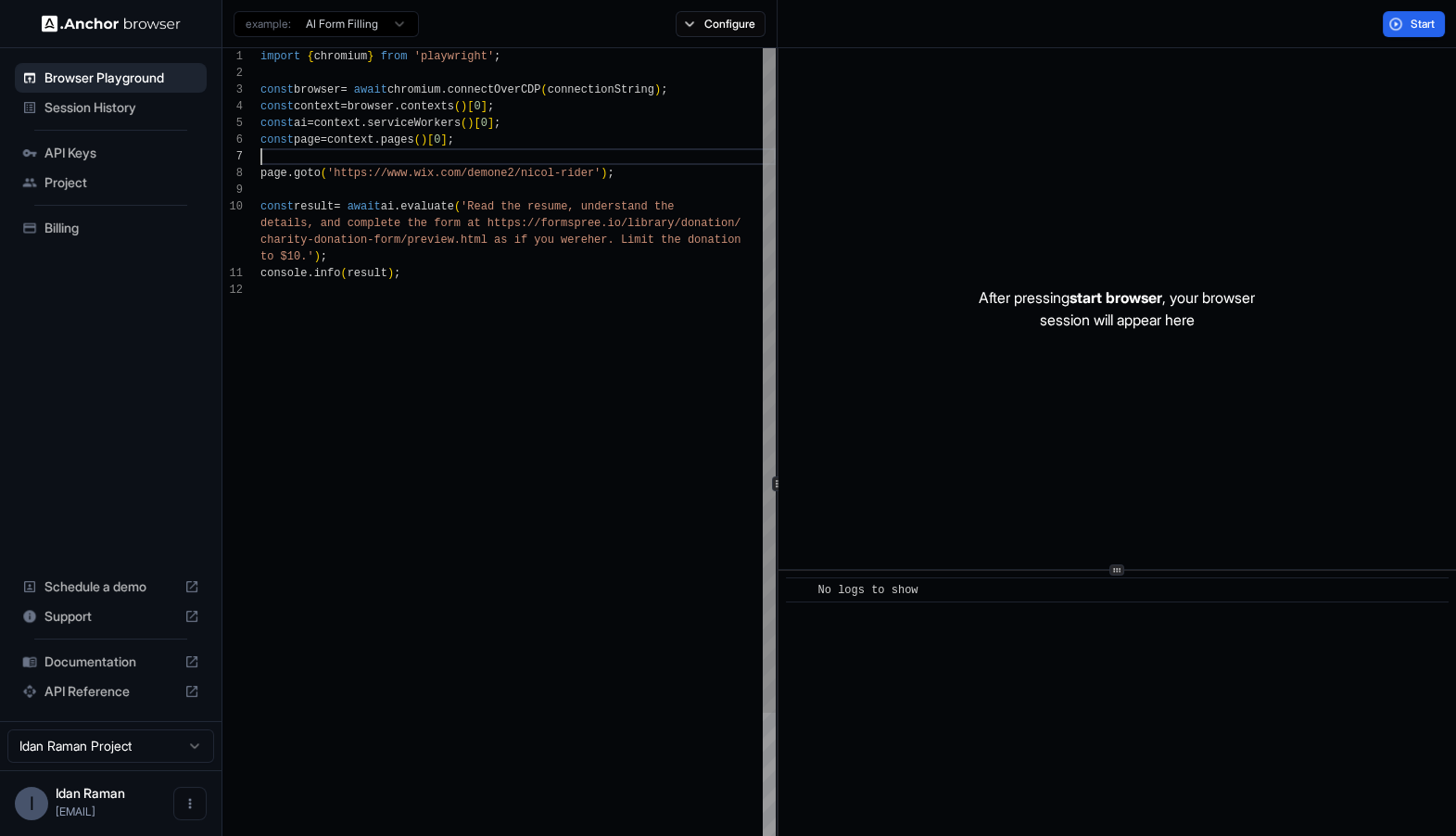scroll, scrollTop: 100, scrollLeft: 0, axis: vertical 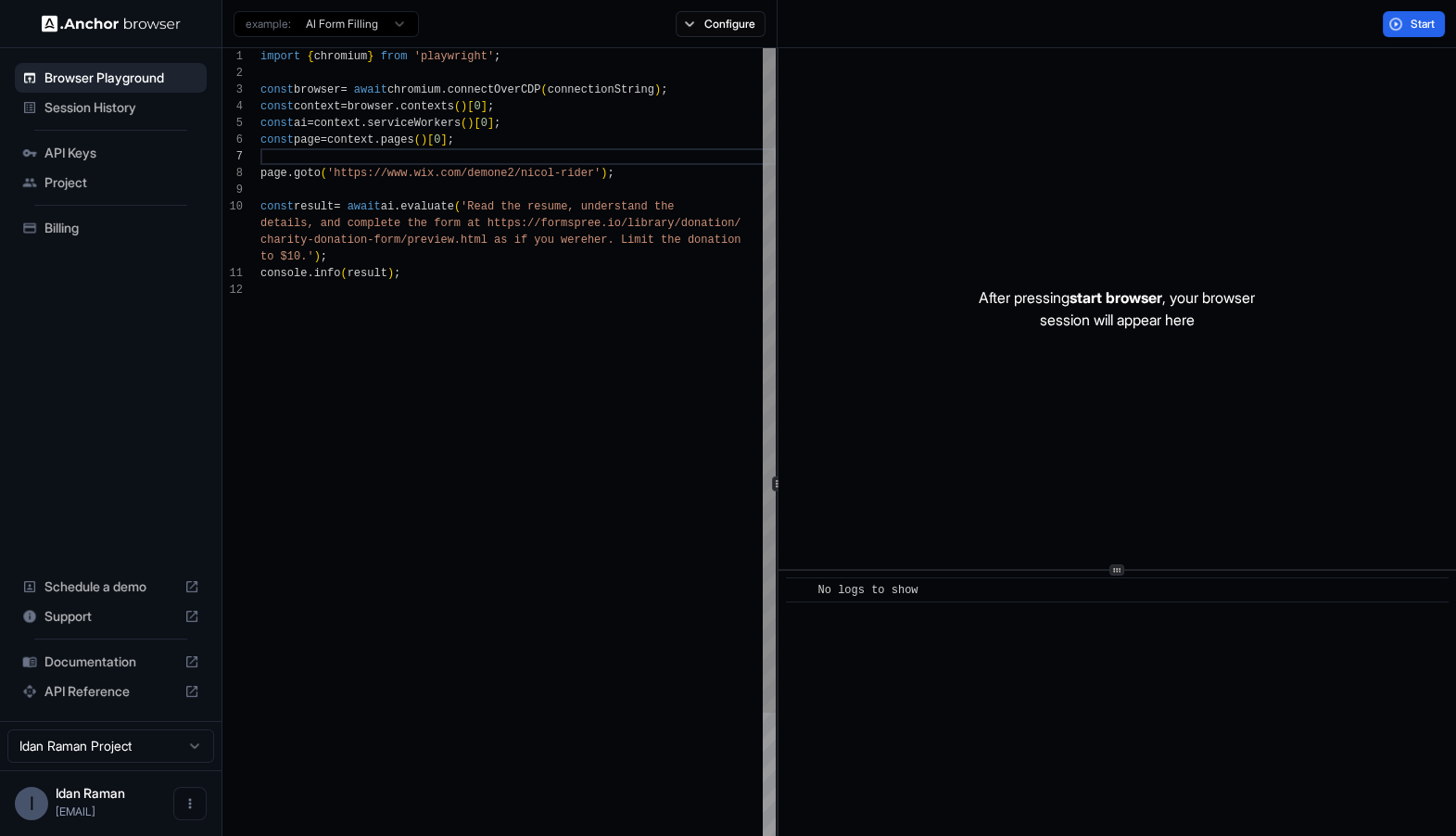 click on "import   {  chromium  }   from   'playwright' ; const  browser  =   await  chromium . connectOverCDP ( connectionString ) ; const  context  =  browser . contexts ( ) [ 0 ] ; const  ai  =  context . serviceWorkers ( ) [ 0 ] ; const  page  =  context . pages ( ) [ 0 ] ; page . goto ( 'https://www.wix.com/demone2/nicol-rider' ) ; const  result  =   await  ai . evaluate ( 'Read the resume, understand the  details, and complete the form at https://formspre e.io/library/donation/ charity-donation-form/preview.html as if you were  her. Limit the donation  to $10.' ) ; console . info ( result ) ;" at bounding box center (518, 589) 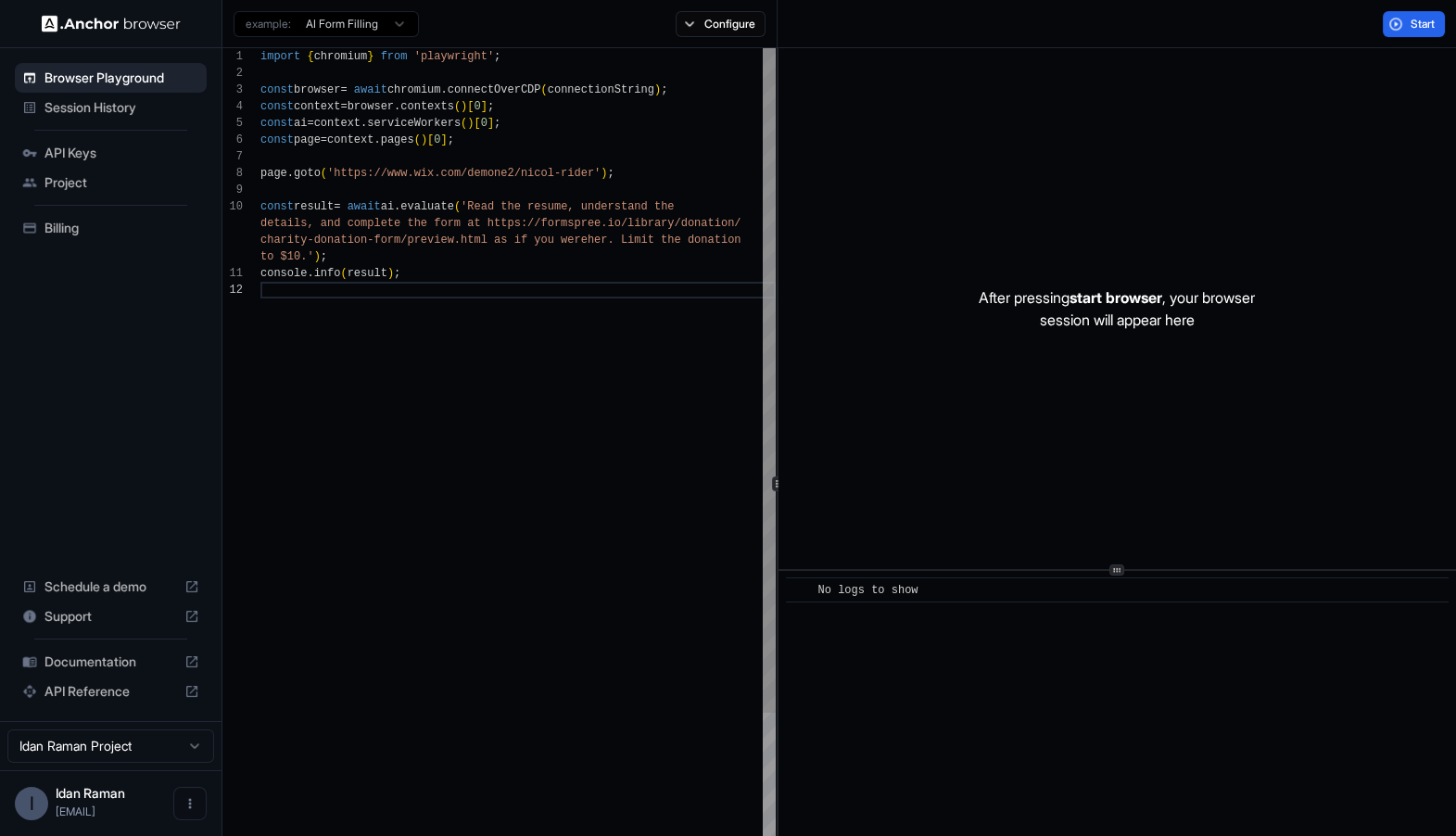click on "import   {  chromium  }   from   'playwright' ; const  browser  =   await  chromium . connectOverCDP ( connectionString ) ; const  context  =  browser . contexts ( ) [ 0 ] ; const  ai  =  context . serviceWorkers ( ) [ 0 ] ; const  page  =  context . pages ( ) [ 0 ] ; page . goto ( 'https://www.wix.com/demone2/nicol-rider' ) ; const  result  =   await  ai . evaluate ( 'Read the resume, understand the  details, and complete the form at https://formspre e.io/library/donation/ charity-donation-form/preview.html as if you were  her. Limit the donation  to $10.' ) ; console . info ( result ) ;" at bounding box center [518, 589] 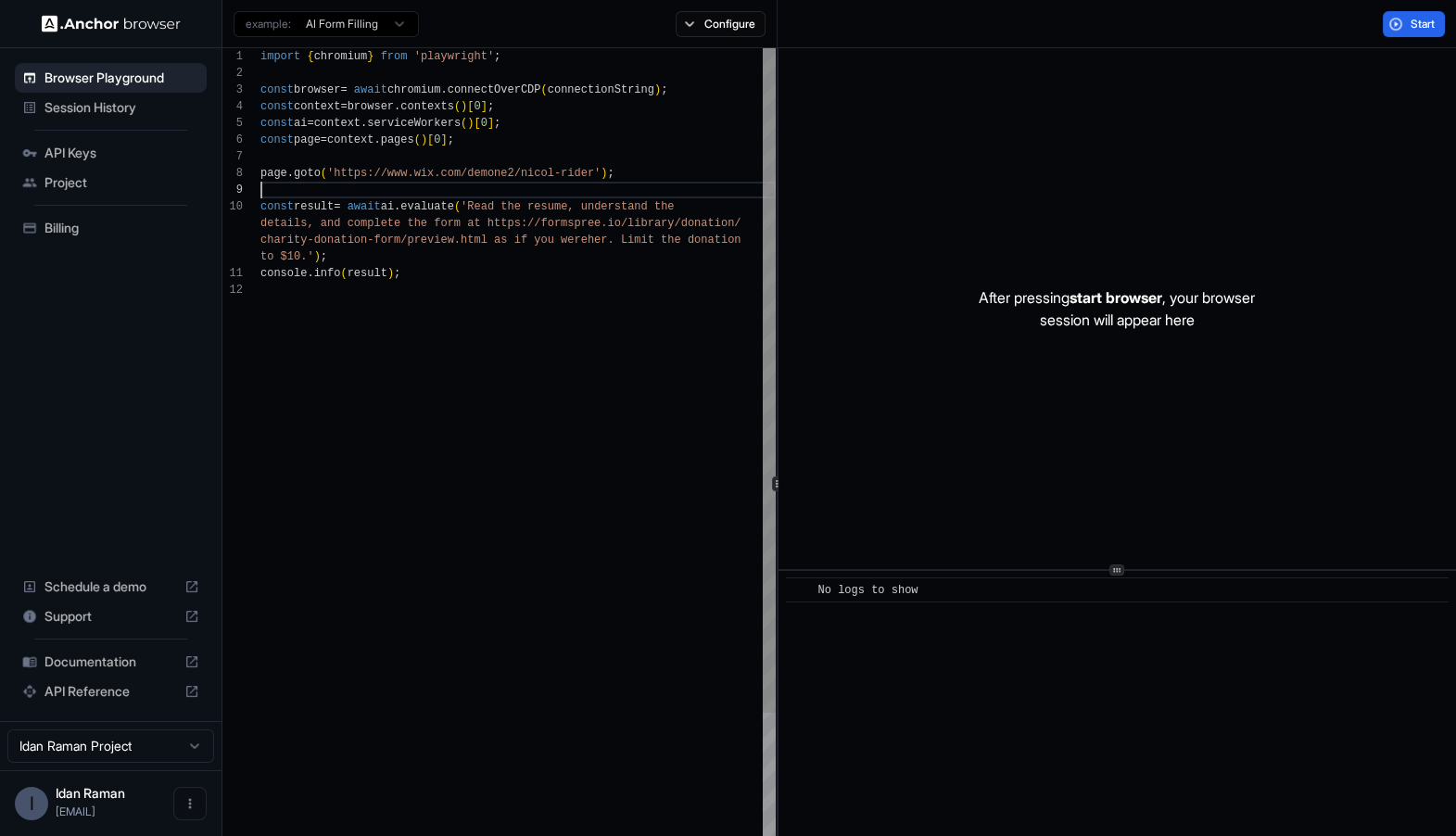 click on "import   {  chromium  }   from   'playwright' ; const  browser  =   await  chromium . connectOverCDP ( connectionString ) ; const  context  =  browser . contexts ( ) [ 0 ] ; const  ai  =  context . serviceWorkers ( ) [ 0 ] ; const  page  =  context . pages ( ) [ 0 ] ; page . goto ( 'https://www.wix.com/demone2/nicol-rider' ) ; const  result  =   await  ai . evaluate ( 'Read the resume, understand the  details, and complete the form at https://formspre e.io/library/donation/ charity-donation-form/preview.html as if you were  her. Limit the donation  to $10.' ) ; console . info ( result ) ;" at bounding box center (518, 589) 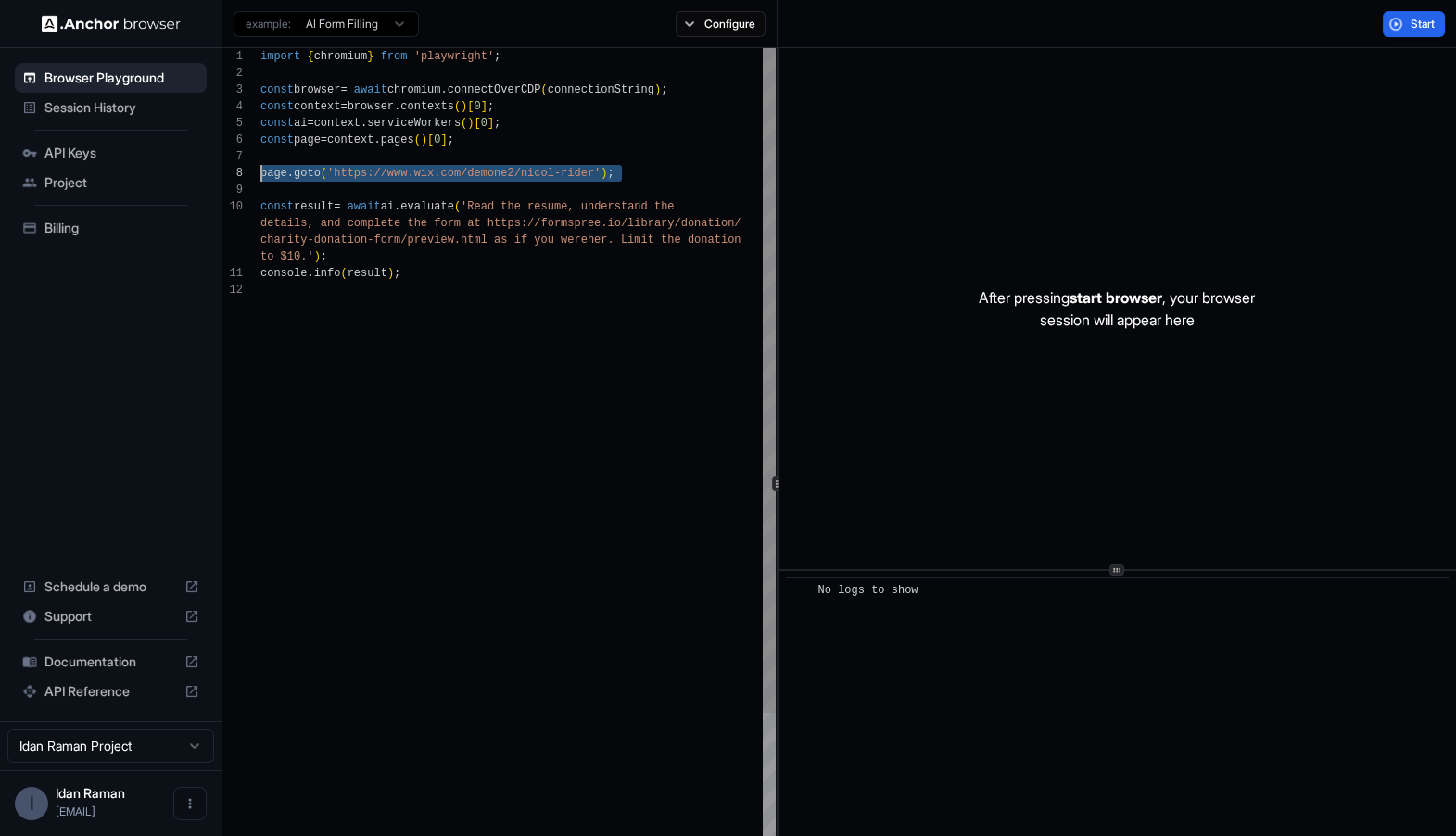 scroll, scrollTop: 149, scrollLeft: 0, axis: vertical 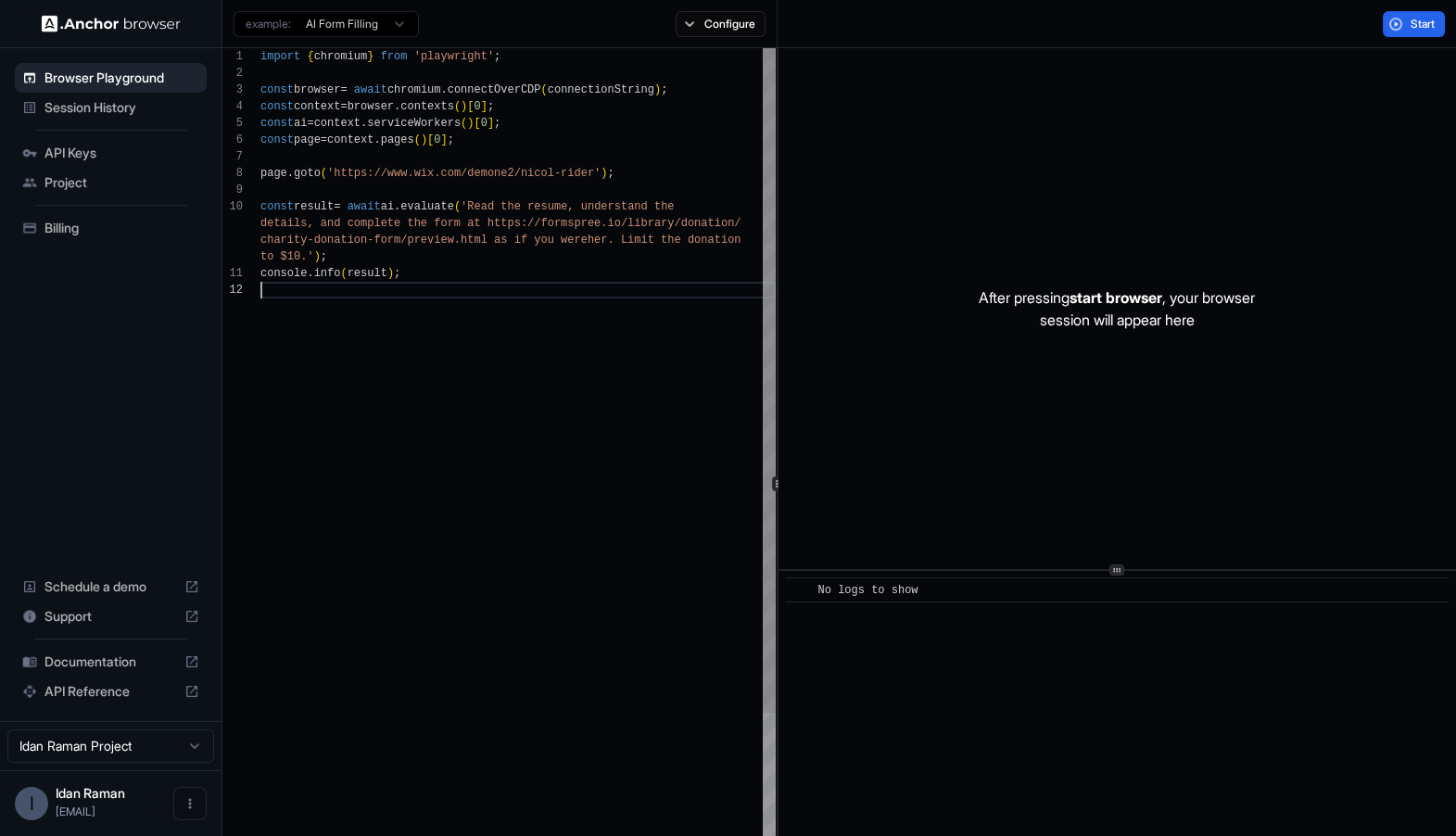 click on "import   {  chromium  }   from   'playwright' ; const  browser  =   await  chromium . connectOverCDP ( connectionString ) ; const  context  =  browser . contexts ( ) [ 0 ] ; const  ai  =  context . serviceWorkers ( ) [ 0 ] ; const  page  =  context . pages ( ) [ 0 ] ; page . goto ( 'https://www.wix.com/demone2/nicol-rider' ) ; const  result  =   await  ai . evaluate ( 'Read the resume, understand the  details, and complete the form at https://formspre e.io/library/donation/ charity-donation-form/preview.html as if you were  her. Limit the donation  to $10.' ) ; console . info ( result ) ;" at bounding box center (518, 589) 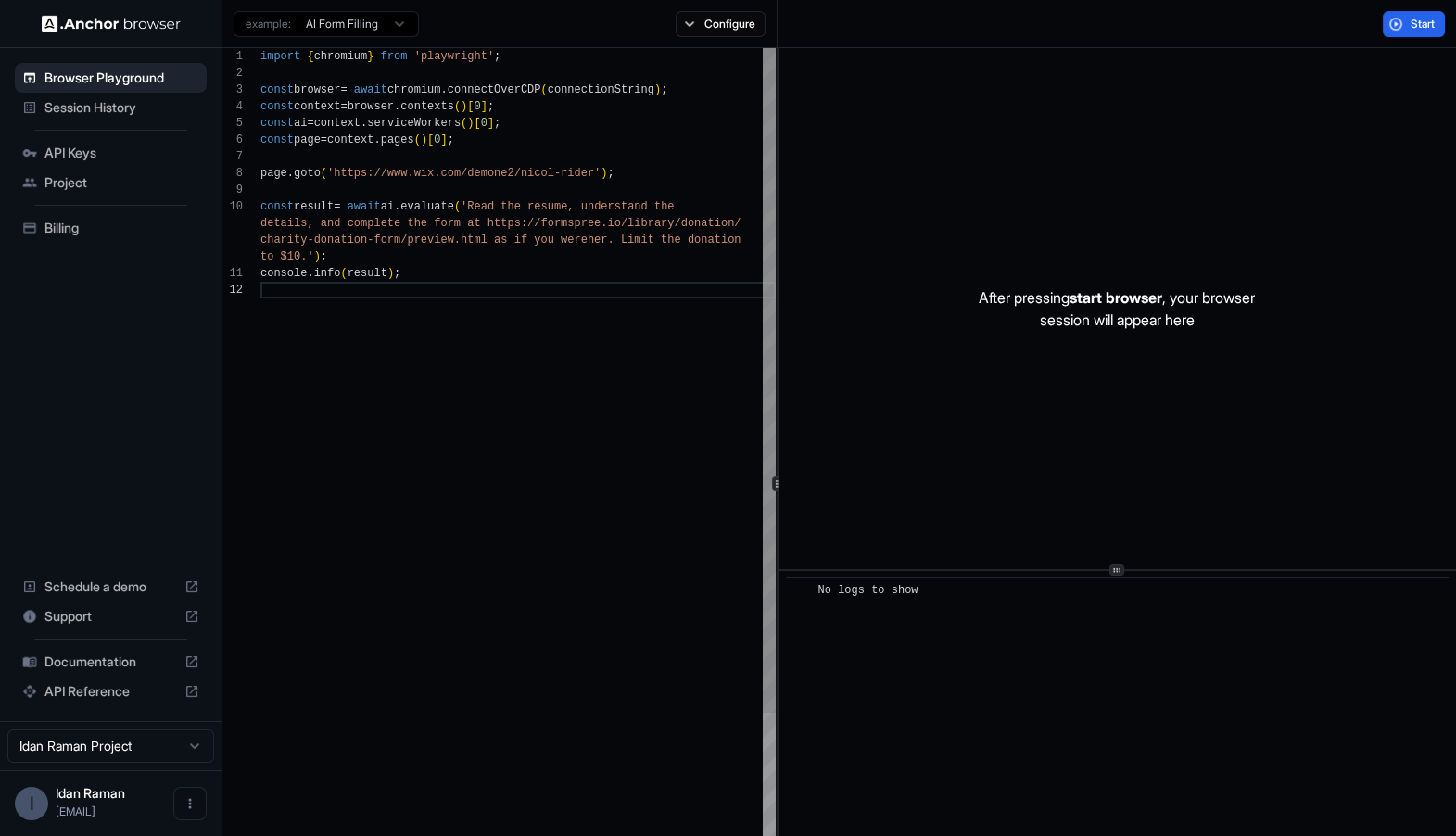 click on "import   {  chromium  }   from   'playwright' ; const  browser  =   await  chromium . connectOverCDP ( connectionString ) ; const  context  =  browser . contexts ( ) [ 0 ] ; const  ai  =  context . serviceWorkers ( ) [ 0 ] ; const  page  =  context . pages ( ) [ 0 ] ; page . goto ( 'https://www.wix.com/demone2/nicol-rider' ) ; const  result  =   await  ai . evaluate ( 'Read the resume, understand the  details, and complete the form at https://formspre e.io/library/donation/ charity-donation-form/preview.html as if you were  her. Limit the donation  to $10.' ) ; console . info ( result ) ;" at bounding box center [518, 589] 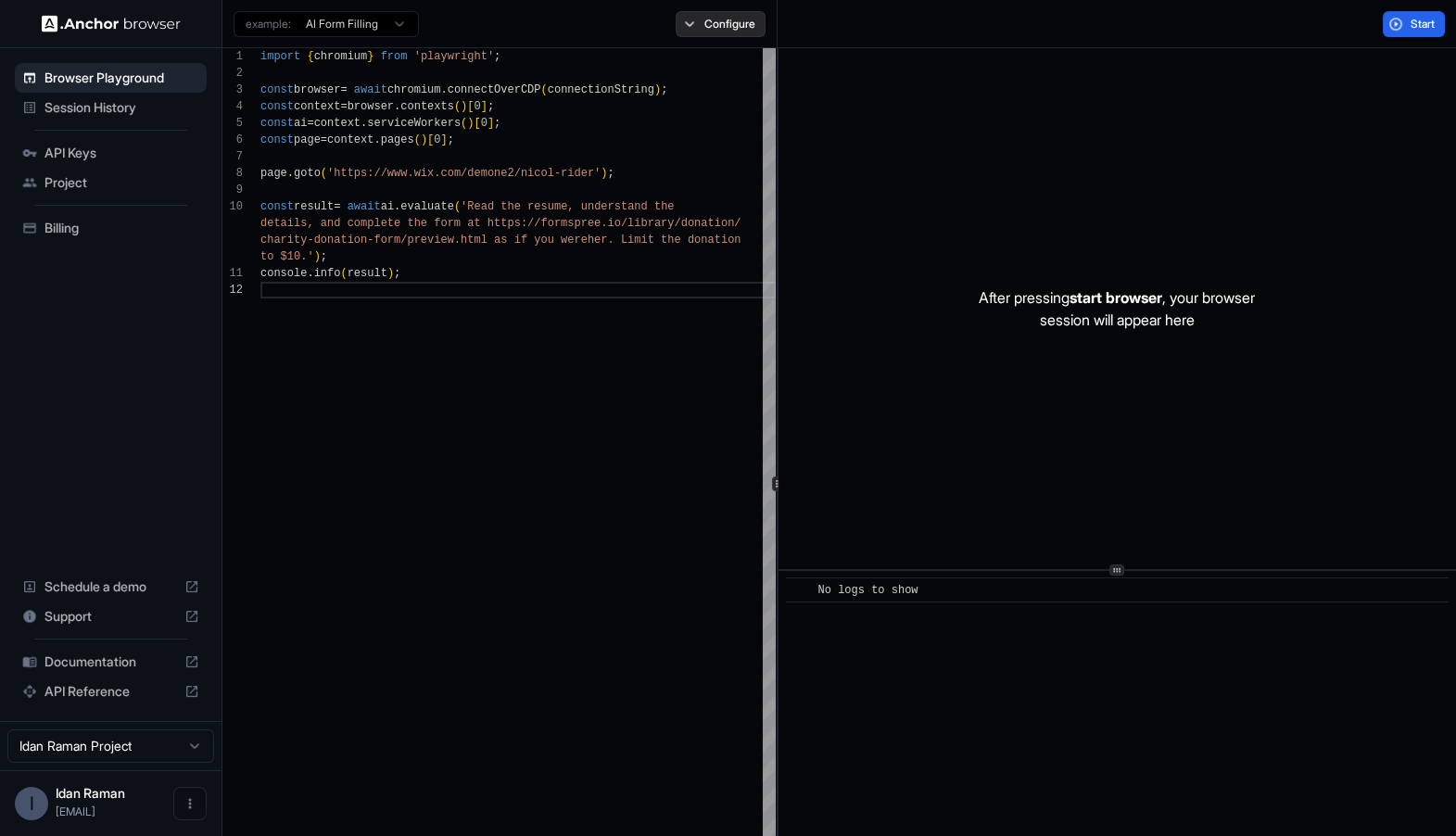 click on "Configure" at bounding box center [720, 24] 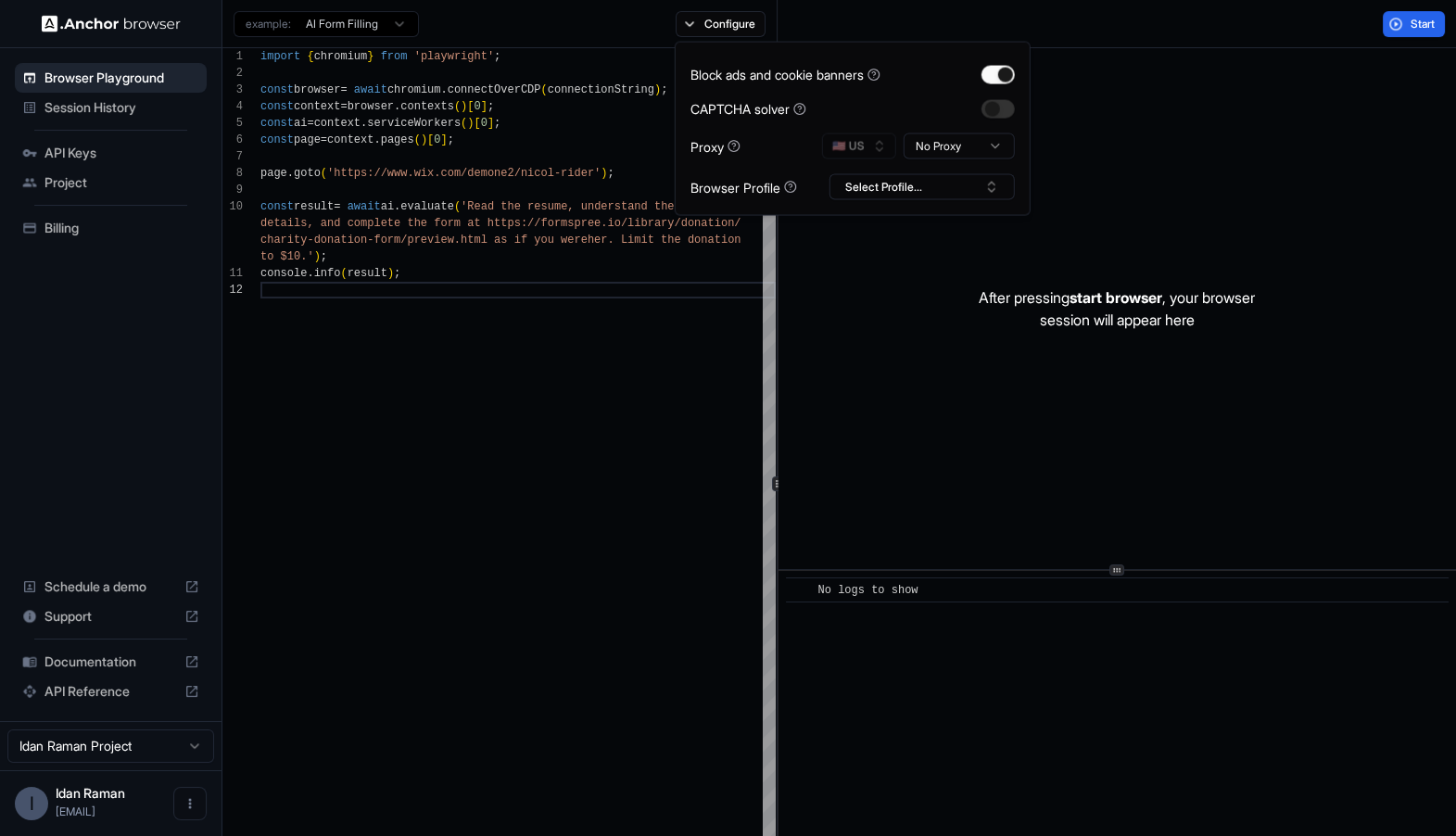 click 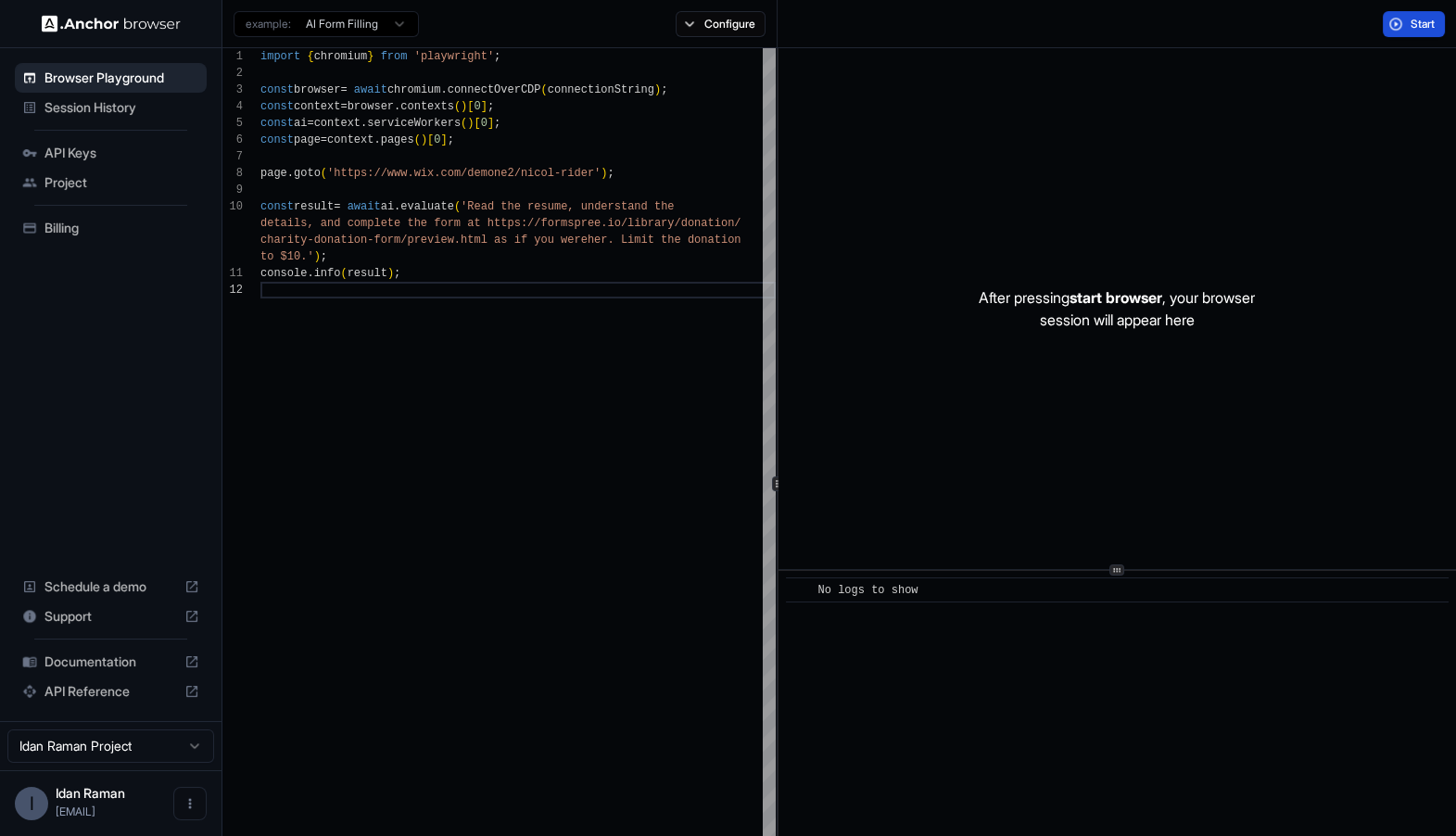 click on "Start" at bounding box center [1424, 24] 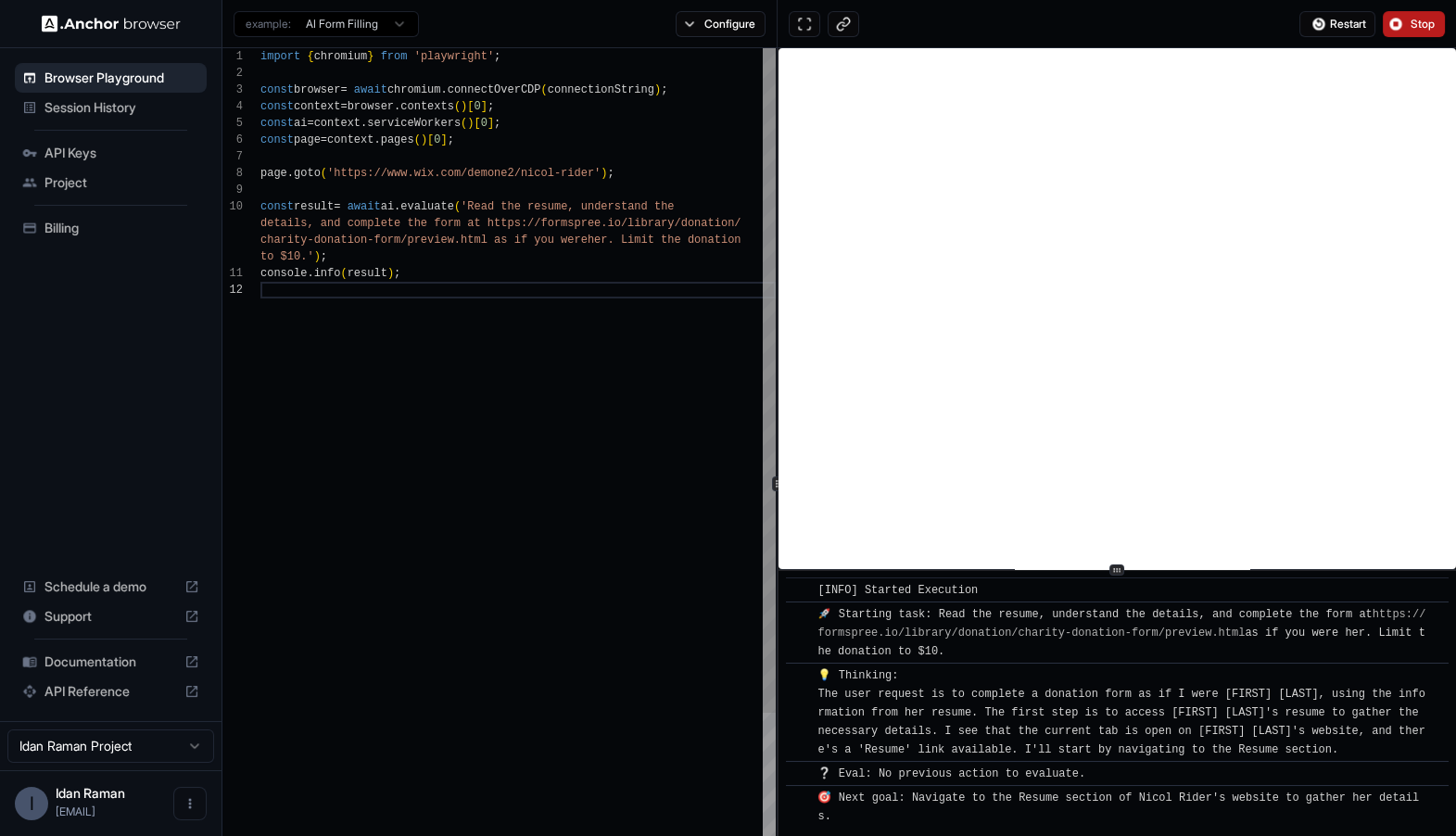 scroll, scrollTop: 123, scrollLeft: 0, axis: vertical 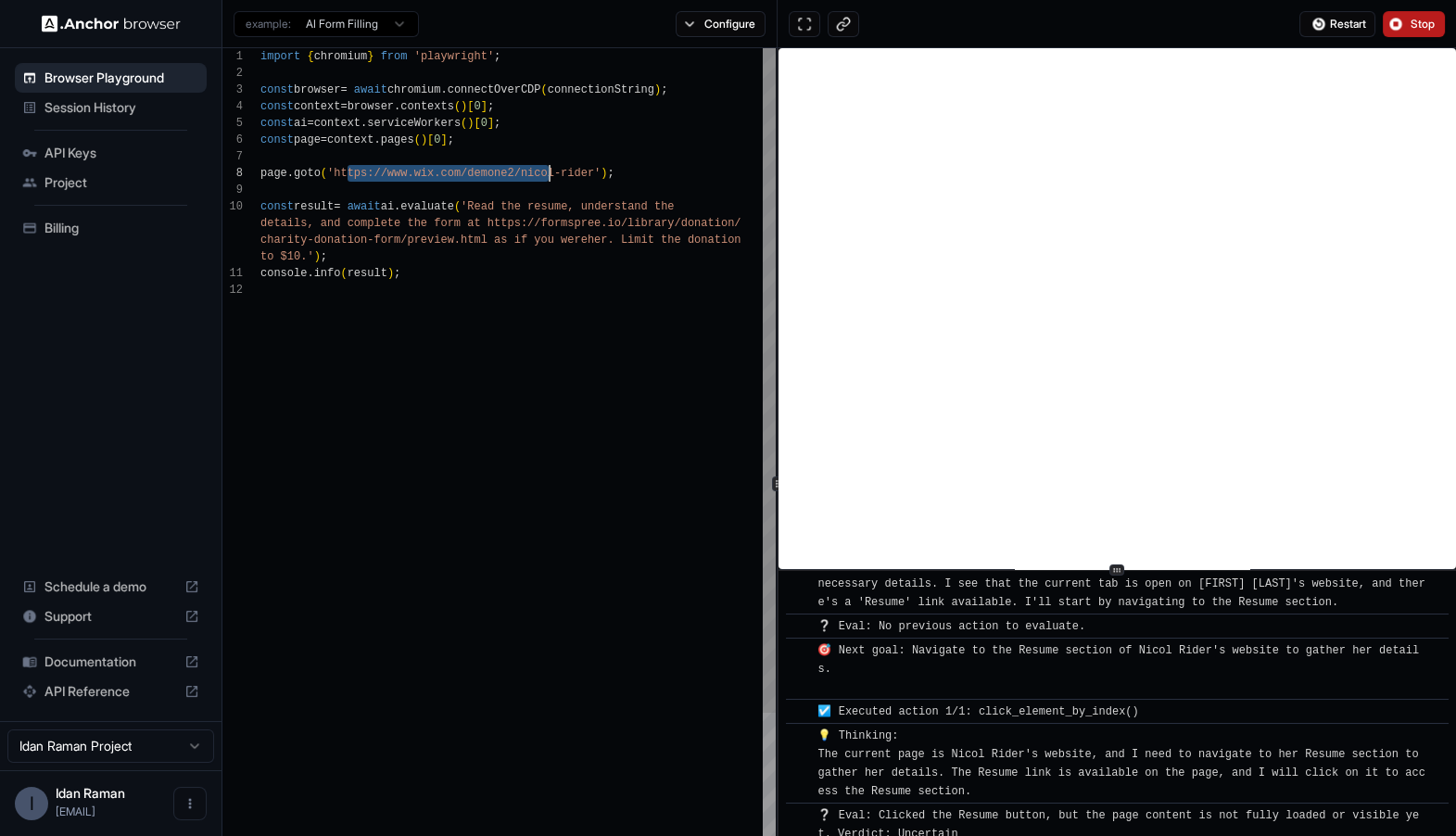 drag, startPoint x: 349, startPoint y: 173, endPoint x: 548, endPoint y: 176, distance: 199.02261 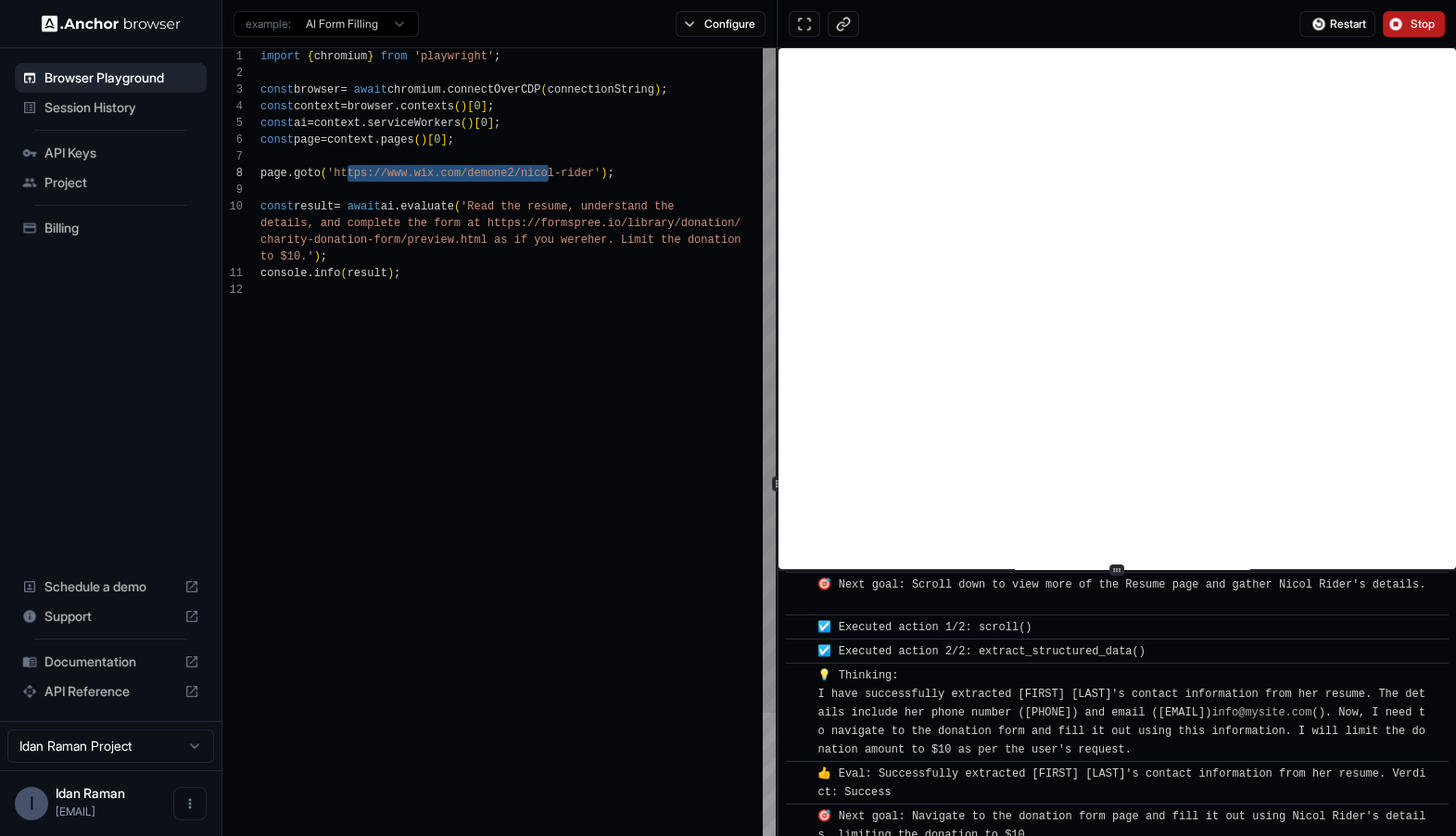 scroll, scrollTop: 445, scrollLeft: 0, axis: vertical 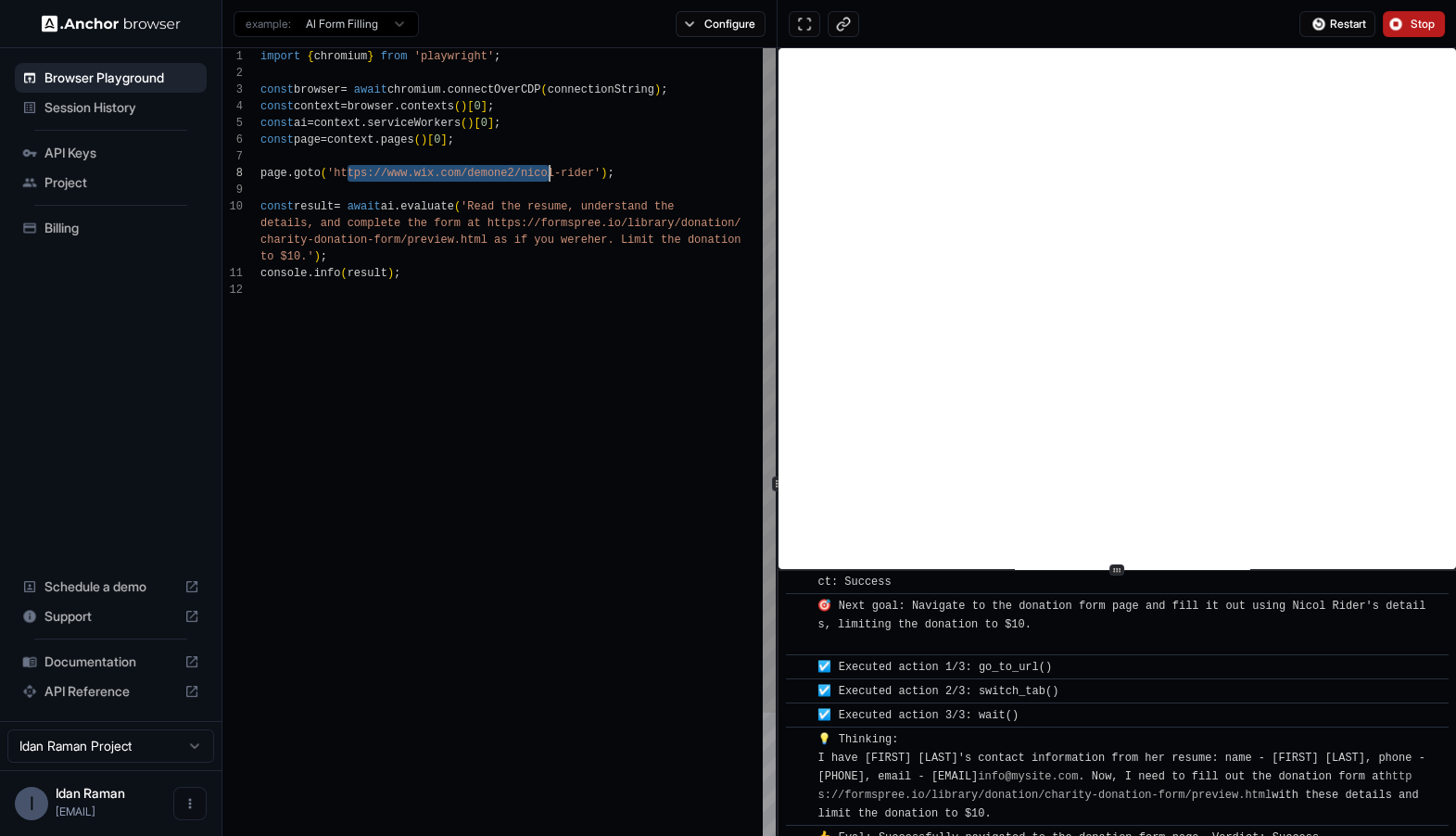 click on "import   {  chromium  }   from   'playwright' ; const  browser  =   await  chromium . connectOverCDP ( connectionString ) ; const  context  =  browser . contexts ( ) [ 0 ] ; const  ai  =  context . serviceWorkers ( ) [ 0 ] ; const  page  =  context . pages ( ) [ 0 ] ; page . goto ( 'https://www.wix.com/demone2/nicol-rider' ) ; const  result  =   await  ai . evaluate ( 'Read the resume, understand the  details, and complete the form at https://formspre e.io/library/donation/ charity-donation-form/preview.html as if you were  her. Limit the donation  to $10.' ) ; console . info ( result ) ;" at bounding box center [518, 589] 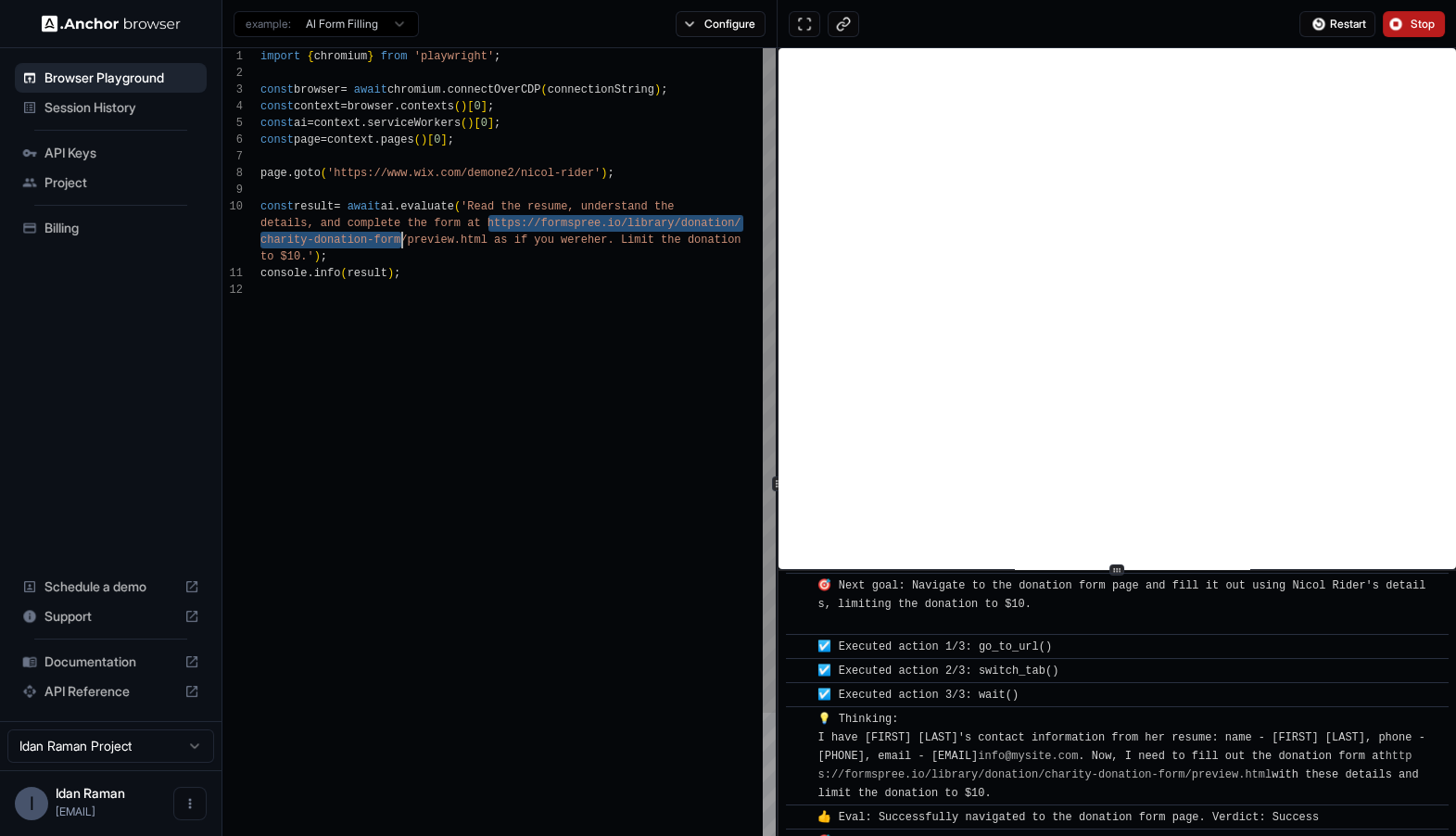 drag, startPoint x: 499, startPoint y: 230, endPoint x: 381, endPoint y: 240, distance: 118.42297 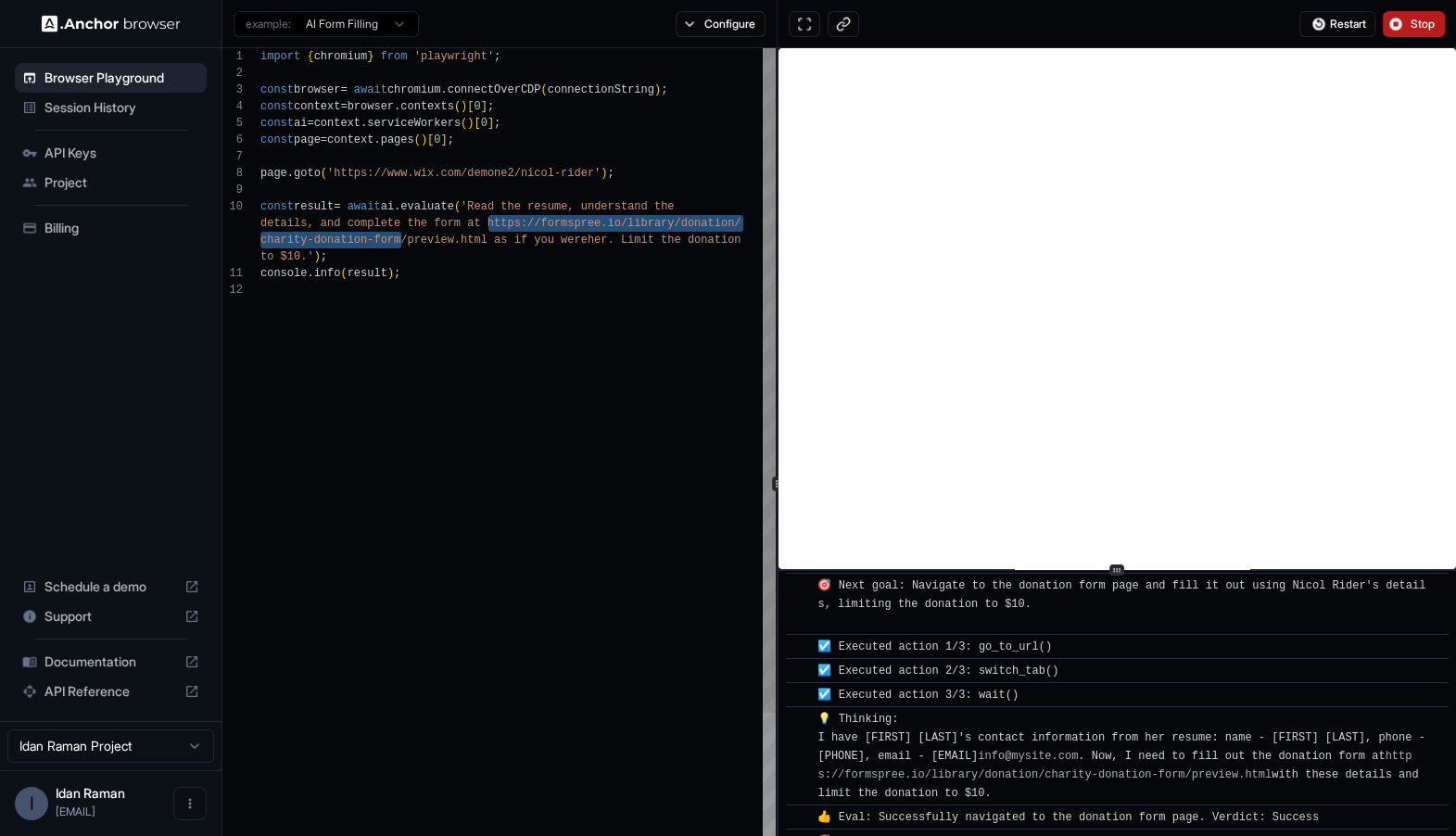 scroll, scrollTop: 66, scrollLeft: 0, axis: vertical 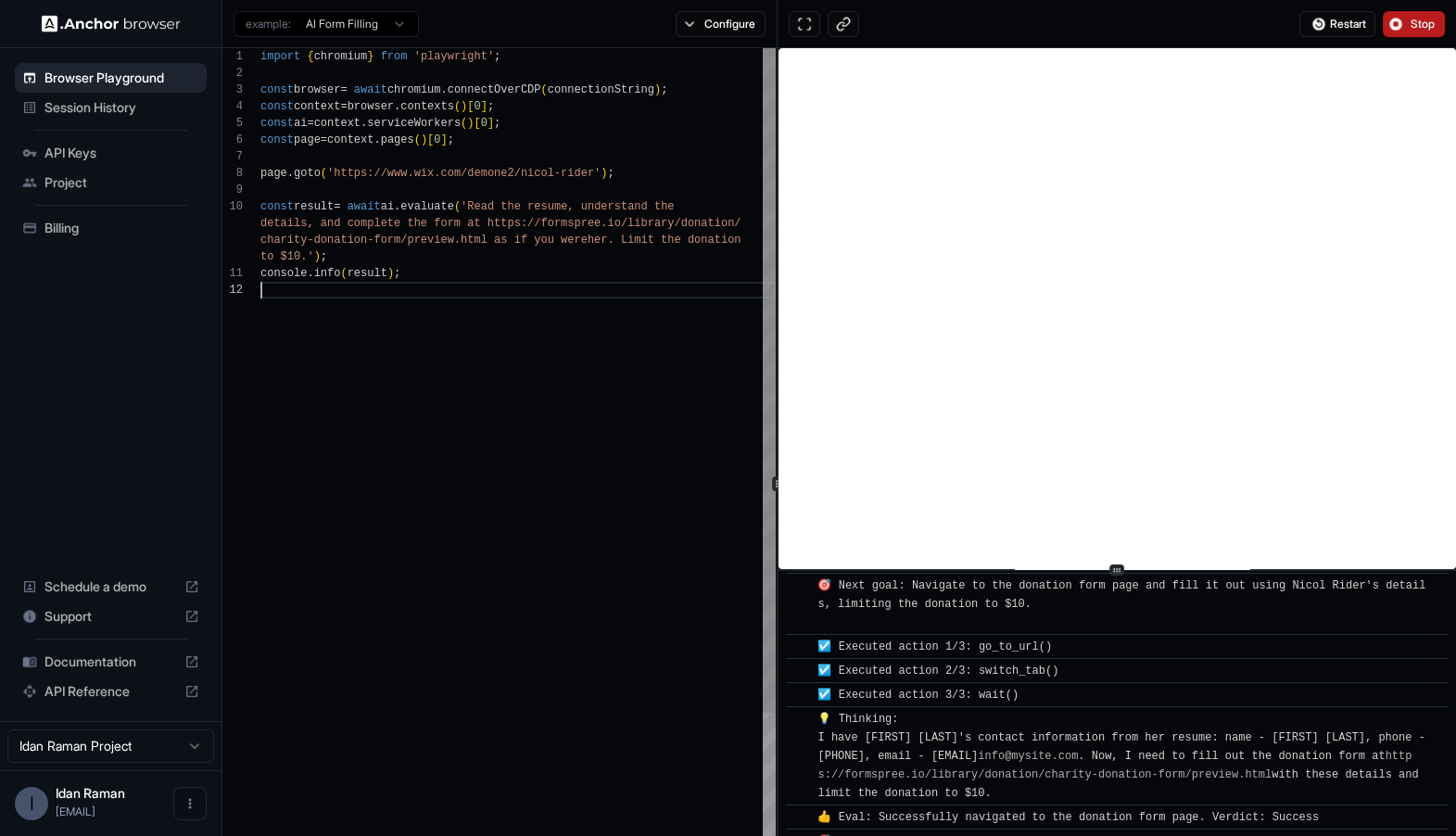 click on "import   {  chromium  }   from   'playwright' ; const  browser  =   await  chromium . connectOverCDP ( connectionString ) ; const  context  =  browser . contexts ( ) [ 0 ] ; const  ai  =  context . serviceWorkers ( ) [ 0 ] ; const  page  =  context . pages ( ) [ 0 ] ; page . goto ( 'https://www.wix.com/demone2/nicol-rider' ) ; const  result  =   await  ai . evaluate ( 'Read the resume, understand the  details, and complete the form at https://formspre e.io/library/donation/ charity-donation-form/preview.html as if you were  her. Limit the donation  to $10.' ) ; console . info ( result ) ;" at bounding box center [518, 589] 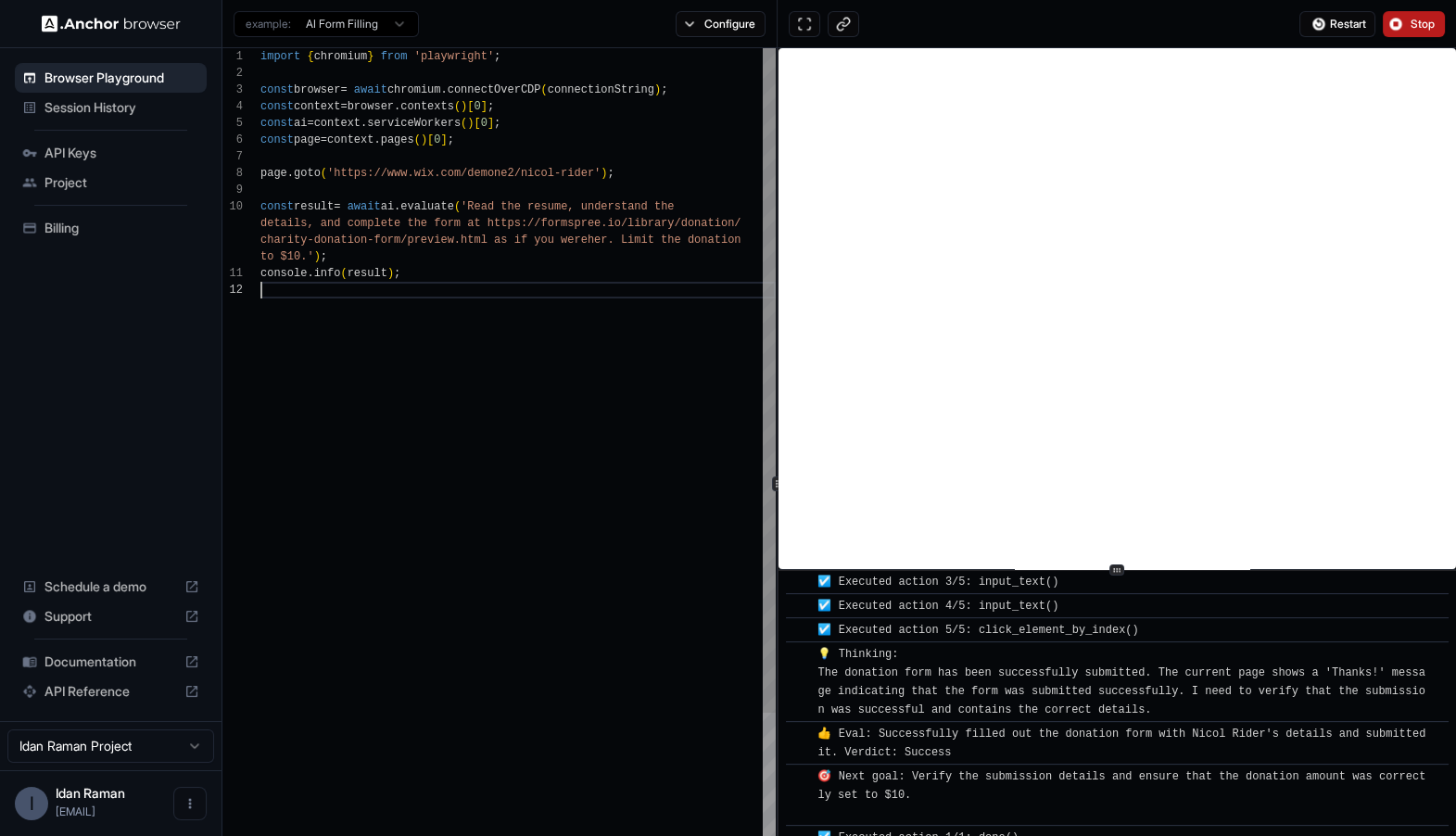 scroll, scrollTop: 1045, scrollLeft: 0, axis: vertical 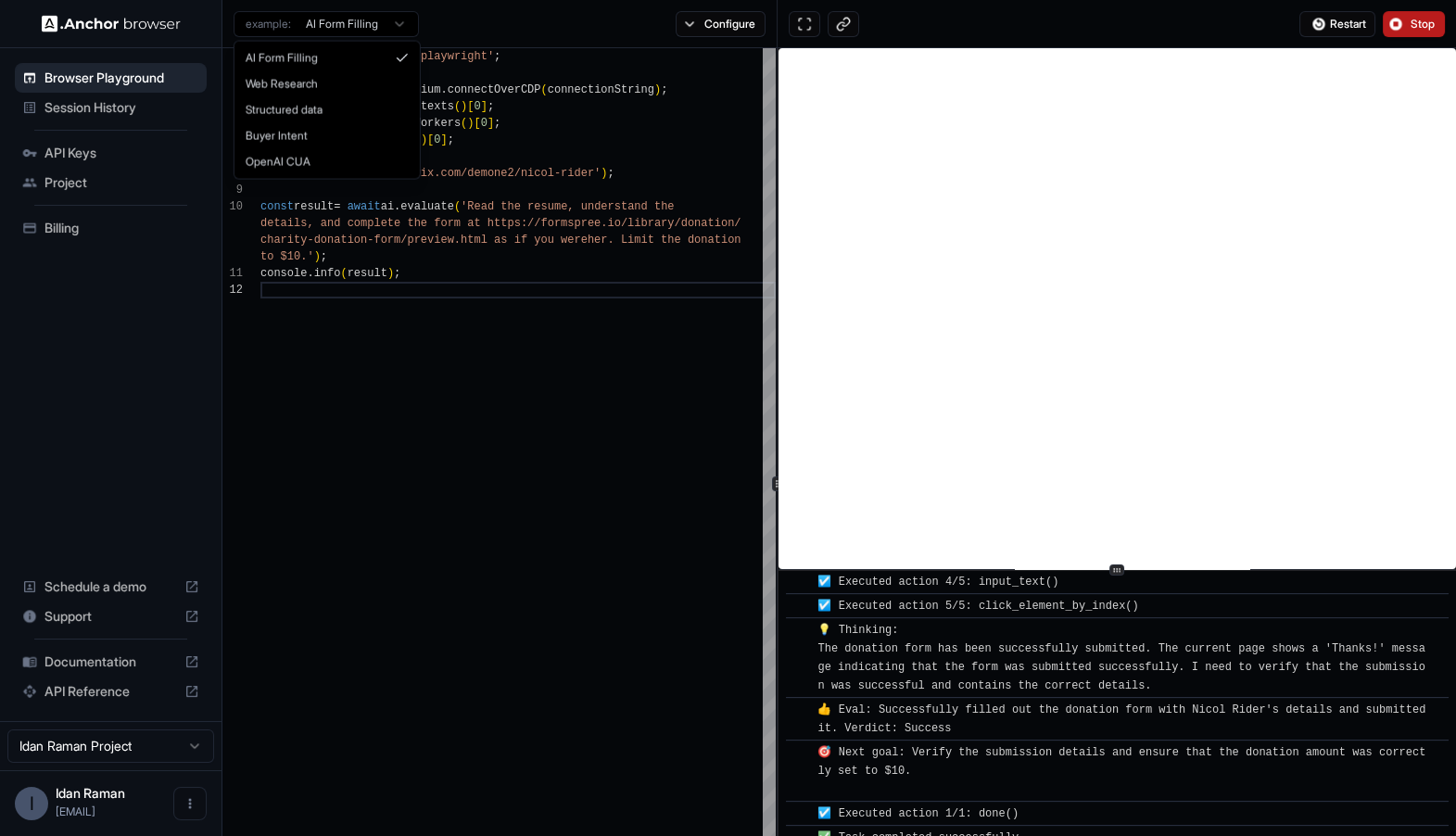 click on "Browser Playground Session History API Keys Project Billing Schedule a demo Support Documentation API Reference Idan Raman Project I Idan Raman idanraman@gmai... Browser Playground example:  AI Form Filling Configure Restart Stop 1 2 3 4 5 6 7 8 9 10 11 12 import   {  chromium  }   from   'playwright' ; const  browser  =   await  chromium . connectOverCDP ( connectionString ) ; const  context  =  browser . contexts ( ) [ 0 ] ; const  ai  =  context . serviceWorkers ( ) [ 0 ] ; const  page  =  context . pages ( ) [ 0 ] ; page . goto ( 'https://www.wix.com/demone2/nicol-rider' ) ; const  result  =   await  ai . evaluate ( 'Read the resume, understand the  details, and complete the form at https://formspre e.io/library/donation/ charity-donation-form/preview.html as if you were  her. Limit the donation  to $10.' ) ; console . info ( result ) ; Powered with ❤️ by Anchor Browser ​ [INFO] Started Execution  ​ ​ 💡 Thinking:
​ ​
​ ​
​" at bounding box center (728, 418) 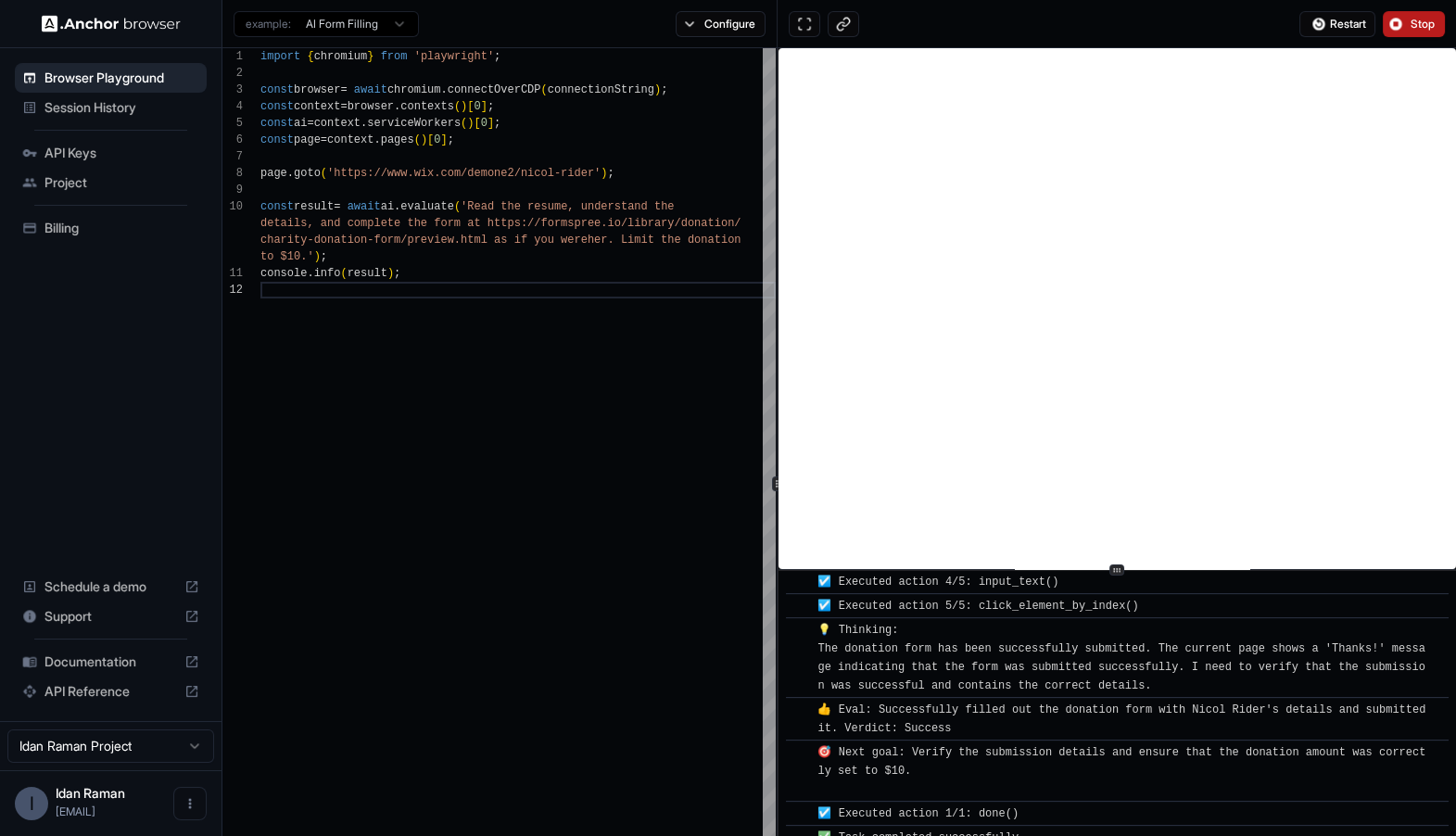 click on "Documentation" at bounding box center (110, 662) 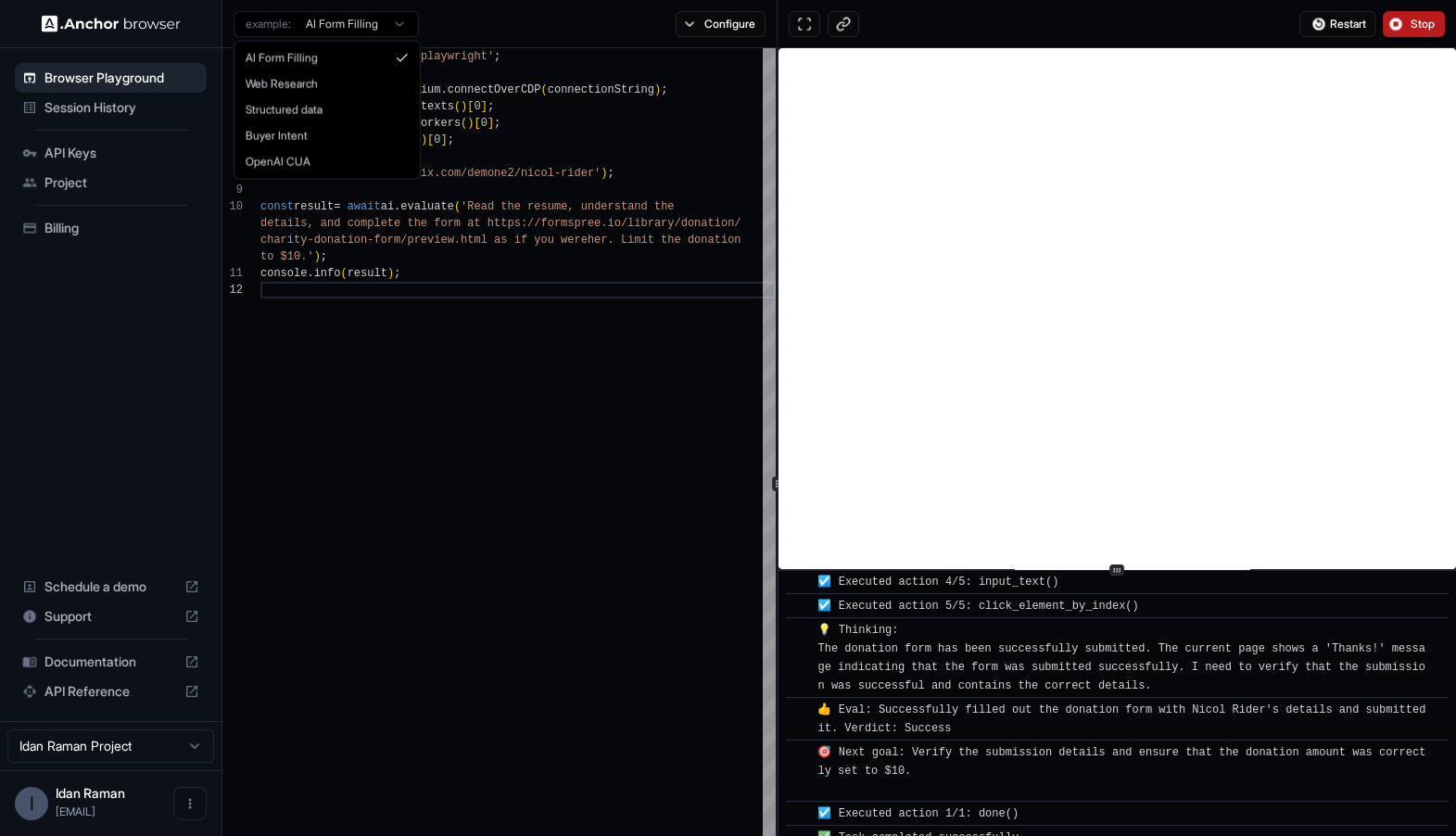 click on "Browser Playground Session History API Keys Project Billing Schedule a demo Support Documentation API Reference Idan Raman Project I Idan Raman idanraman@gmai... Browser Playground example:  AI Form Filling Configure Restart Stop 1 2 3 4 5 6 7 8 9 10 11 12 import   {  chromium  }   from   'playwright' ; const  browser  =   await  chromium . connectOverCDP ( connectionString ) ; const  context  =  browser . contexts ( ) [ 0 ] ; const  ai  =  context . serviceWorkers ( ) [ 0 ] ; const  page  =  context . pages ( ) [ 0 ] ; page . goto ( 'https://www.wix.com/demone2/nicol-rider' ) ; const  result  =   await  ai . evaluate ( 'Read the resume, understand the  details, and complete the form at https://formspre e.io/library/donation/ charity-donation-form/preview.html as if you were  her. Limit the donation  to $10.' ) ; console . info ( result ) ; Powered with ❤️ by Anchor Browser ​ [INFO] Started Execution  ​ ​ 💡 Thinking:
​ ​
​ ​
​" at bounding box center [728, 418] 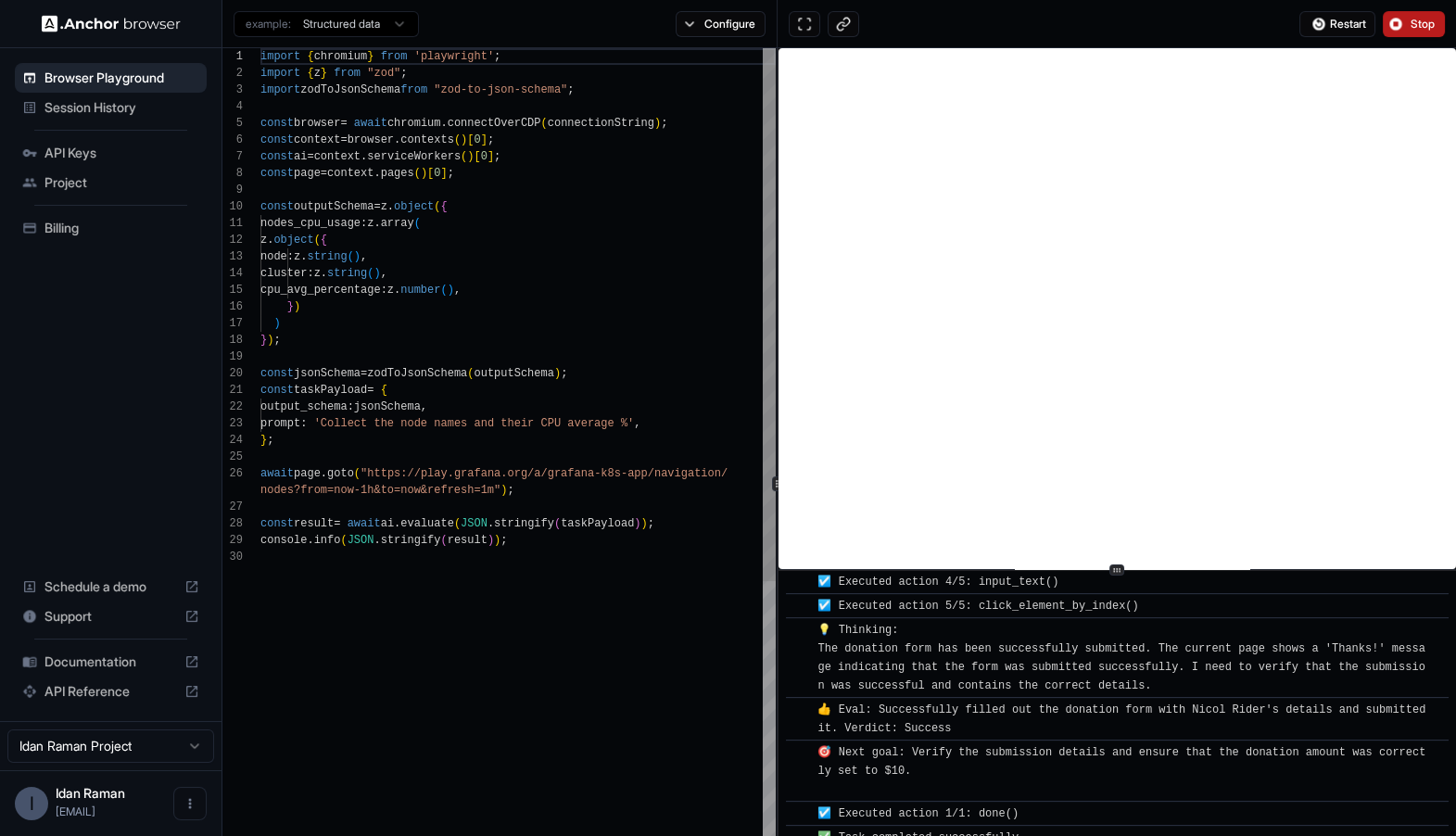 type on "**********" 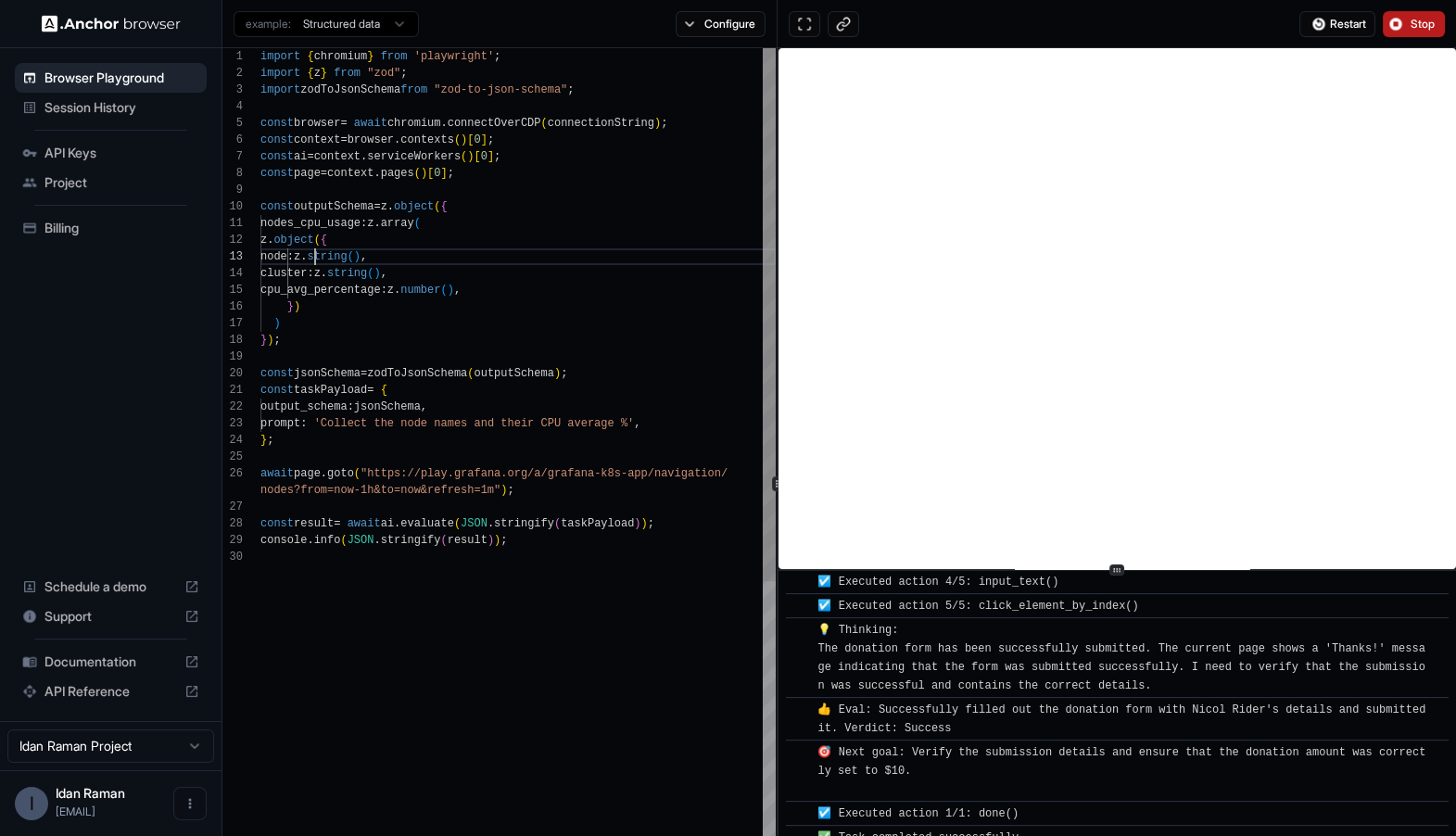 scroll, scrollTop: 32, scrollLeft: 0, axis: vertical 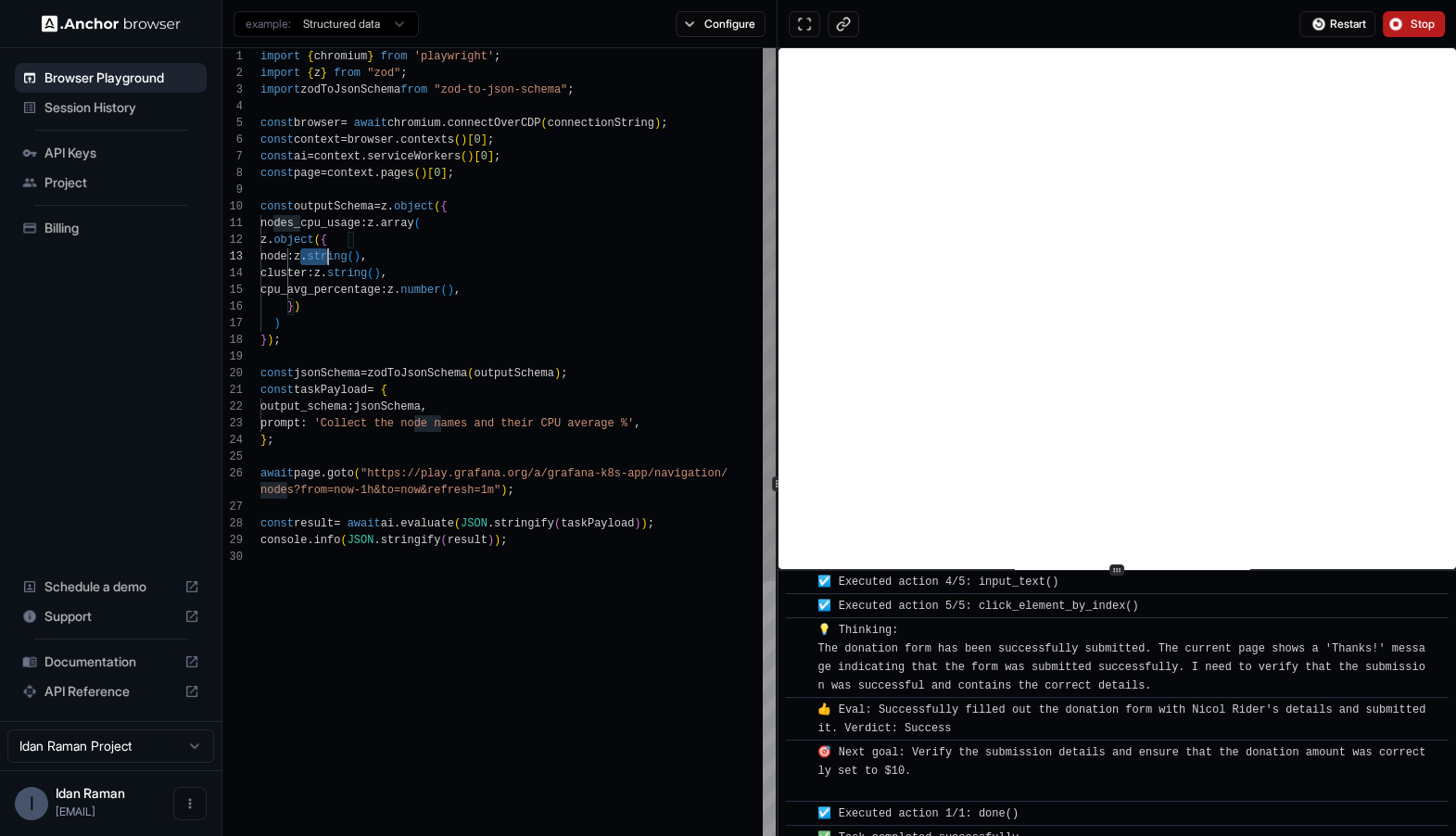 click on "import   {  chromium  }   from   'playwright' ; import   {  z  }   from   "zod" ; import  zodToJsonSchema  from   "zod-to-json-schema" ; const  browser  =   await  chromium . connectOverCDP ( connectionString ) ; const  context  =  browser . contexts ( ) [ 0 ] ; const  ai  =  context . serviceWorkers ( ) [ 0 ] ; const  page  =  context . pages ( ) [ 0 ] ; const  outputSchema  =  z . object ( {   nodes_cpu_usage :  z . array (     z . object ( {       node :  z . string ( ) ,       cluster :  z . string ( ) ,       cpu_avg_percentage :  z . number ( ) ,      } )    ) } ) ; const  jsonSchema  =  zodToJsonSchema ( outputSchema ) ; const  taskPayload  =   {   output_schema :  jsonSchema ,   prompt :   'Collect the node names and their CPU average %' , } ; await  page . goto ( "https://play.grafana.org/a/grafana-k8s-app/naviga tion/ nodes?from=now-1h&to=now&refresh=1m" ) ; const  result  =   await  ai . evaluate ( JSON . ( ) )" at bounding box center (518, 722) 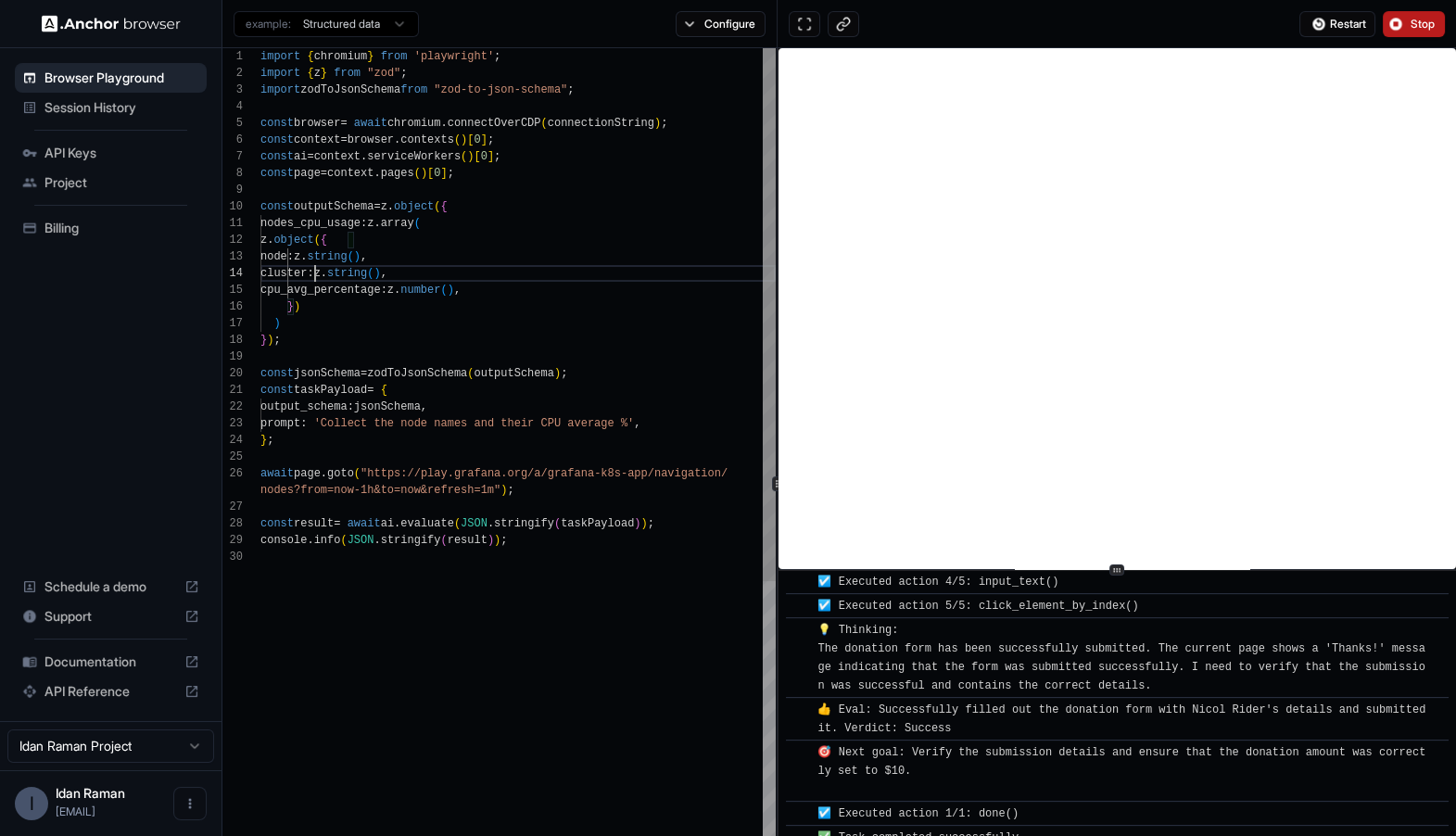 click on "import   {  chromium  }   from   'playwright' ; import   {  z  }   from   "zod" ; import  zodToJsonSchema  from   "zod-to-json-schema" ; const  browser  =   await  chromium . connectOverCDP ( connectionString ) ; const  context  =  browser . contexts ( ) [ 0 ] ; const  ai  =  context . serviceWorkers ( ) [ 0 ] ; const  page  =  context . pages ( ) [ 0 ] ; const  outputSchema  =  z . object ( {   nodes_cpu_usage :  z . array (     z . object ( {       node :  z . string ( ) ,       cluster :  z . string ( ) ,       cpu_avg_percentage :  z . number ( ) ,      } )    ) } ) ; const  jsonSchema  =  zodToJsonSchema ( outputSchema ) ; const  taskPayload  =   {   output_schema :  jsonSchema ,   prompt :   'Collect the node names and their CPU average %' , } ; await  page . goto ( "https://play.grafana.org/a/grafana-k8s-app/naviga tion/ nodes?from=now-1h&to=now&refresh=1m" ) ; const  result  =   await  ai . evaluate ( JSON . ( ) )" at bounding box center (518, 722) 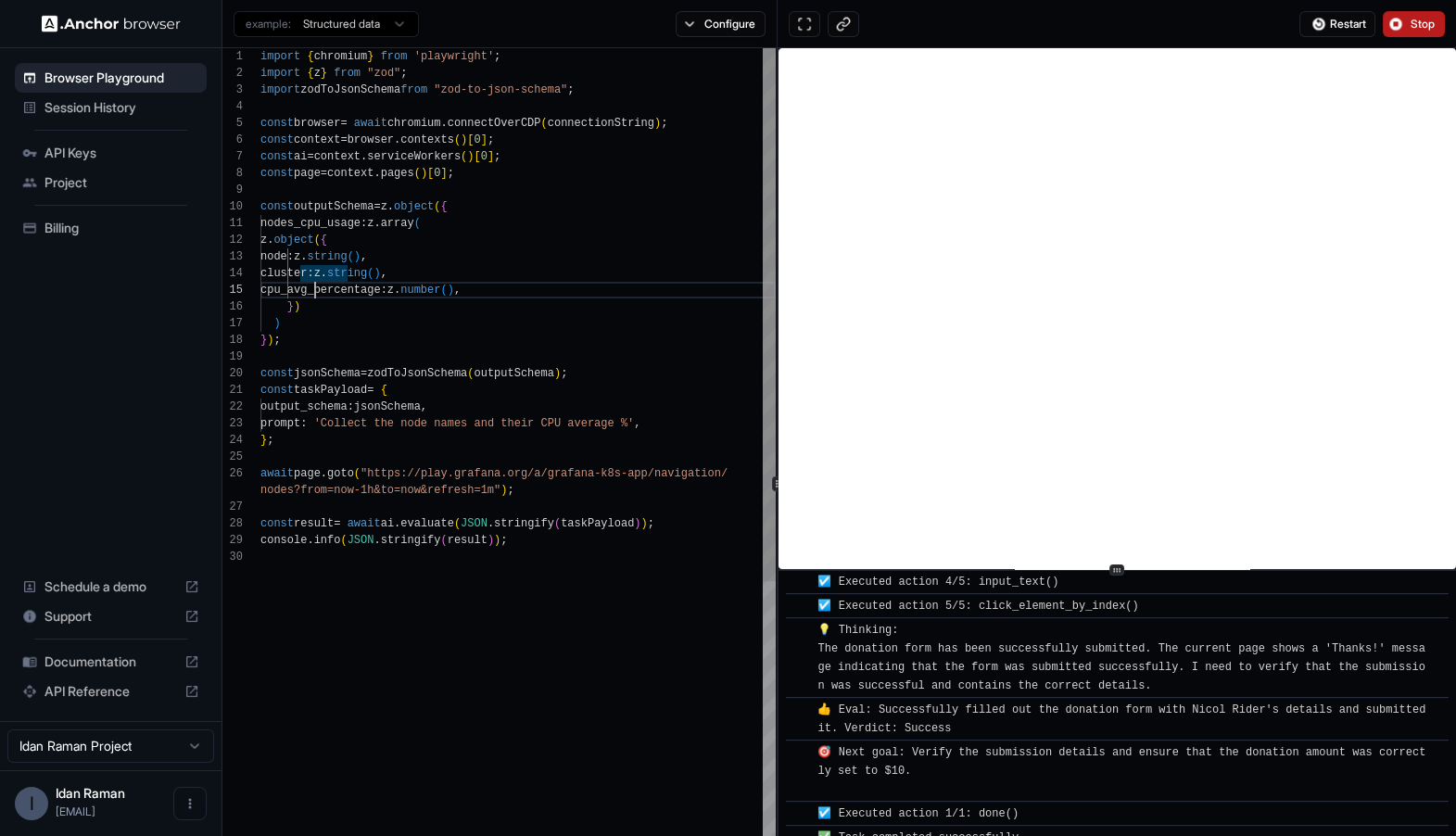 scroll, scrollTop: 66, scrollLeft: 0, axis: vertical 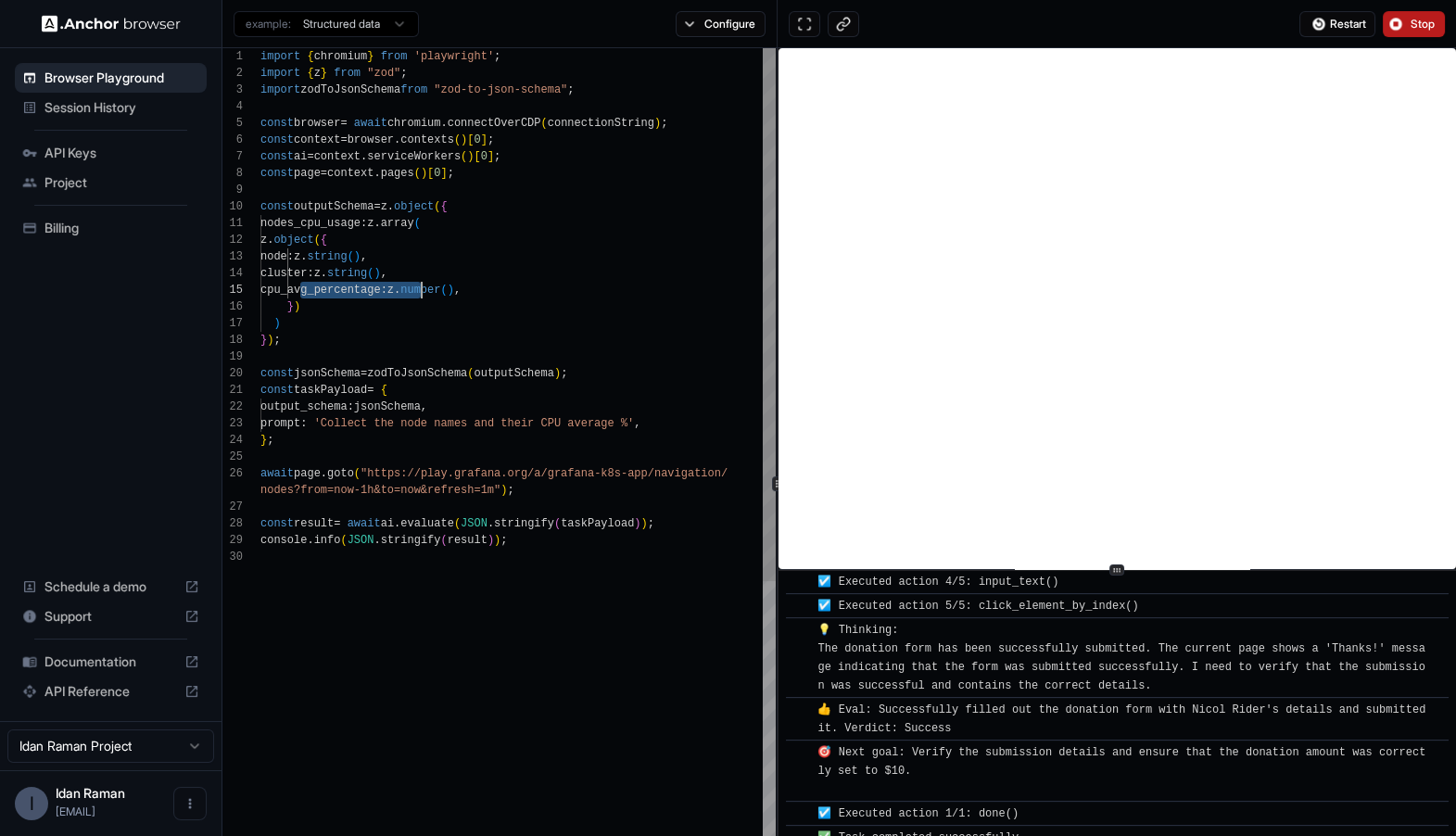 click on "import   {  chromium  }   from   'playwright' ; import   {  z  }   from   "zod" ; import  zodToJsonSchema  from   "zod-to-json-schema" ; const  browser  =   await  chromium . connectOverCDP ( connectionString ) ; const  context  =  browser . contexts ( ) [ 0 ] ; const  ai  =  context . serviceWorkers ( ) [ 0 ] ; const  page  =  context . pages ( ) [ 0 ] ; const  outputSchema  =  z . object ( {   nodes_cpu_usage :  z . array (     z . object ( {       node :  z . string ( ) ,       cluster :  z . string ( ) ,       cpu_avg_percentage :  z . number ( ) ,      } )    ) } ) ; const  jsonSchema  =  zodToJsonSchema ( outputSchema ) ; const  taskPayload  =   {   output_schema :  jsonSchema ,   prompt :   'Collect the node names and their CPU average %' , } ; await  page . goto ( "https://play.grafana.org/a/grafana-k8s-app/naviga tion/ nodes?from=now-1h&to=now&refresh=1m" ) ; const  result  =   await  ai . evaluate ( JSON . ( ) )" at bounding box center (518, 722) 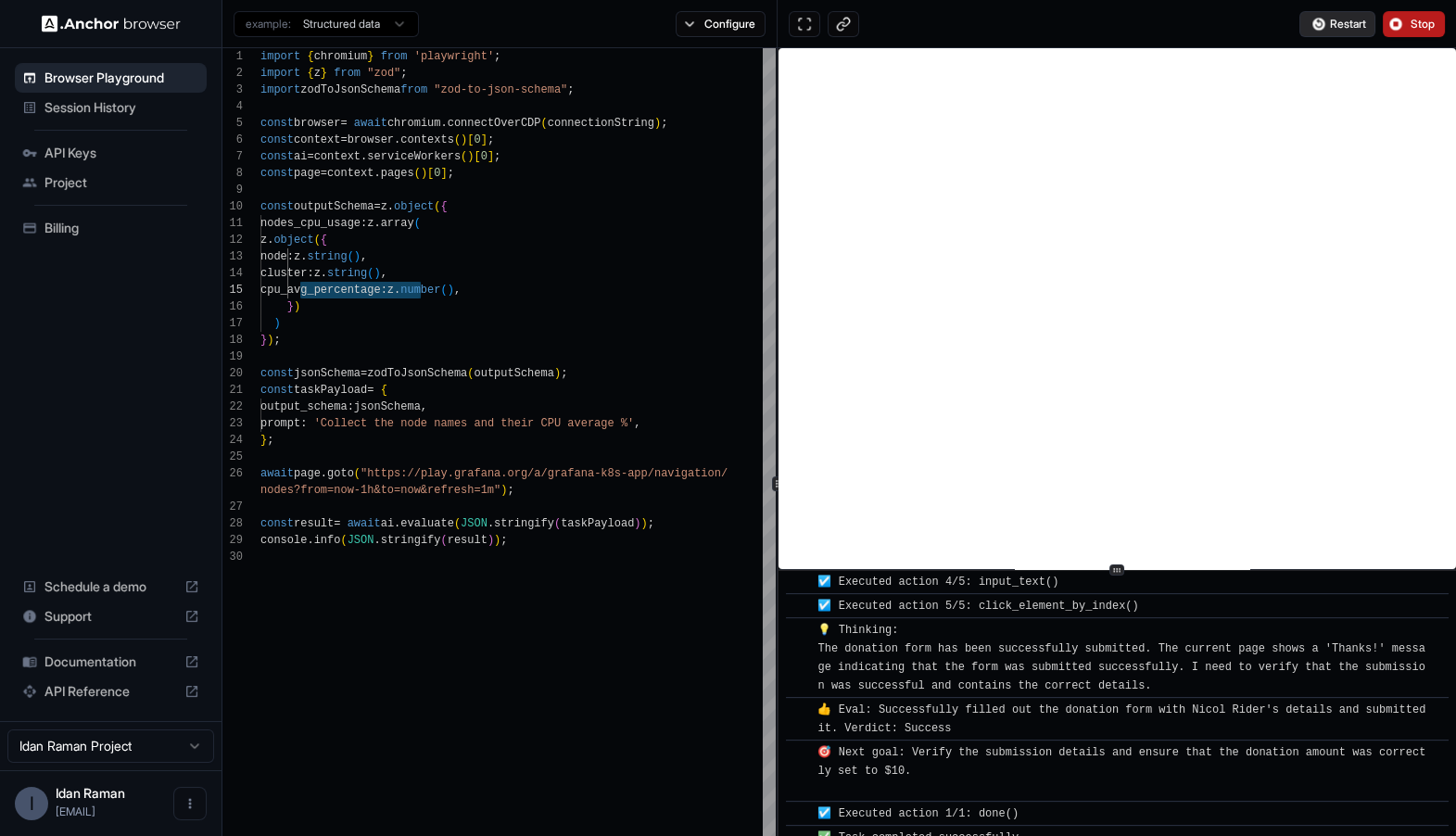 click on "Restart" at bounding box center [1337, 24] 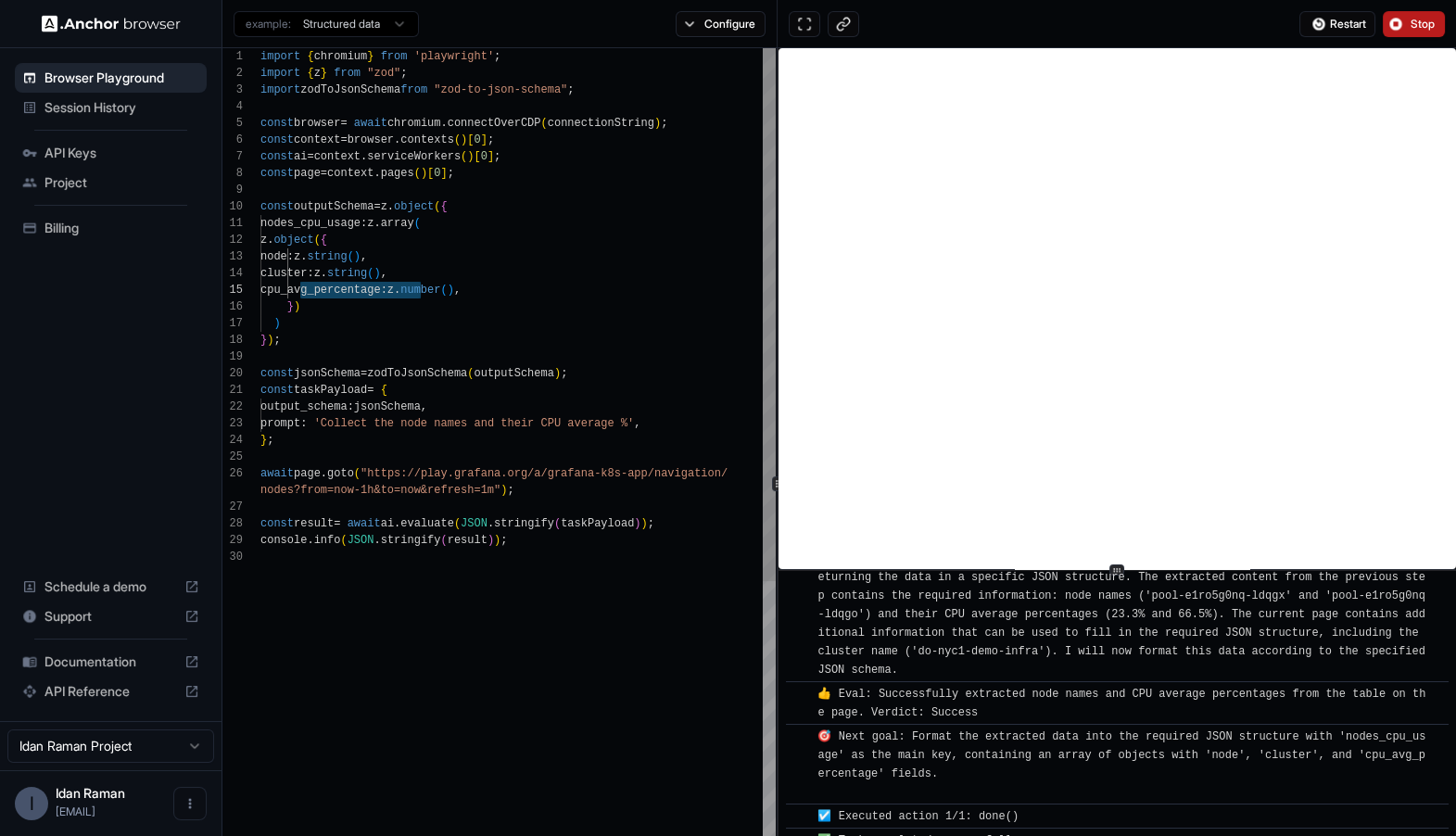 scroll, scrollTop: 336, scrollLeft: 0, axis: vertical 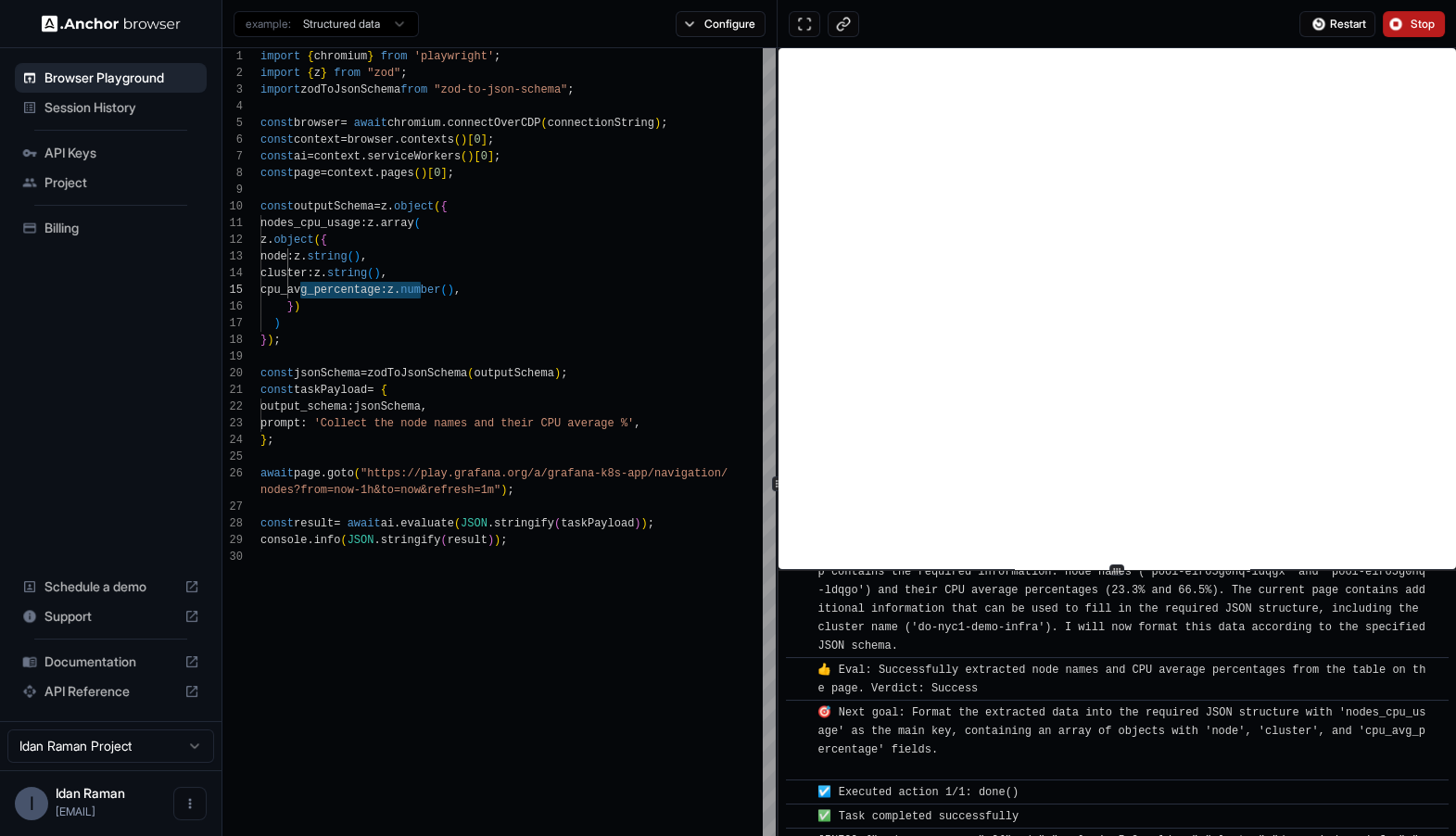 click on "Session History" at bounding box center [121, 108] 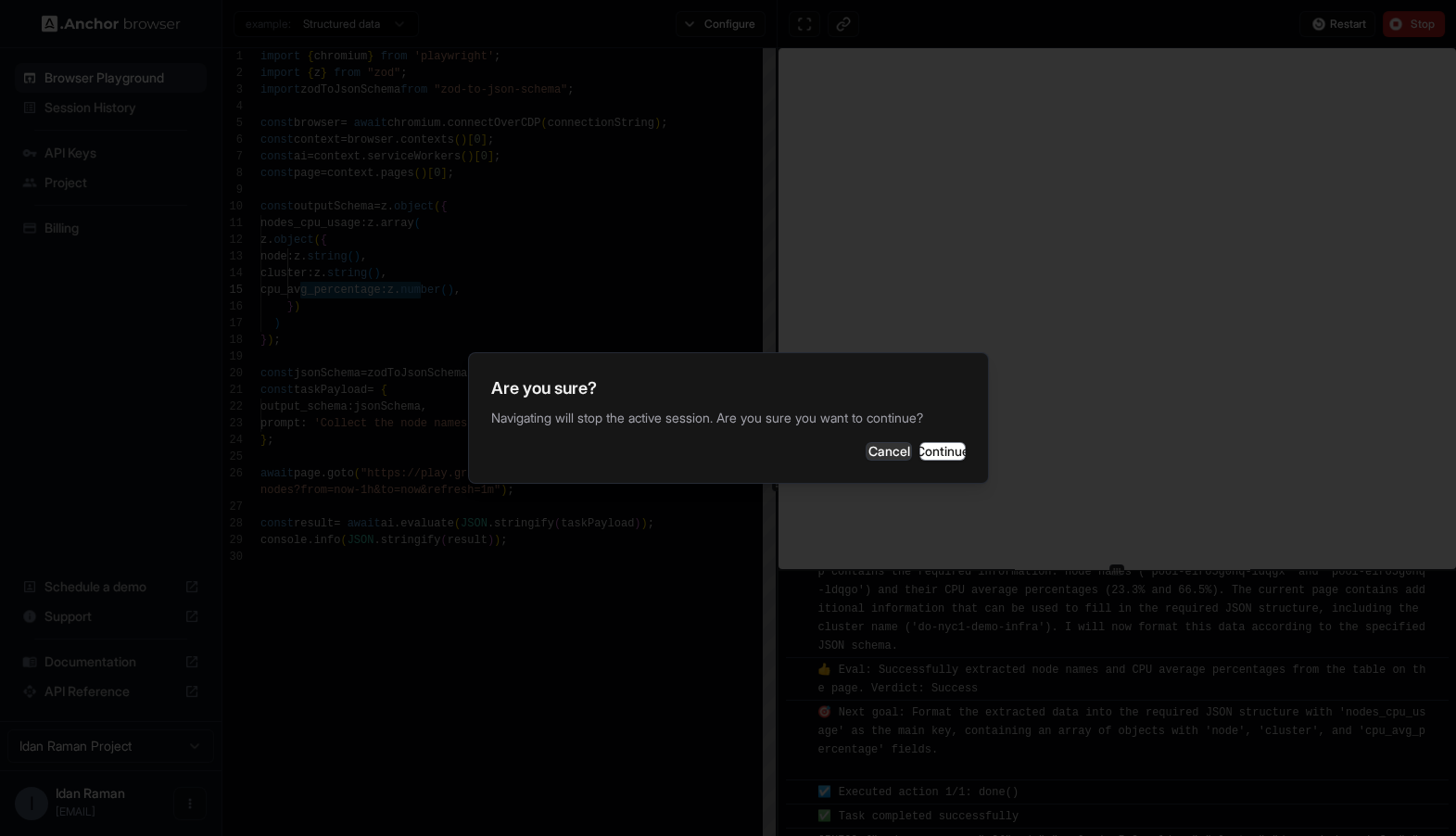 click on "Are you sure? Navigating will stop the active session. Are you sure you want to continue? Cancel Continue" at bounding box center (728, 418) 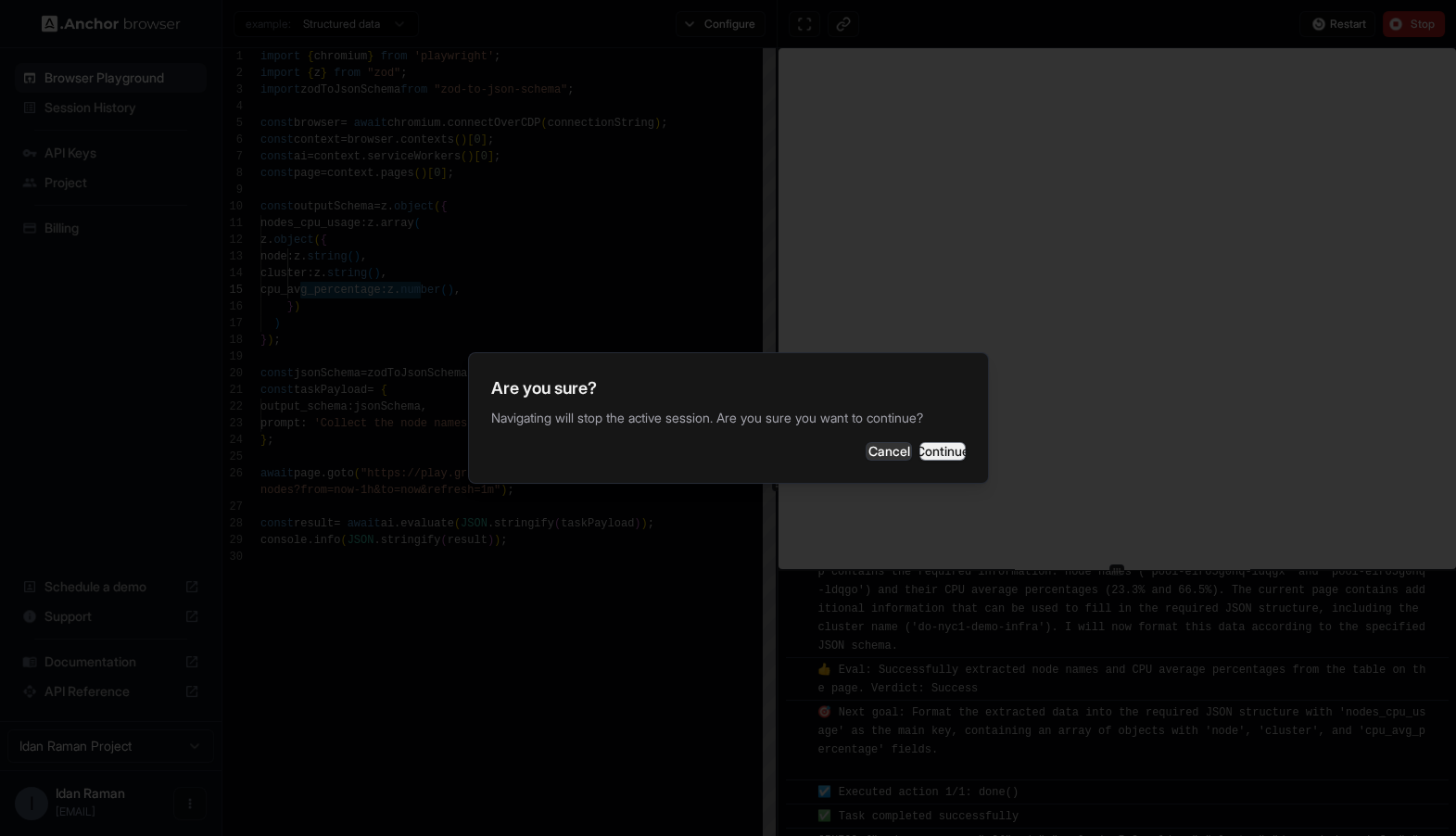 click on "Continue" at bounding box center (943, 451) 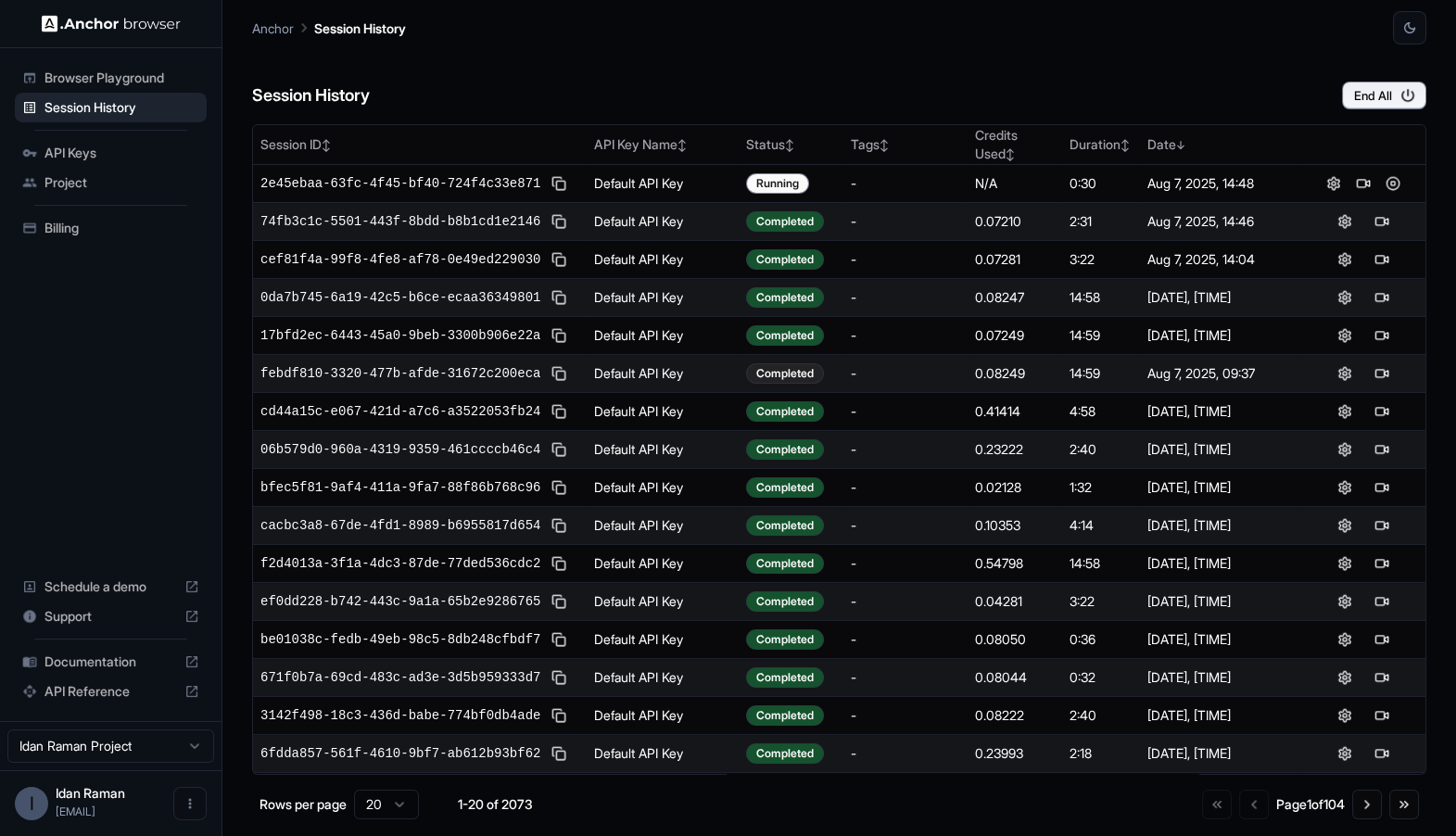 click on "Completed" at bounding box center (785, 374) 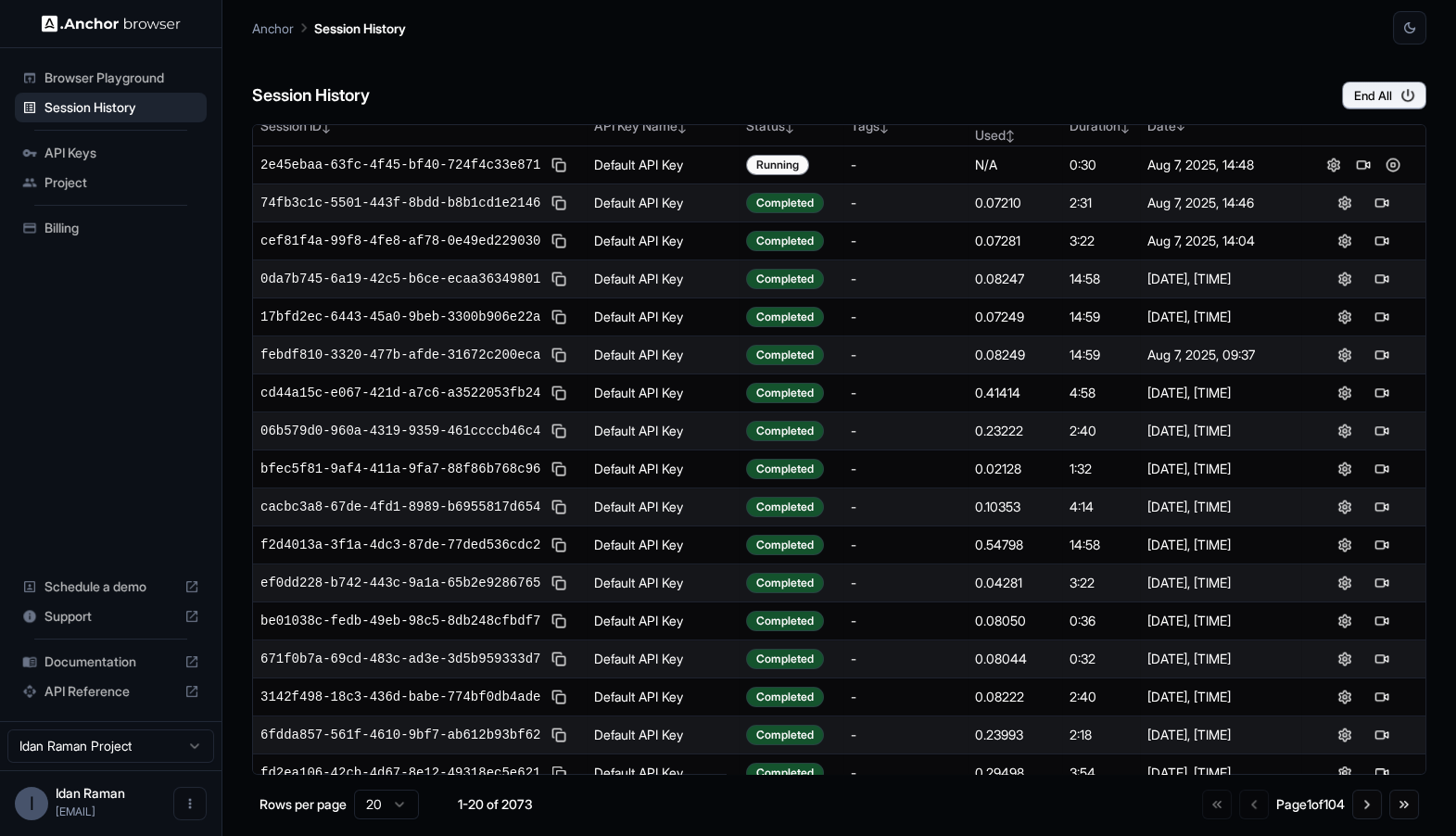 scroll, scrollTop: 0, scrollLeft: 0, axis: both 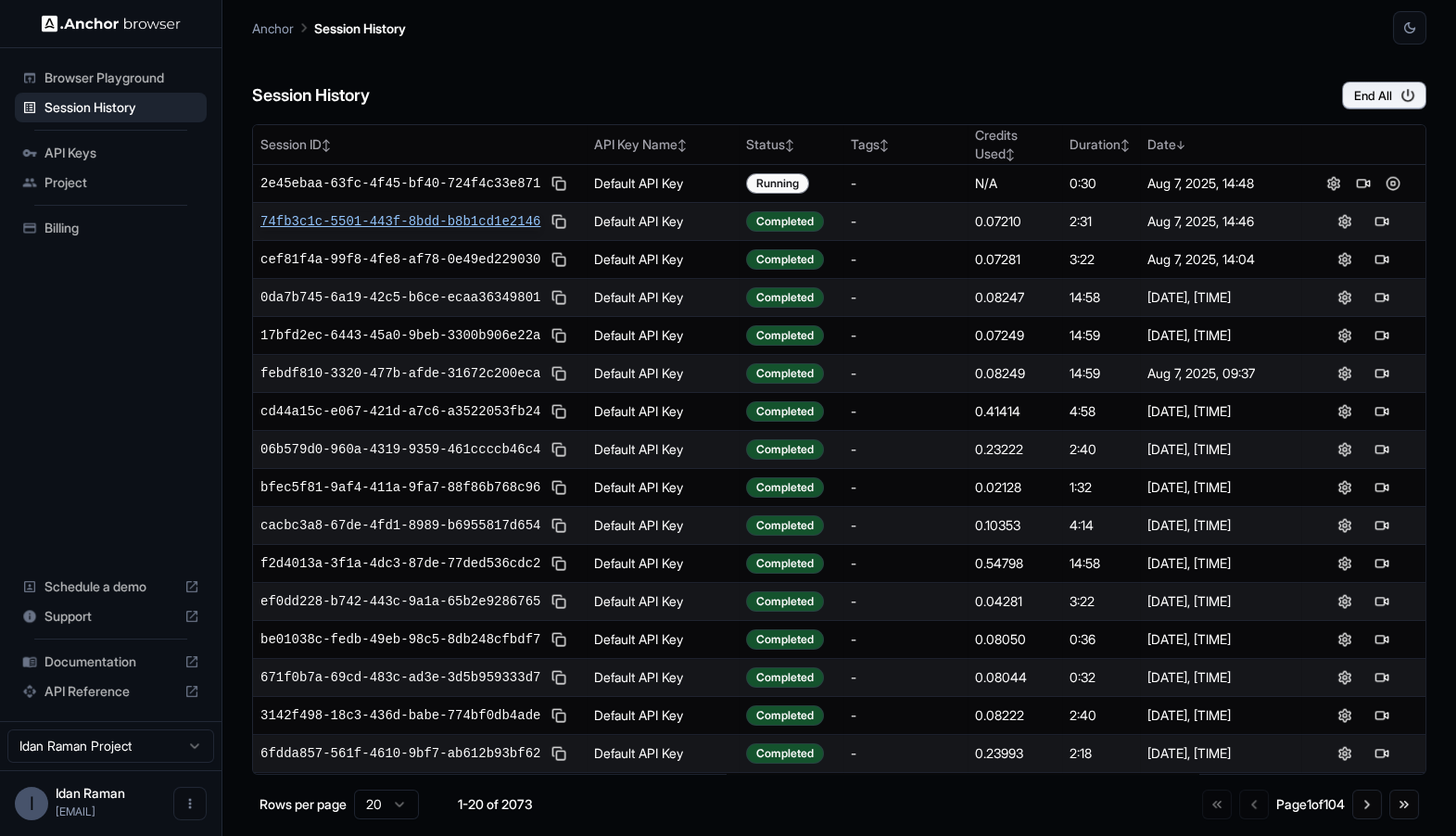 click on "74fb3c1c-5501-443f-8bdd-b8b1cd1e2146" at bounding box center [400, 222] 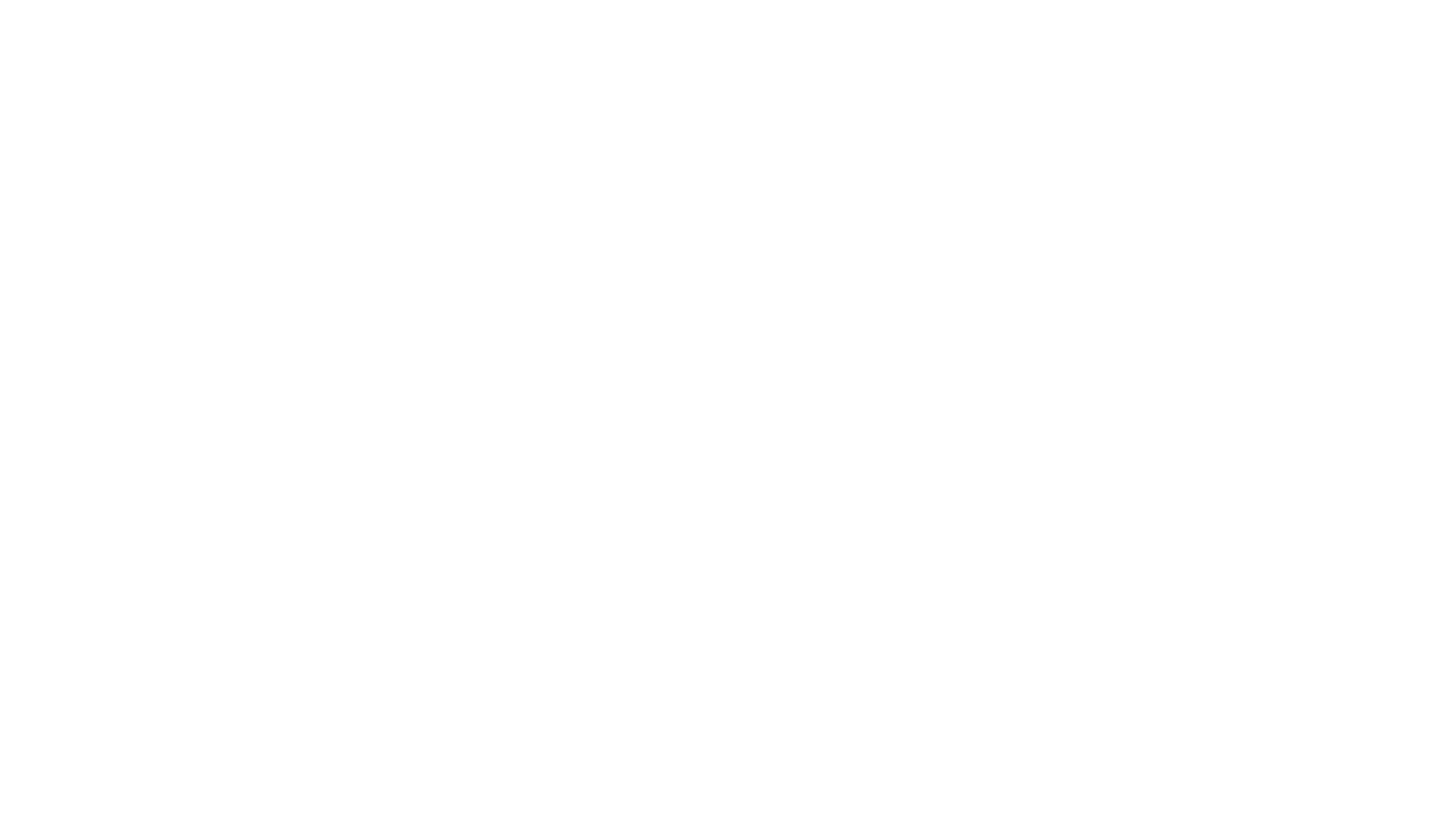 scroll, scrollTop: 0, scrollLeft: 0, axis: both 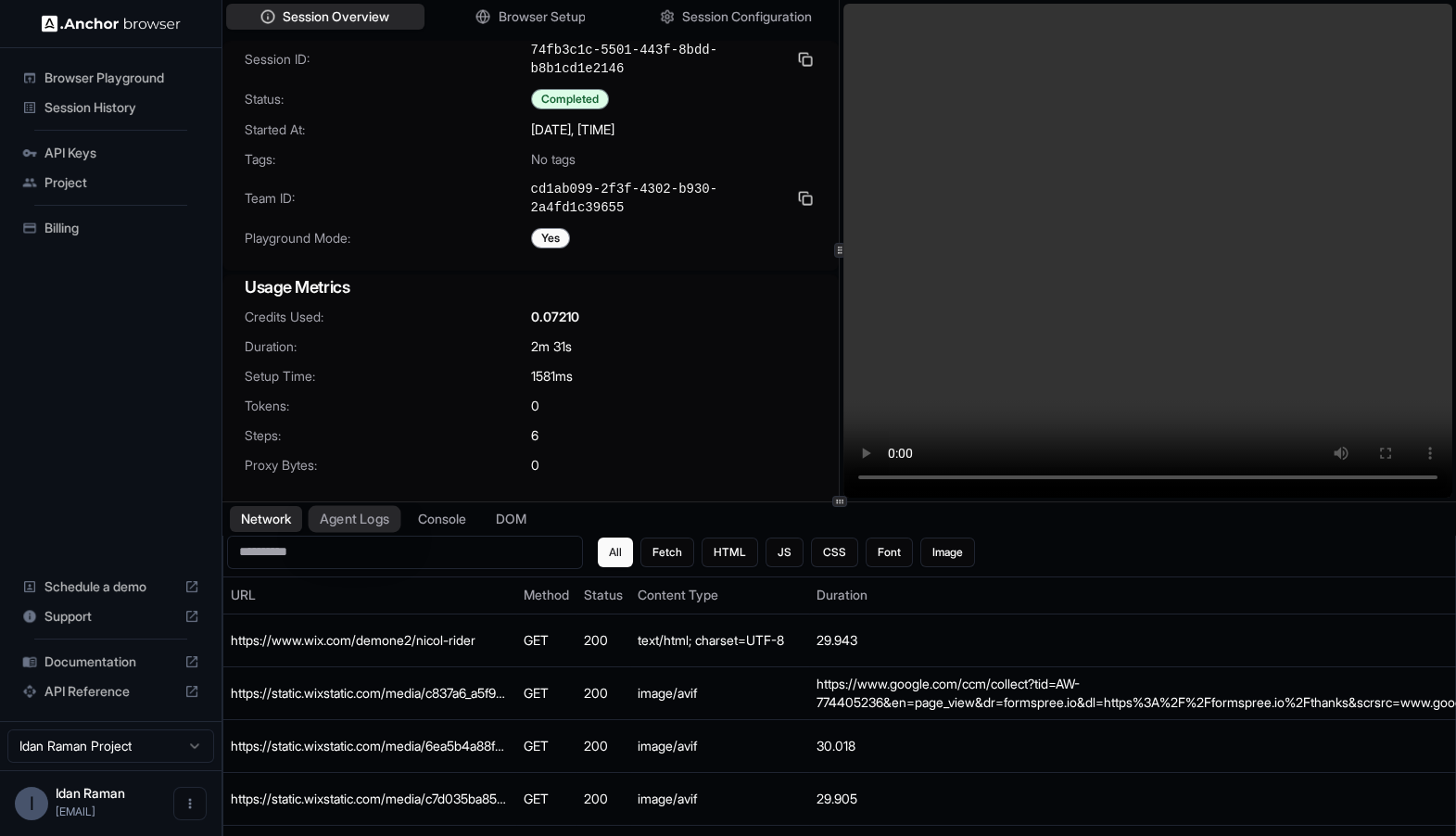 click on "Agent Logs" at bounding box center (355, 518) 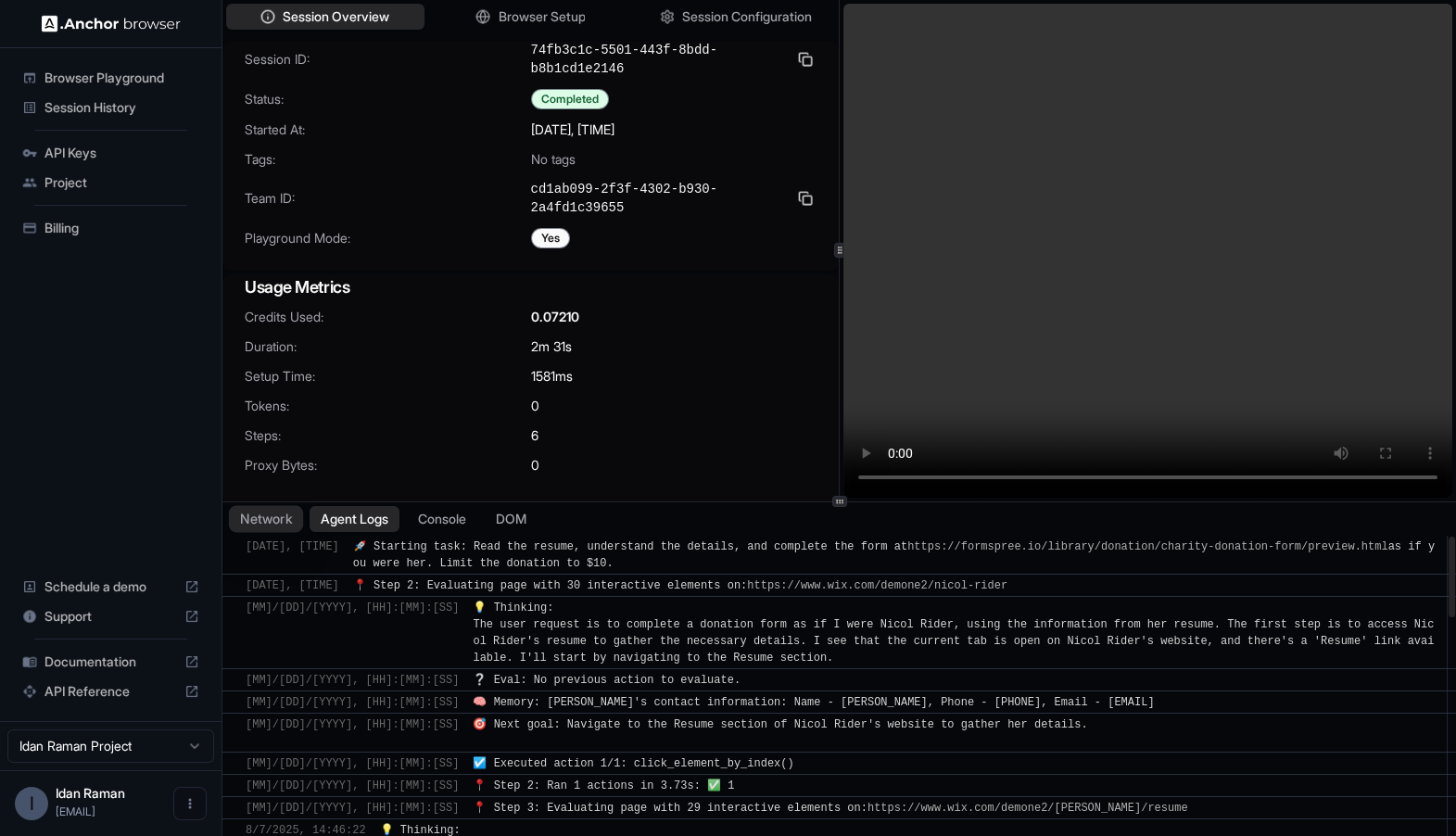 click on "Network" at bounding box center (266, 518) 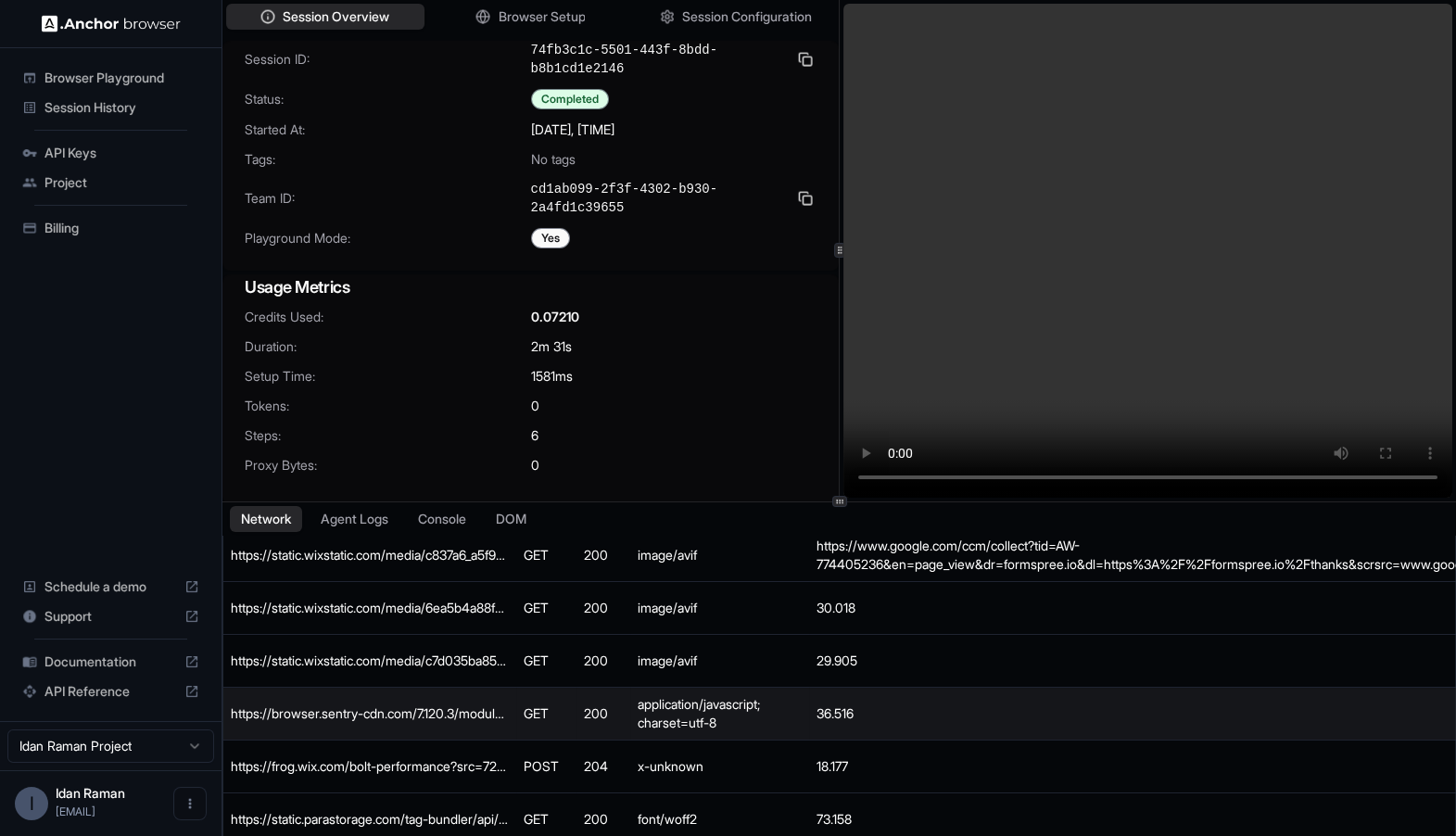 scroll, scrollTop: 141, scrollLeft: 0, axis: vertical 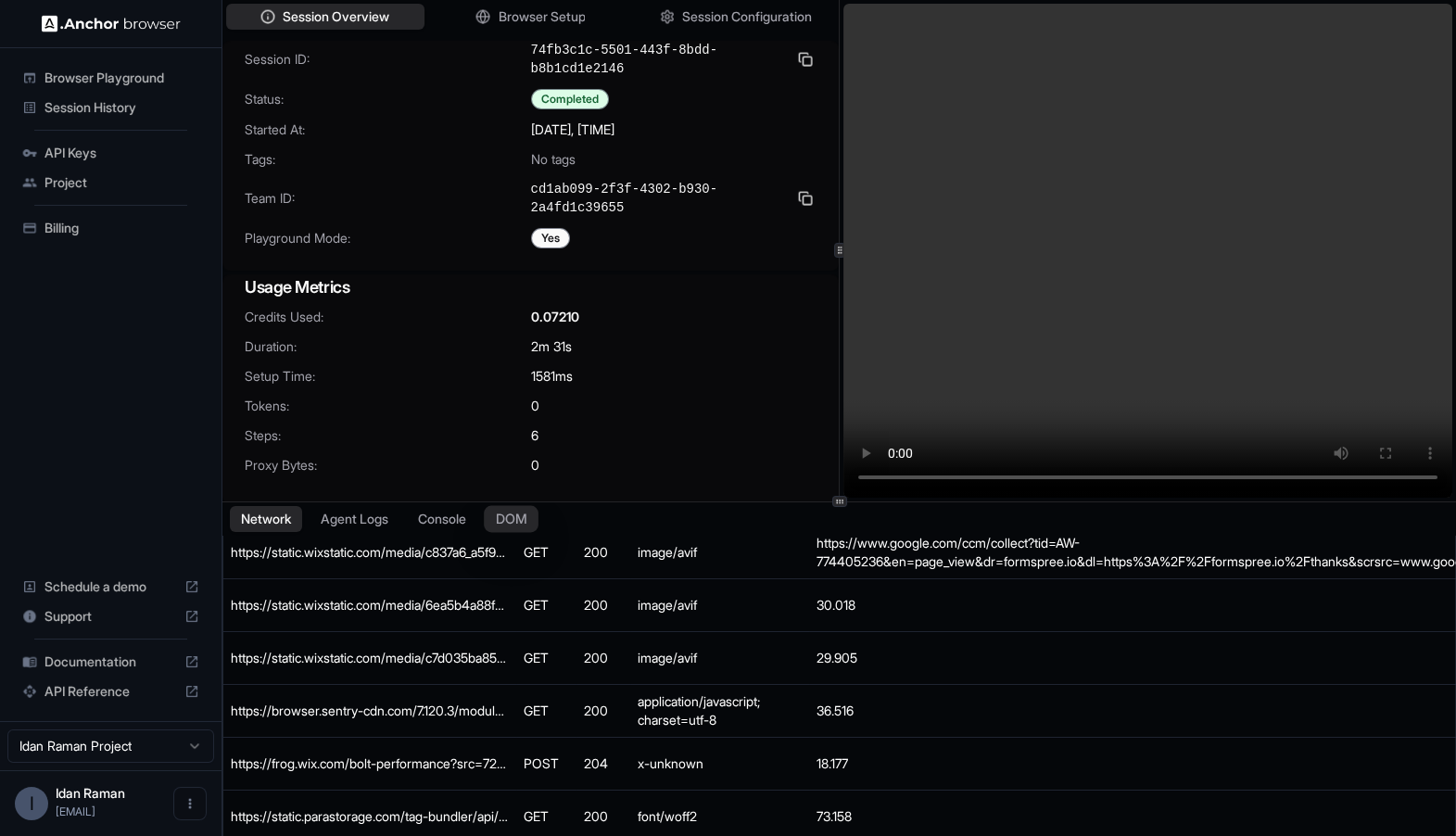 click on "DOM" at bounding box center [511, 518] 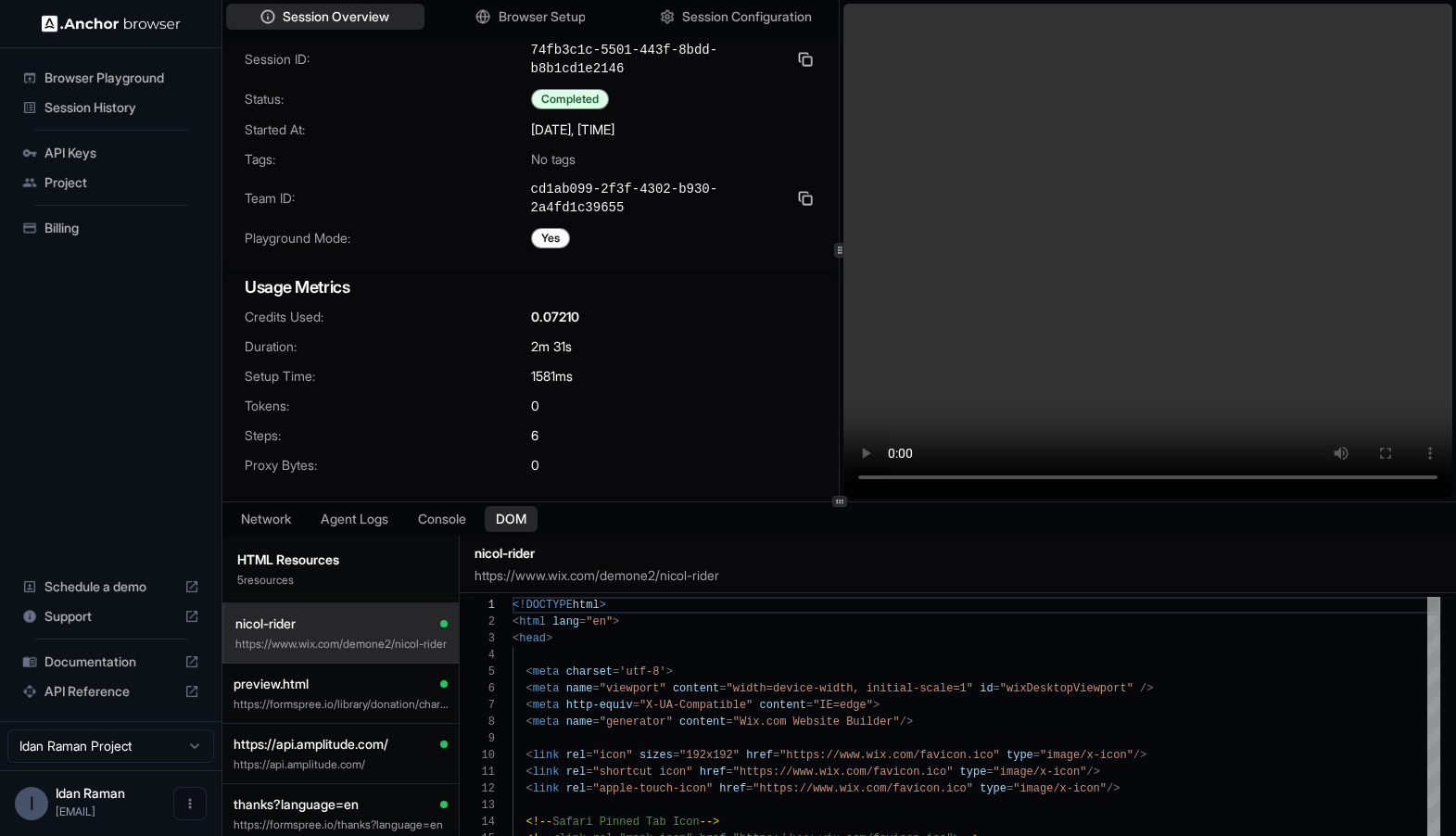 scroll, scrollTop: 167, scrollLeft: 0, axis: vertical 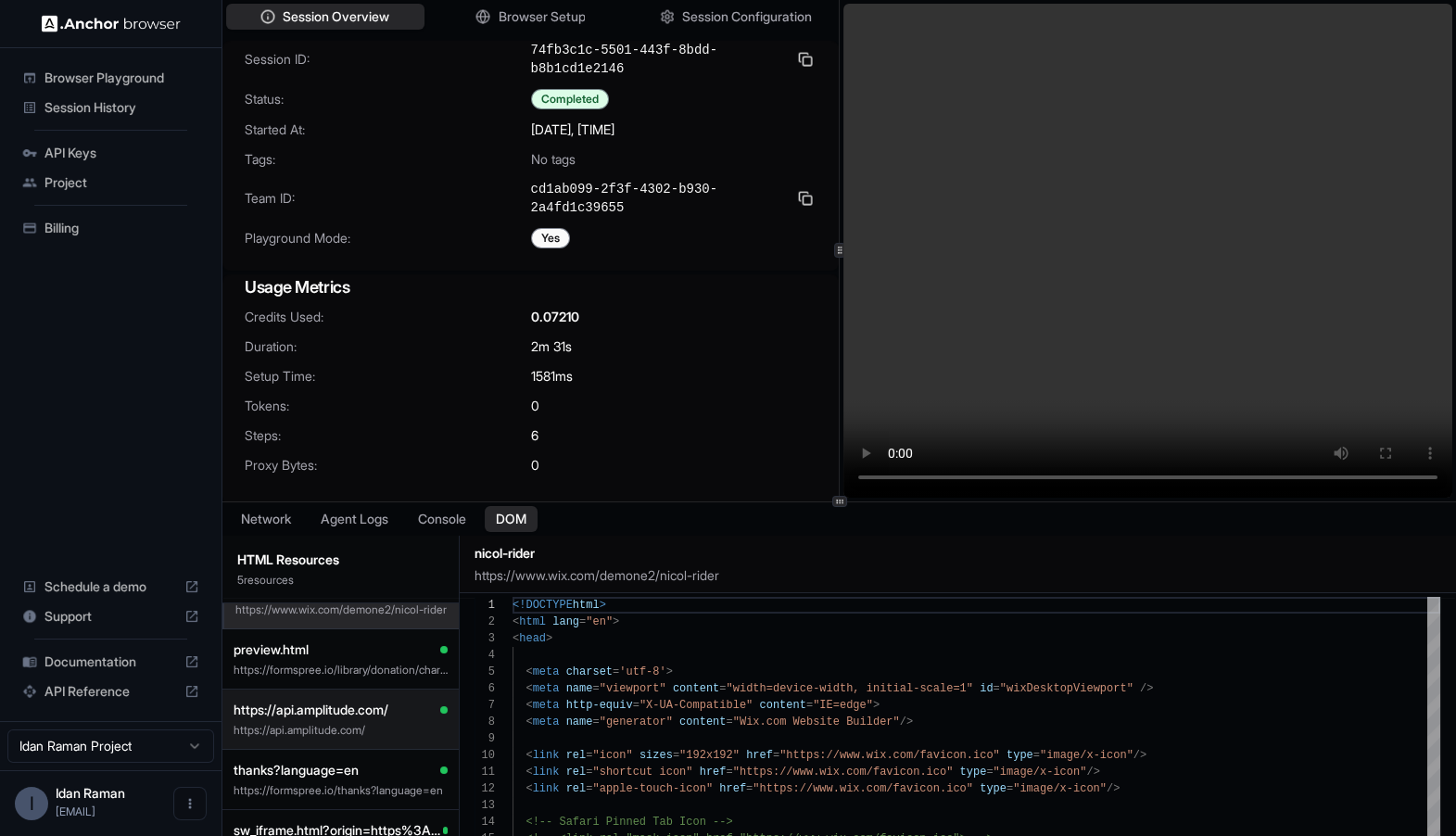 click on "[PERSON_NAME] https://www.wix.com/demone2/[PERSON_NAME] preview.html https://formspree.io/thanks?language=en https://api.amplitude.com/ https://api.amplitude.com/ thanks?language=en https://formspree.io/thanks?language=en sw_iframe.html?origin=https%3A%2F%2Fformspree.io https://www.googletagmanager.com/static/service_worker/5840/sw_iframe.html?origin=https%3A%2F%2Fformspree.io" at bounding box center [340, 736] 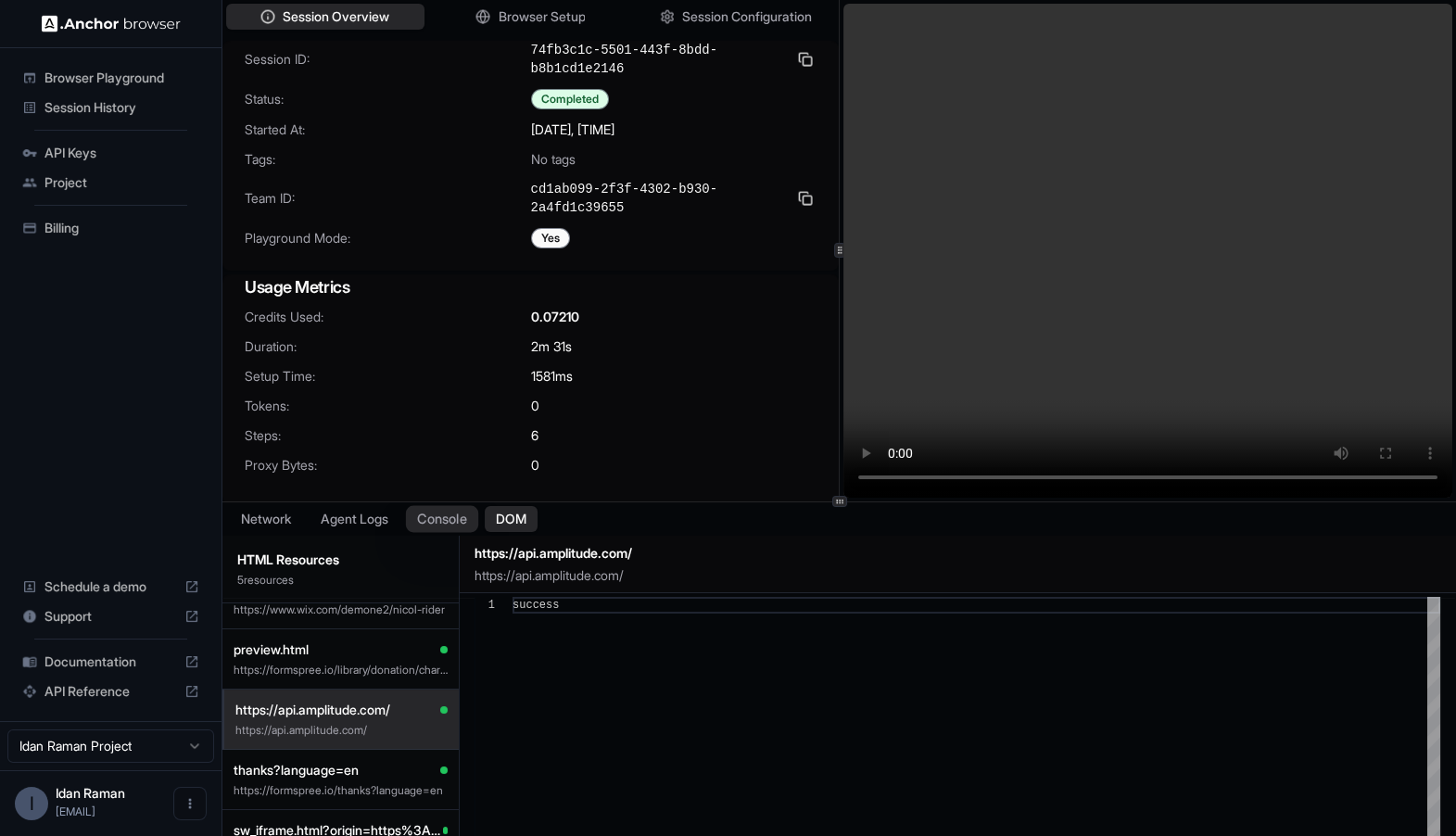click on "Console" at bounding box center (442, 518) 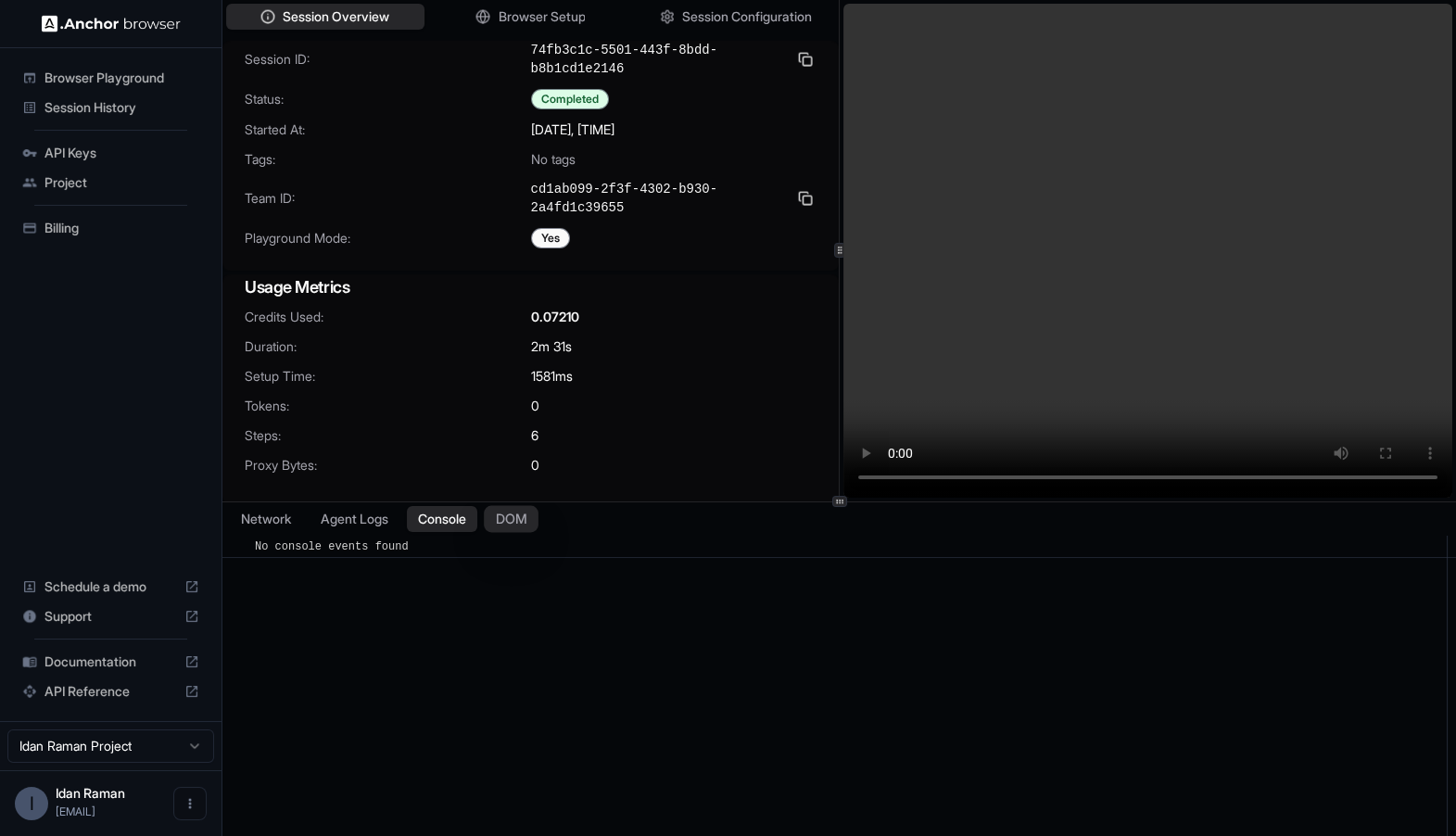 click on "DOM" at bounding box center (511, 518) 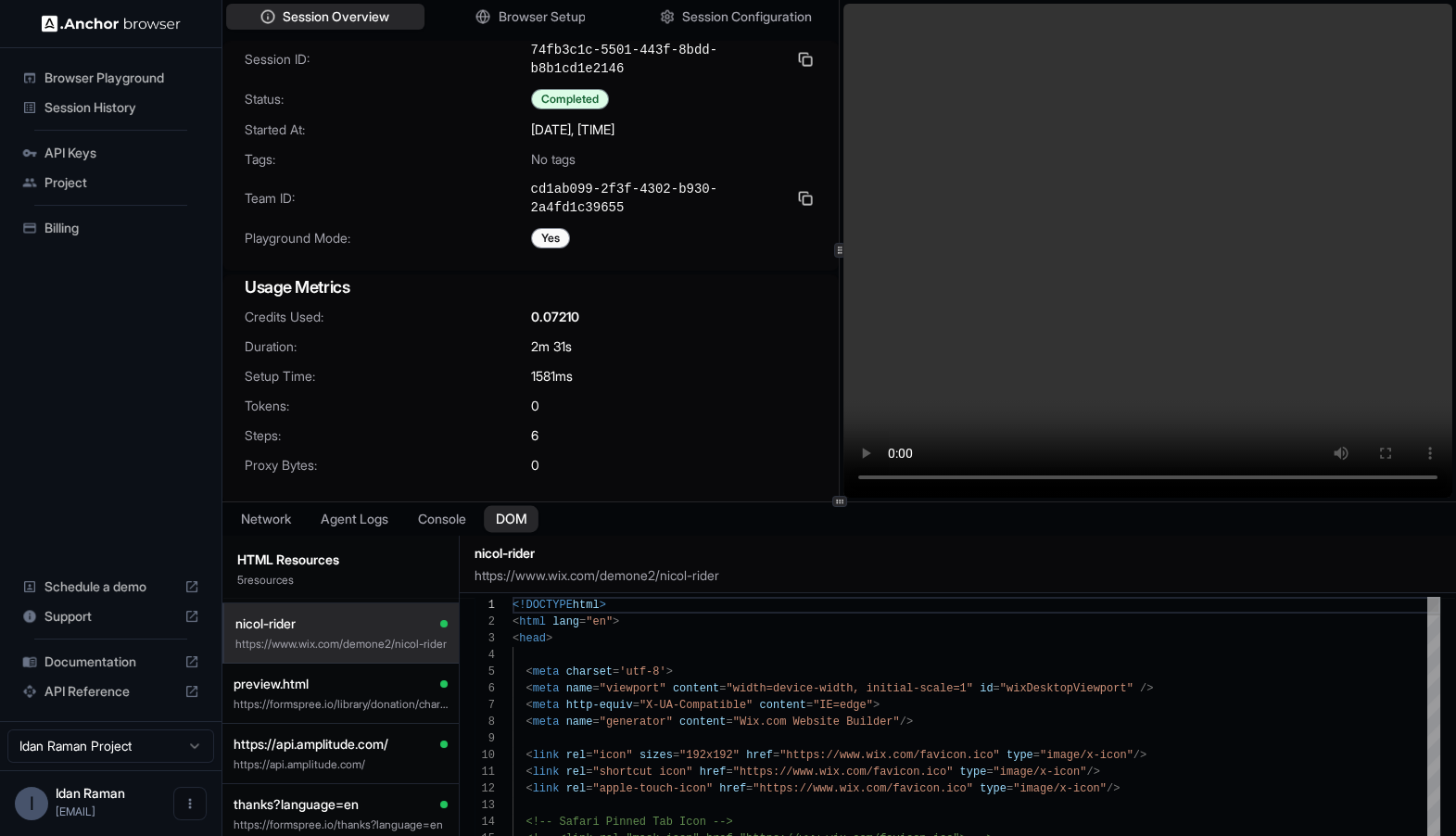 scroll, scrollTop: 167, scrollLeft: 0, axis: vertical 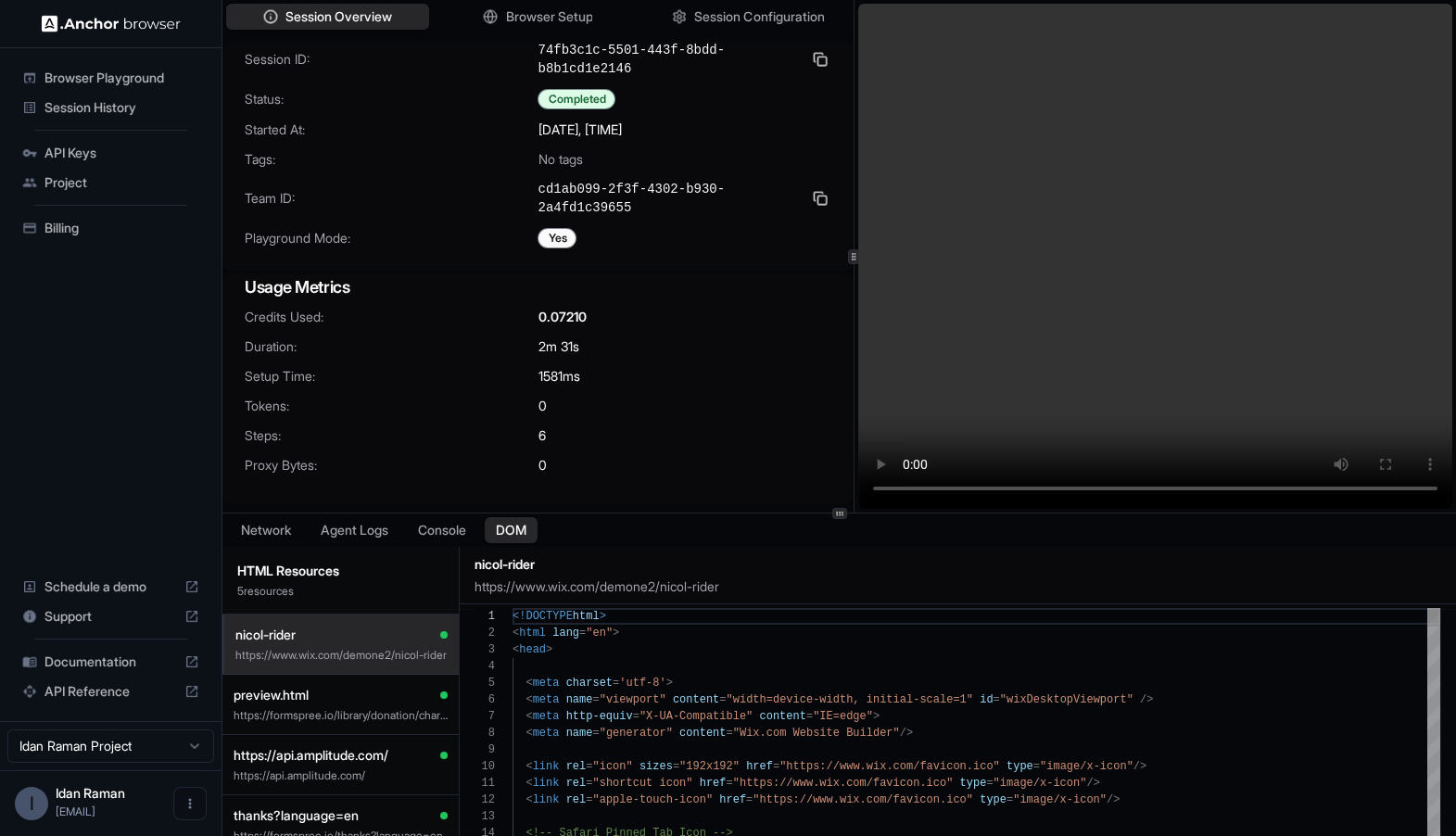 click on "Session Overview Browser Setup Session Configuration Session ID: [UUID] Status: Completed Started At: [DATE], [TIME] Tags: No tags Team ID: [UUID] Playground Mode: Yes Usage Metrics Credits Used: 0.07210 Duration: 2m 31s Setup Time: 1581 ms Tokens: 0 Steps: 6 Proxy Bytes: 0 Network Agent Logs Console DOM HTML Resources 5  resource s nicol-rider https://www.wix.com/demone2/nicol-rider preview.html https://formspree.io/library/donation/charity-donation-form/preview.html https://api.amplitude.com/ https://api.amplitude.com/ thanks?language=en https://formspree.io/thanks?language=en sw_iframe.html?origin=https%3A%2F%2Fformspree.io https://www.googletagmanager.com/static/service_worker/5840/sw_iframe.html?origin=https%3A%2F%2Fformspree.io nicol-rider https://www.wix.com/demone2/nicol-rider 1 2 3 4 5 6 7 8 9 10 11 12 13 14 15 <!DOCTYPE  html > < html   lang = "en" > < head >       < meta   charset = 'utf-8' >    < meta   name = "viewport"" at bounding box center [839, 418] 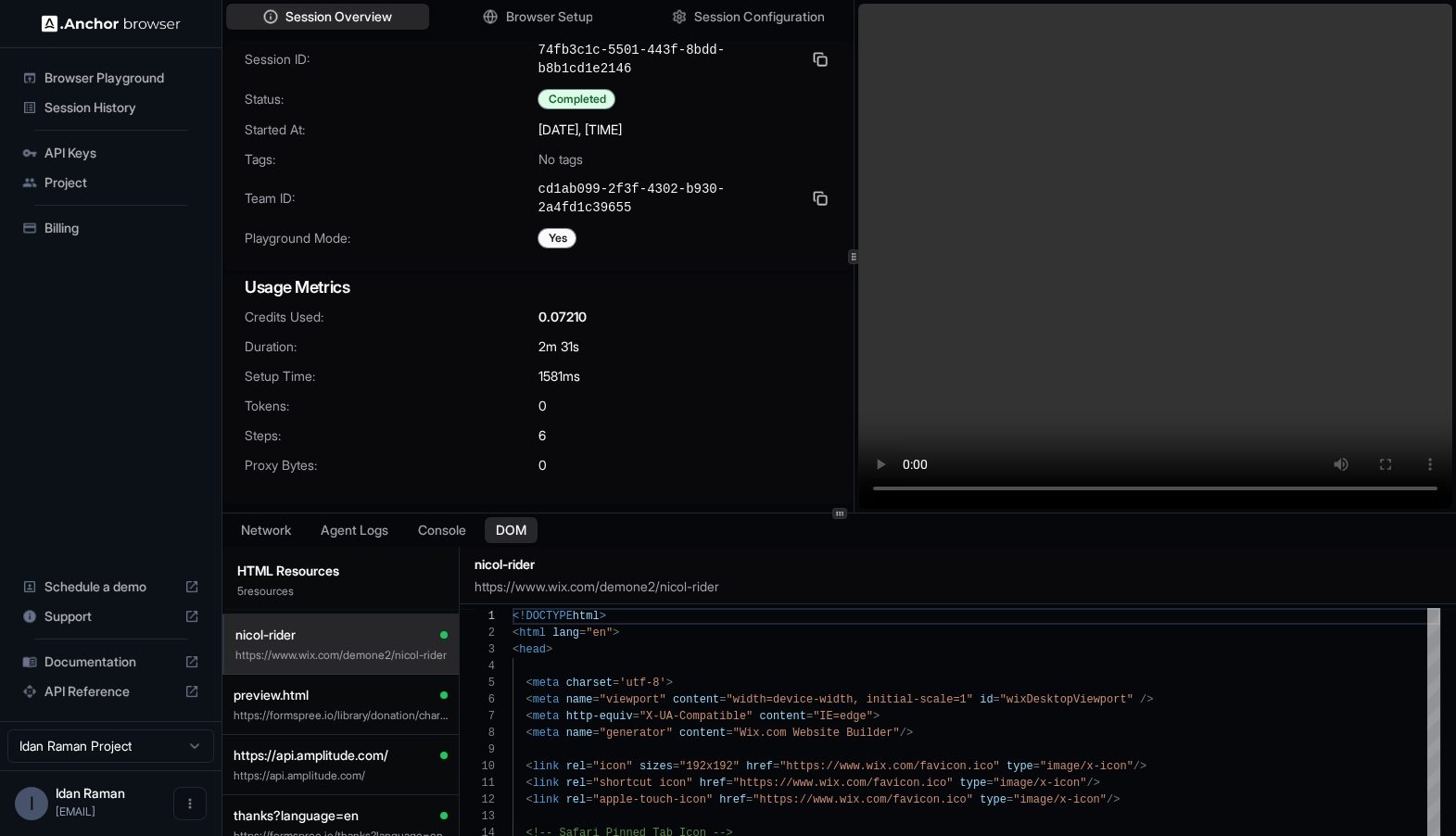 click on "Browser Playground" at bounding box center [121, 78] 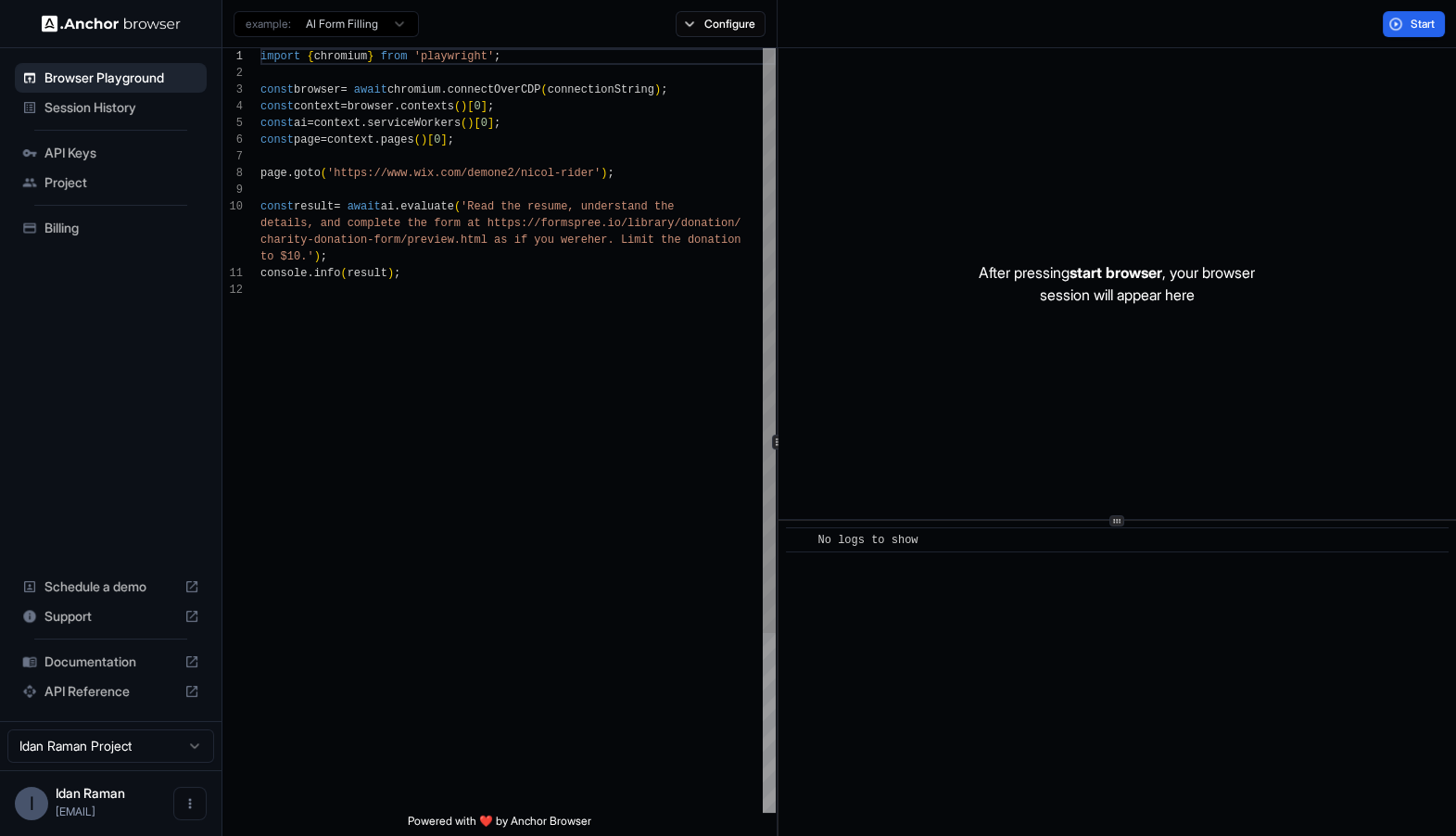 scroll, scrollTop: 149, scrollLeft: 0, axis: vertical 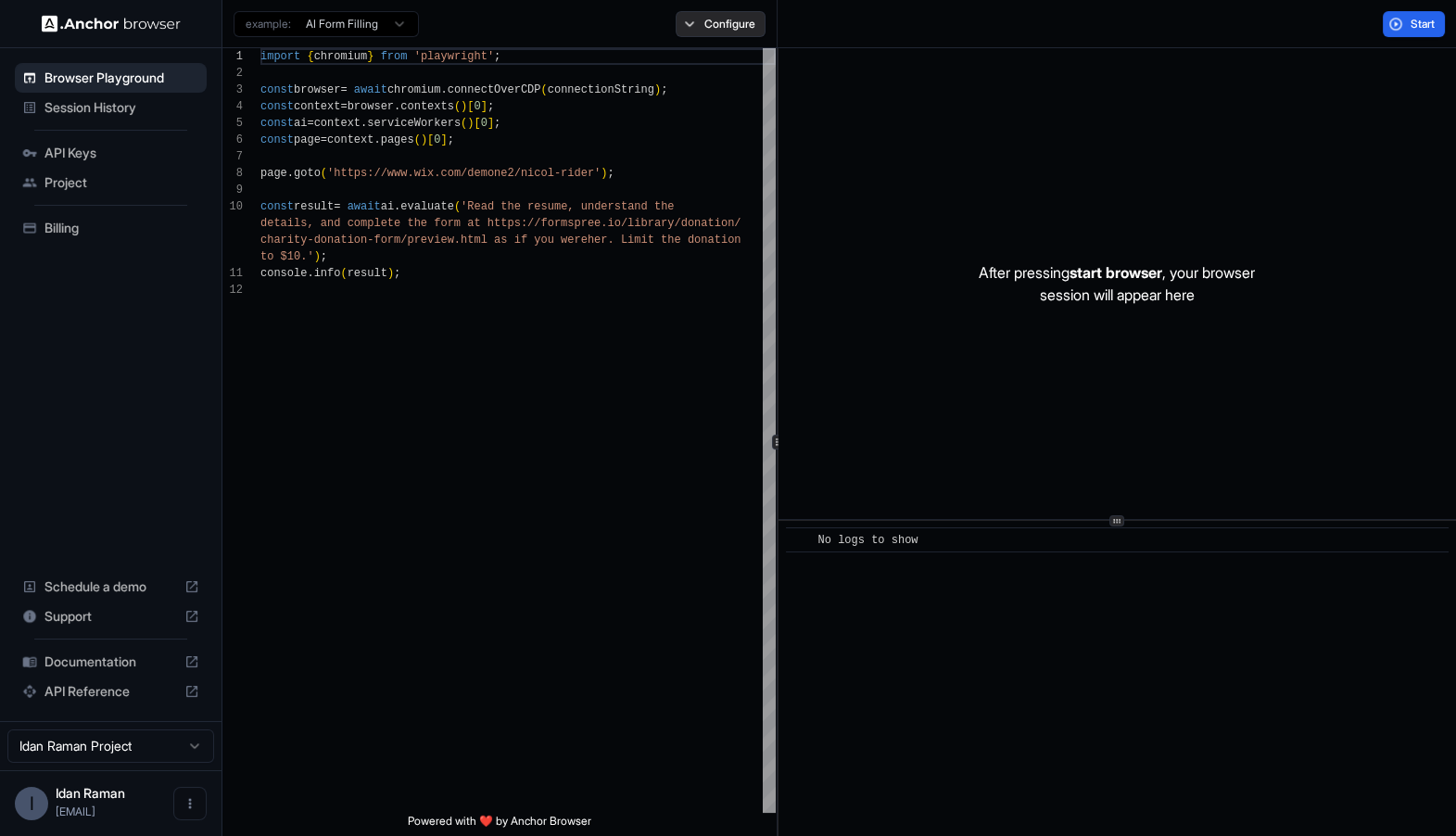 click on "Configure" at bounding box center (720, 24) 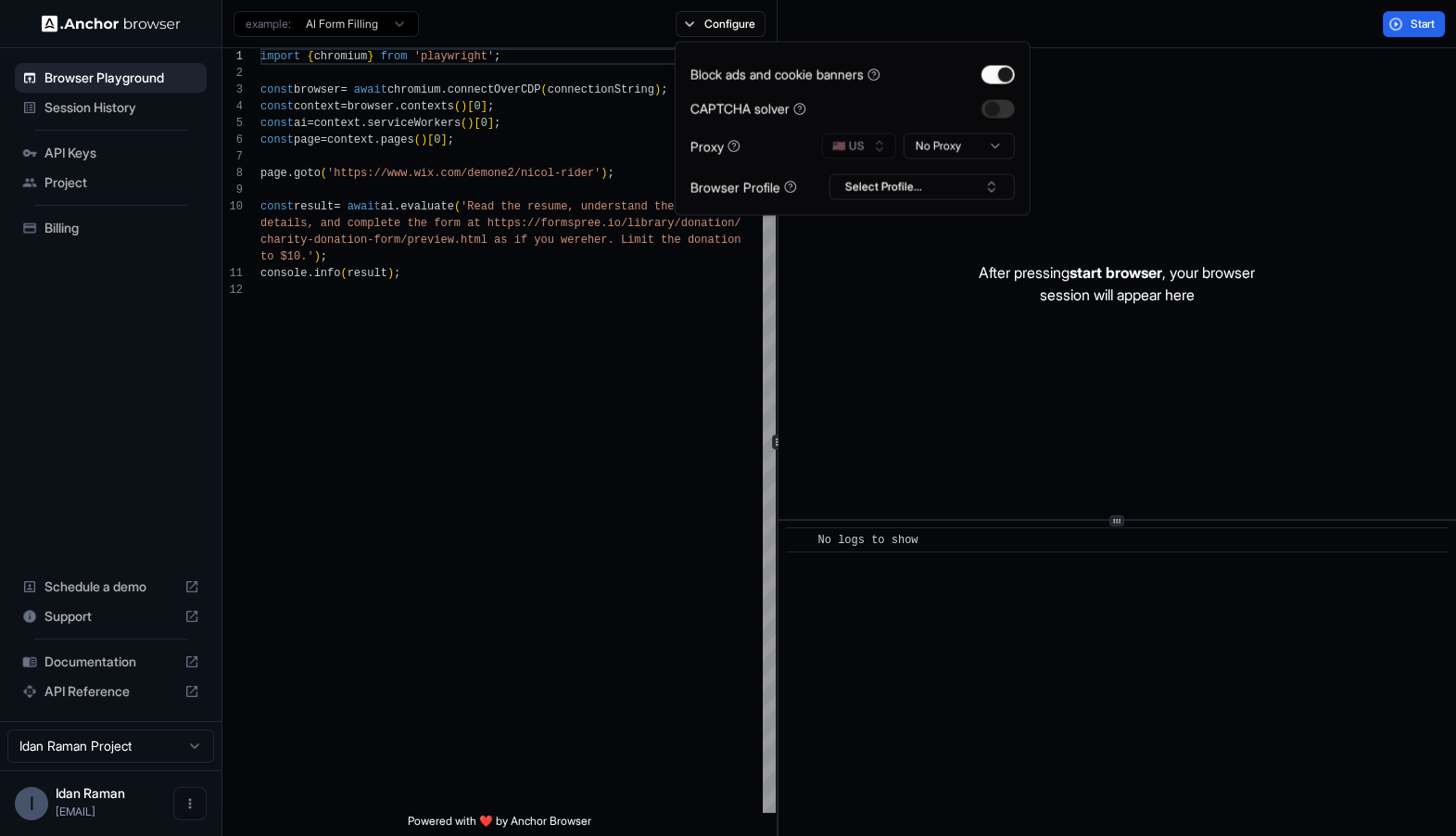 click on "import   {  chromium  }   from   'playwright' ; const  browser  =   await  chromium . connectOverCDP ( connectionString ) ; const  context  =  browser . contexts ( ) [ 0 ] ; const  ai  =  context . serviceWorkers ( ) [ 0 ] ; const  page  =  context . pages ( ) [ 0 ] ; page . goto ( 'https://www.wix.com/demone2/nicol-rider' ) ; const  result  =   await  ai . evaluate ( 'Read the resume, understand the  details, and complete the form at https://formspre e.io/library/donation/ charity-donation-form/preview.html as if you were  her. Limit the donation  to $10.' ) ; console . info ( result ) ;" at bounding box center (518, 547) 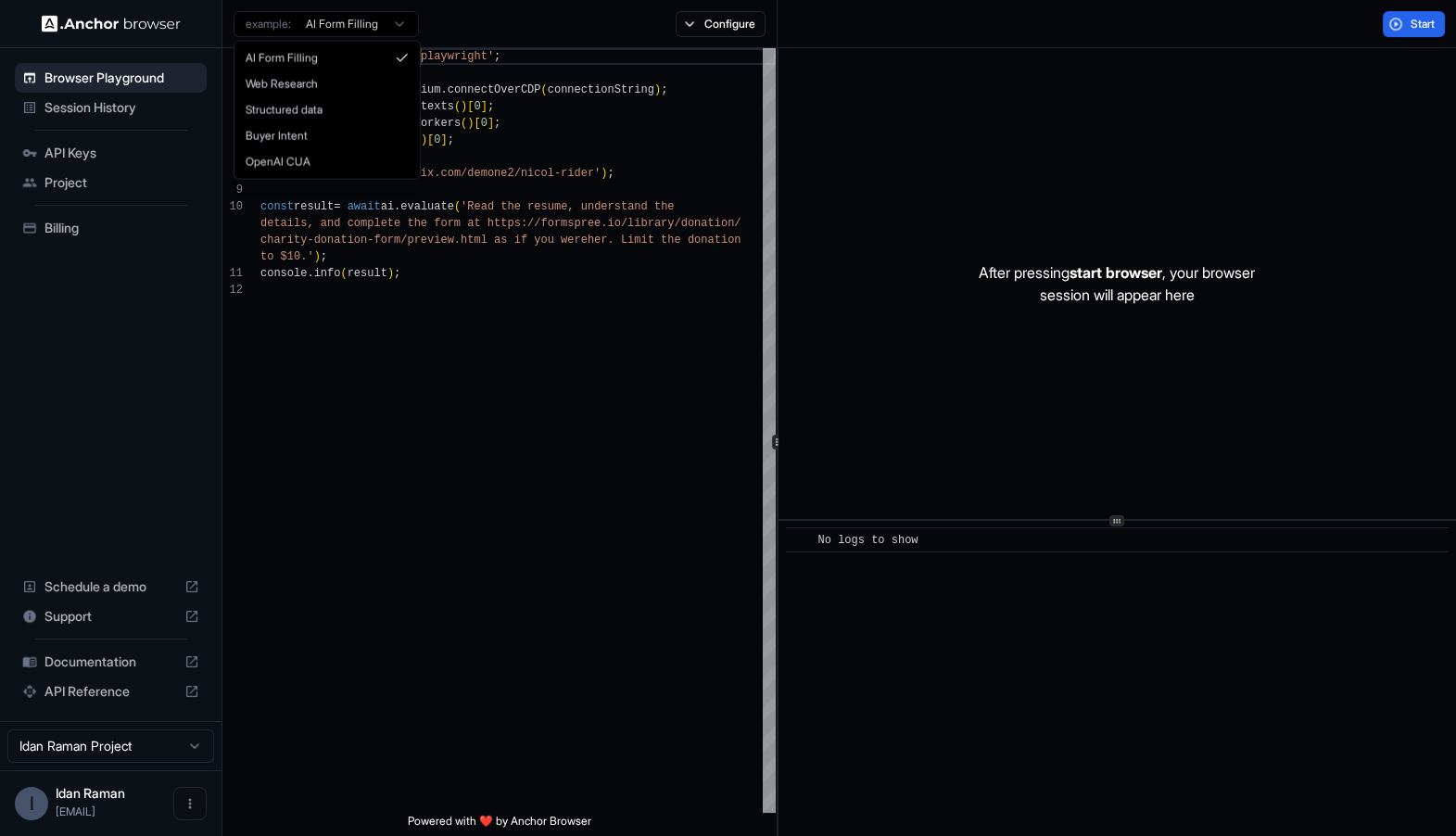 click on "Browser Playground Session History API Keys Project Billing Schedule a demo Support Documentation API Reference [FIRST] [LAST] Project I [FIRST] [LAST] [EMAIL]. Browser Playground example:  AI Form Filling Configure Start 1 2 3 4 5 6 7 8 9 10 11 12 import   {  chromium  }   from   'playwright' ; const  browser  =   await  chromium . connectOverCDP ( connectionString ) ; const  context  =  browser . contexts ( ) [ 0 ] ; const  ai  =  context . serviceWorkers ( ) [ 0 ] ; const  page  =  context . pages ( ) [ 0 ] ; page . goto ( 'https://www.wix.com/demone2/[PERSON_NAME]' ) ; const  result  =   await  ai . evaluate ( 'Read the resume, understand the  details, and complete the form at https://formspre e.io/library/donation/ charity-donation-form/preview.html as if you were  her. Limit the donation  to $[AMOUNT].' ) ; console . info ( result ) ; Powered with ❤️ by Anchor Browser After pressing  start browser , your browser session will appear here ​" at bounding box center (728, 418) 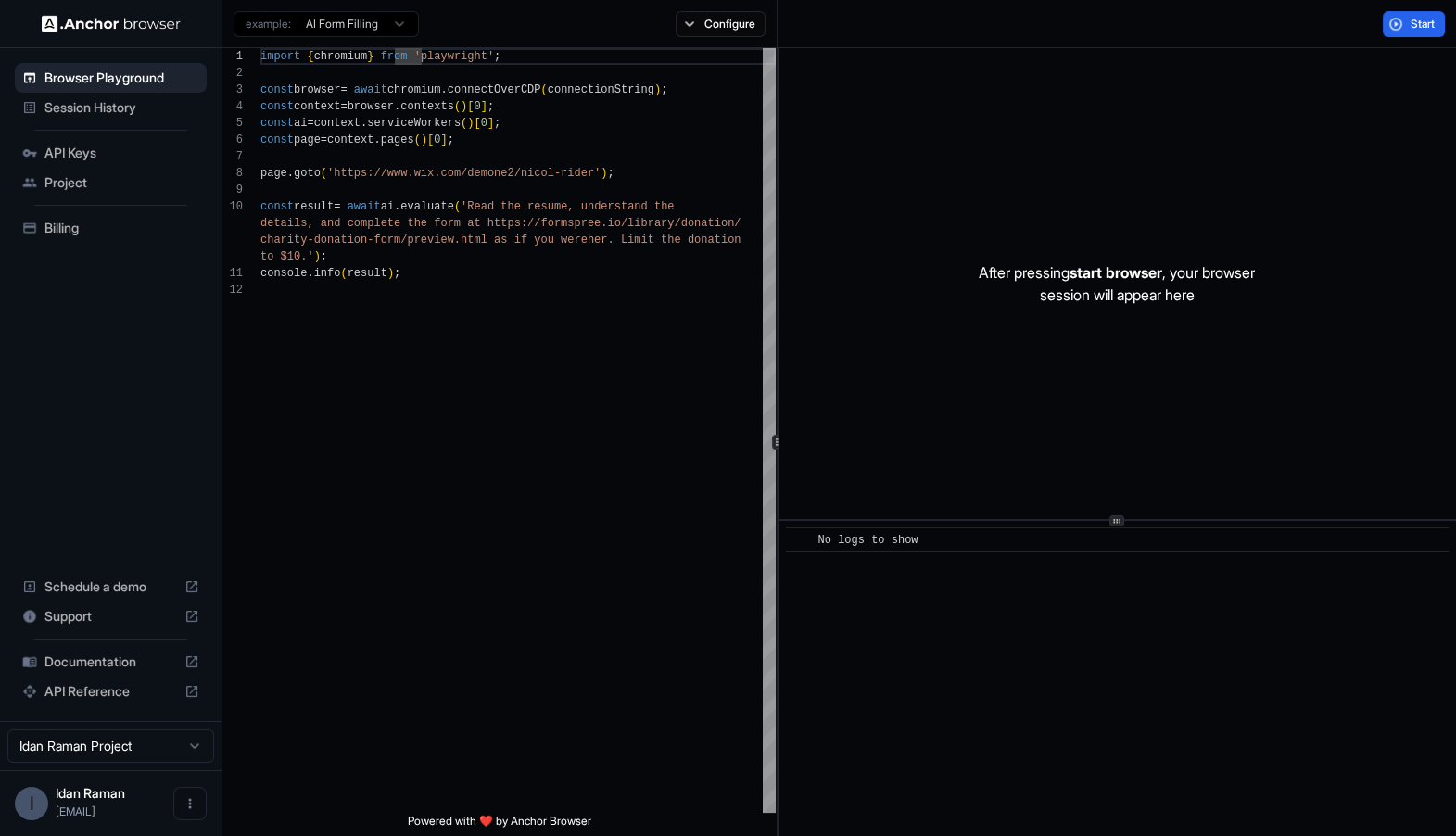 click on "Browser Playground Session History API Keys Project Billing Schedule a demo Support Documentation API Reference [FIRST] [LAST] Project I [FIRST] [LAST] [EMAIL]. Browser Playground example:  AI Form Filling Configure Start 1 2 3 4 5 6 7 8 9 10 11 12 import   {  chromium  }   from   'playwright' ; const  browser  =   await  chromium . connectOverCDP ( connectionString ) ; const  context  =  browser . contexts ( ) [ 0 ] ; const  ai  =  context . serviceWorkers ( ) [ 0 ] ; const  page  =  context . pages ( ) [ 0 ] ; page . goto ( 'https://www.wix.com/demone2/[PERSON_NAME]' ) ; const  result  =   await  ai . evaluate ( 'Read the resume, understand the  details, and complete the form at https://formspre e.io/library/donation/ charity-donation-form/preview.html as if you were  her. Limit the donation  to $[AMOUNT].' ) ; console . info ( result ) ; Powered with ❤️ by Anchor Browser After pressing  start browser , your browser session will appear here ​" at bounding box center [728, 418] 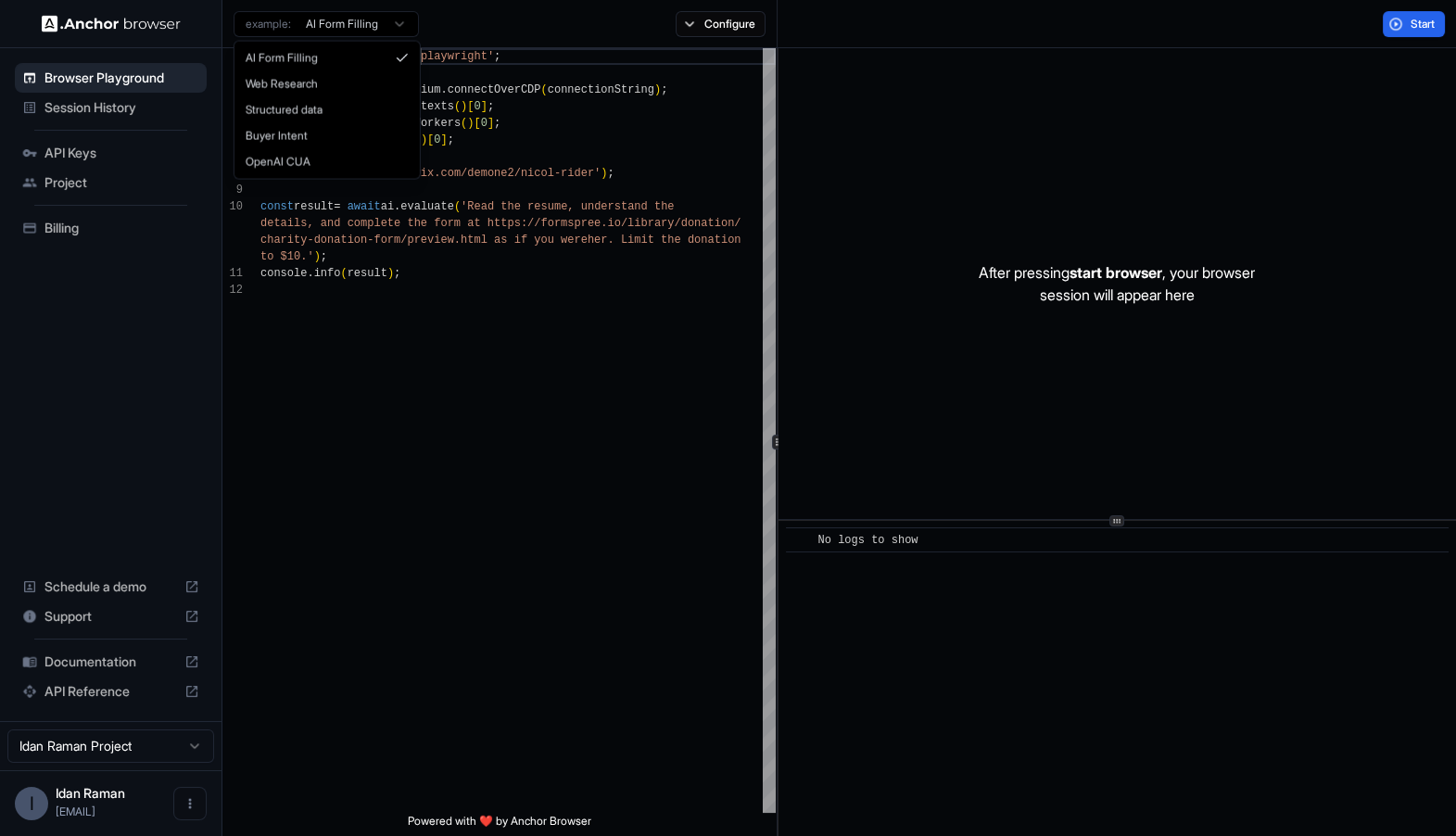 type on "**********" 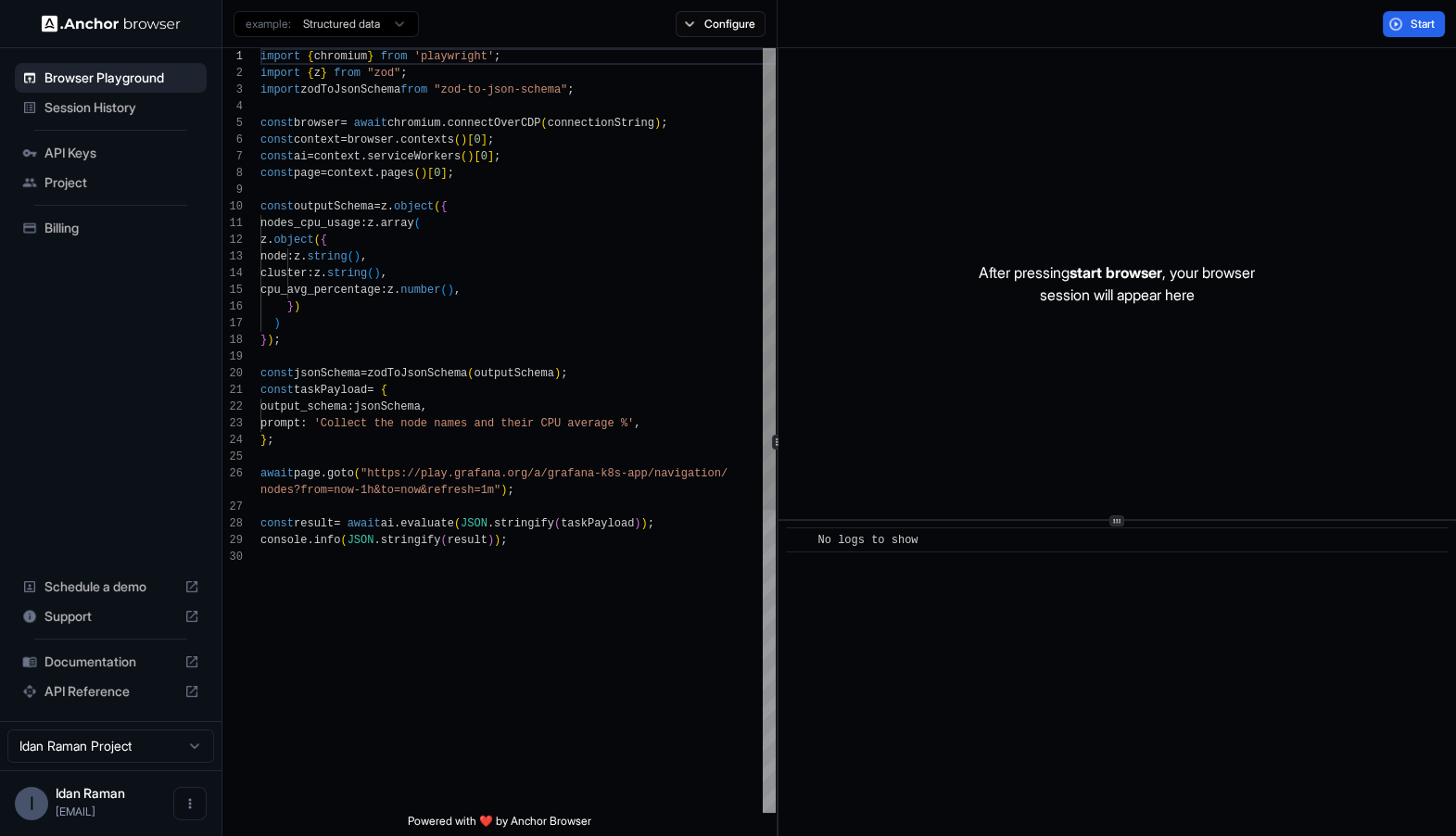 scroll, scrollTop: 149, scrollLeft: 0, axis: vertical 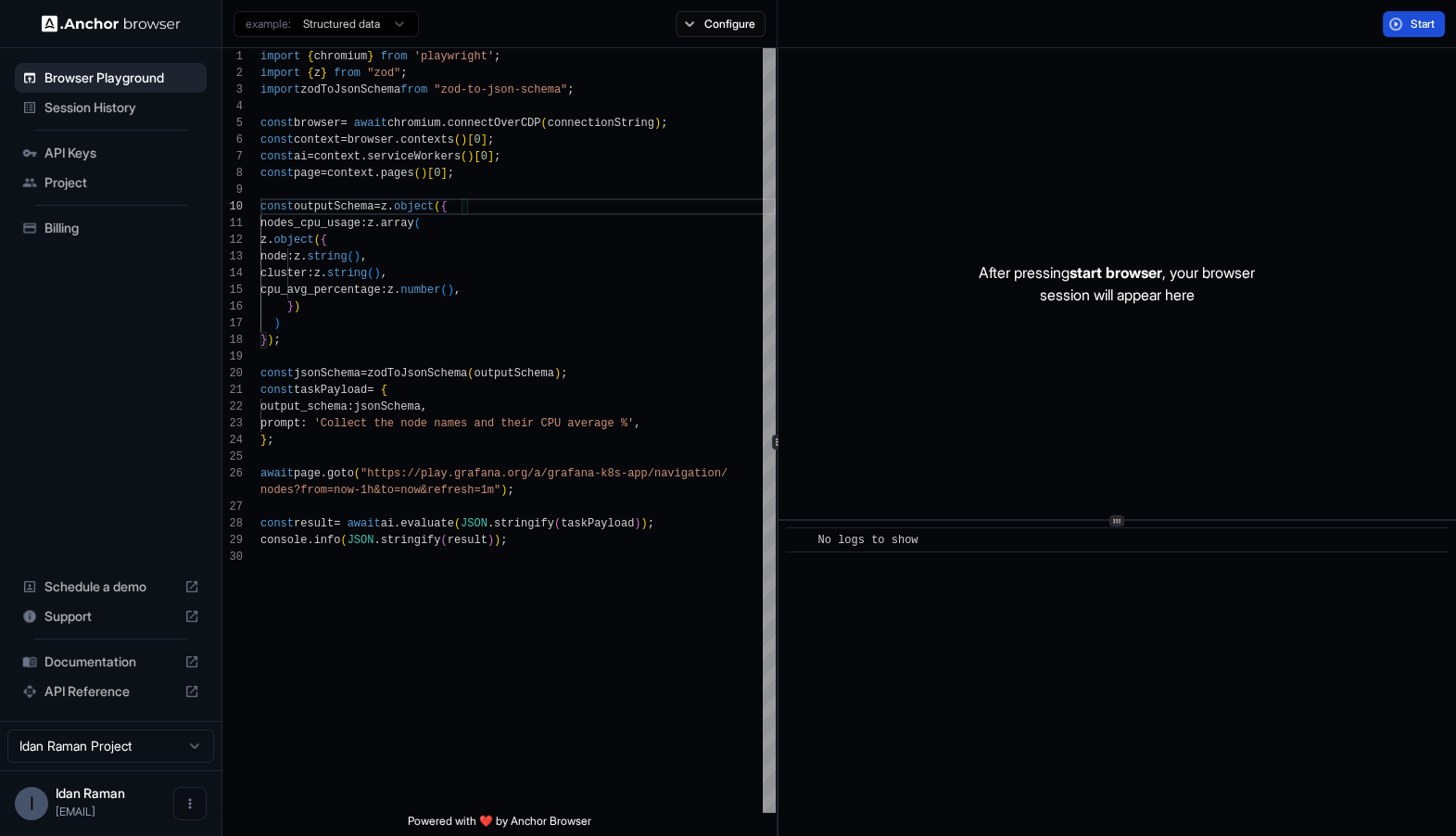 click on "Start" at bounding box center [1424, 24] 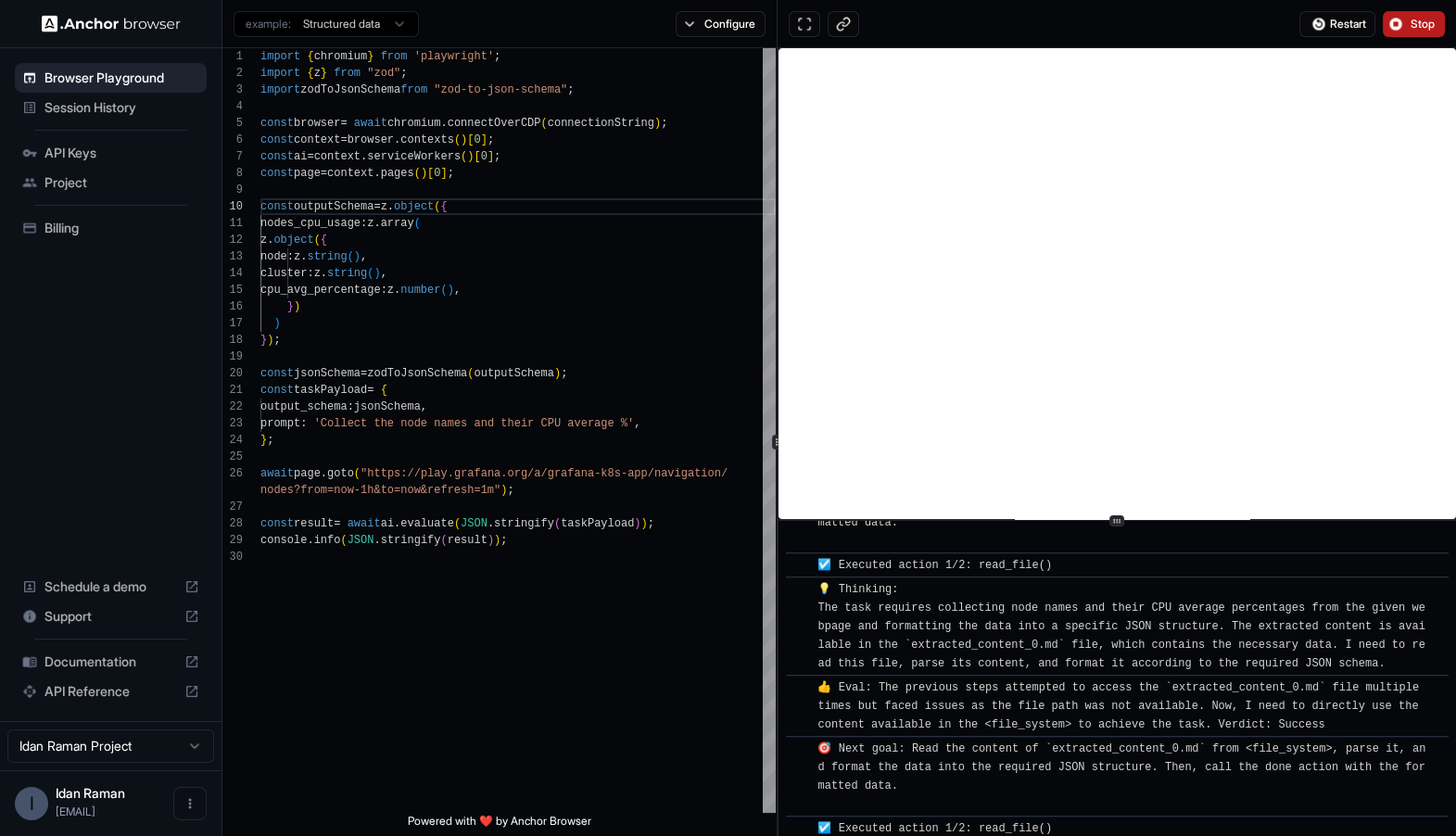 scroll, scrollTop: 4092, scrollLeft: 0, axis: vertical 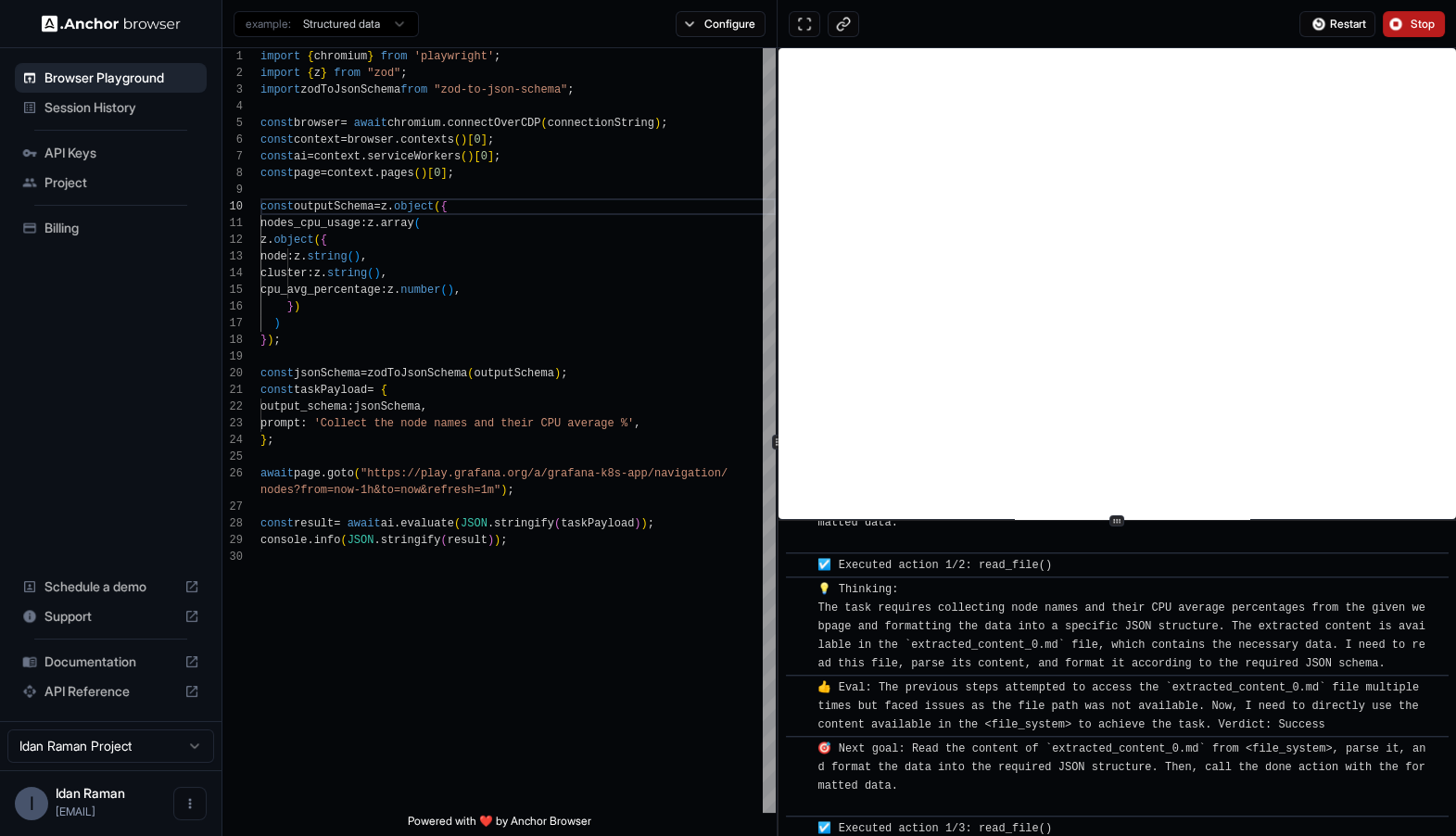 click on "Stop" at bounding box center [1424, 24] 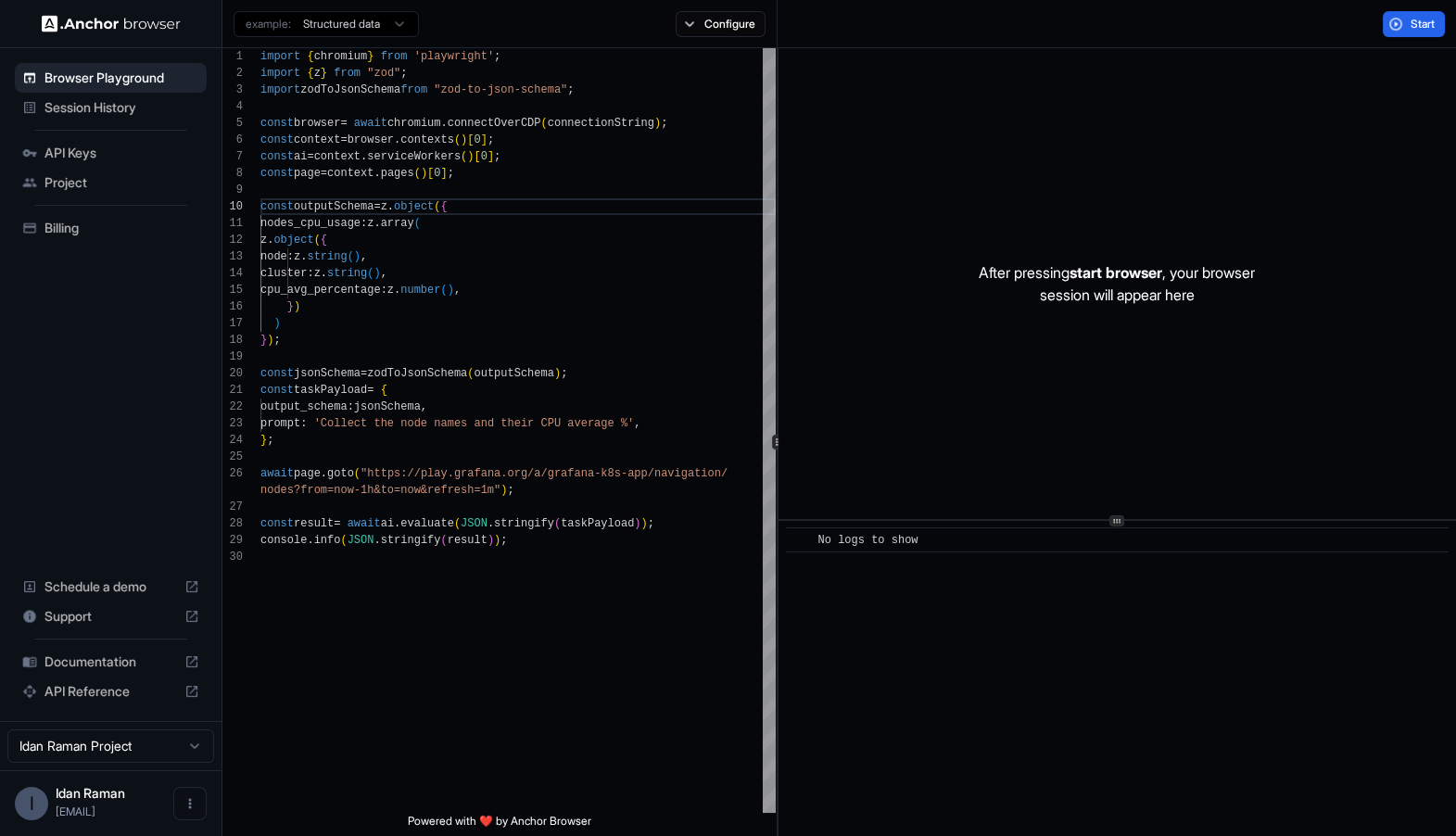 click on "API Reference" at bounding box center (110, 691) 